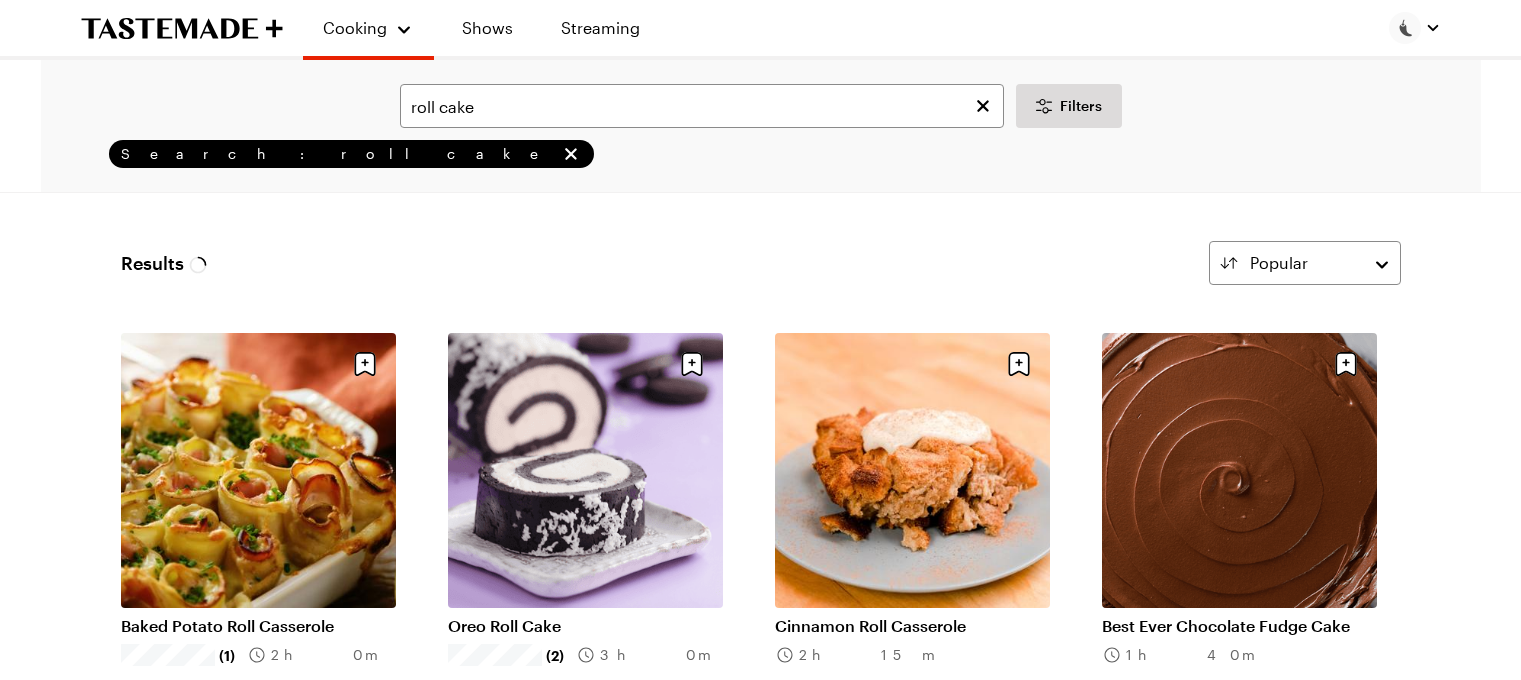 scroll, scrollTop: 0, scrollLeft: 0, axis: both 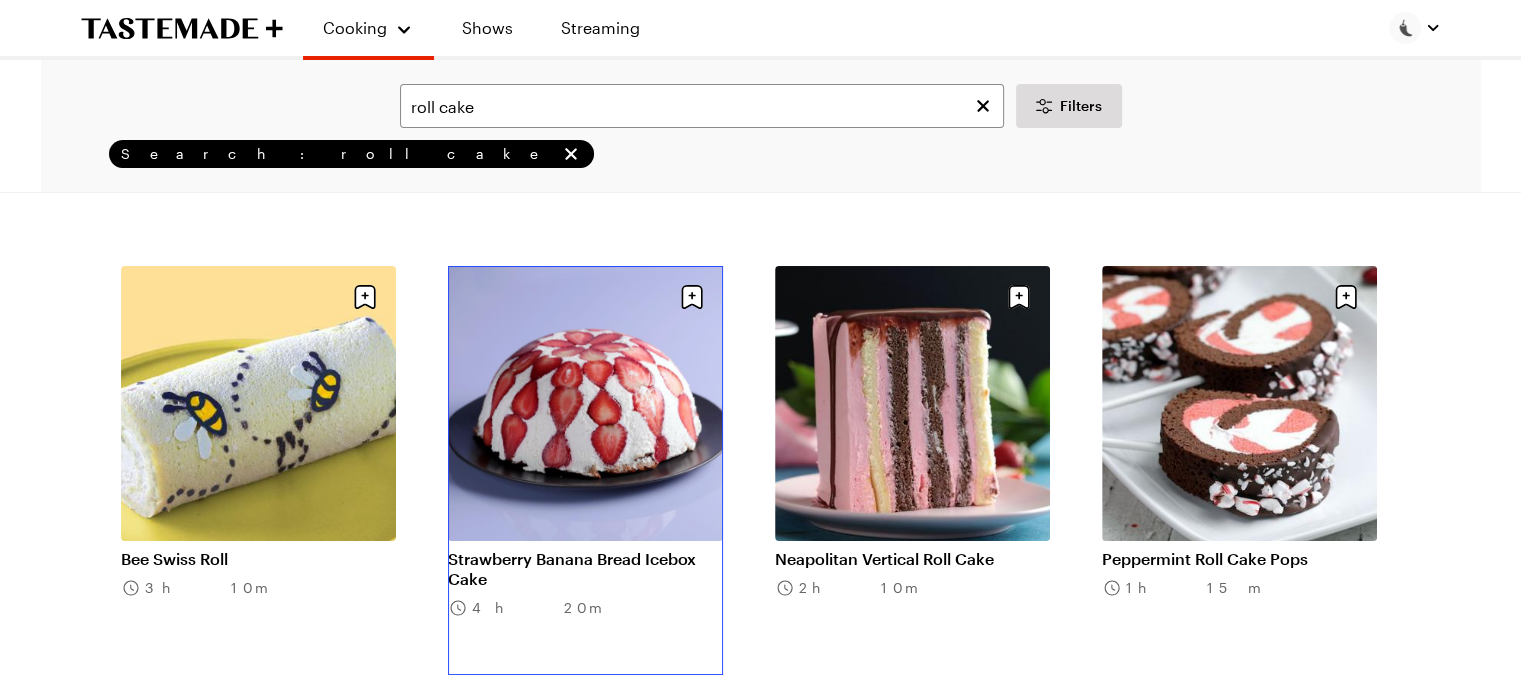 click on "Strawberry Banana Bread Icebox Cake" at bounding box center [585, 569] 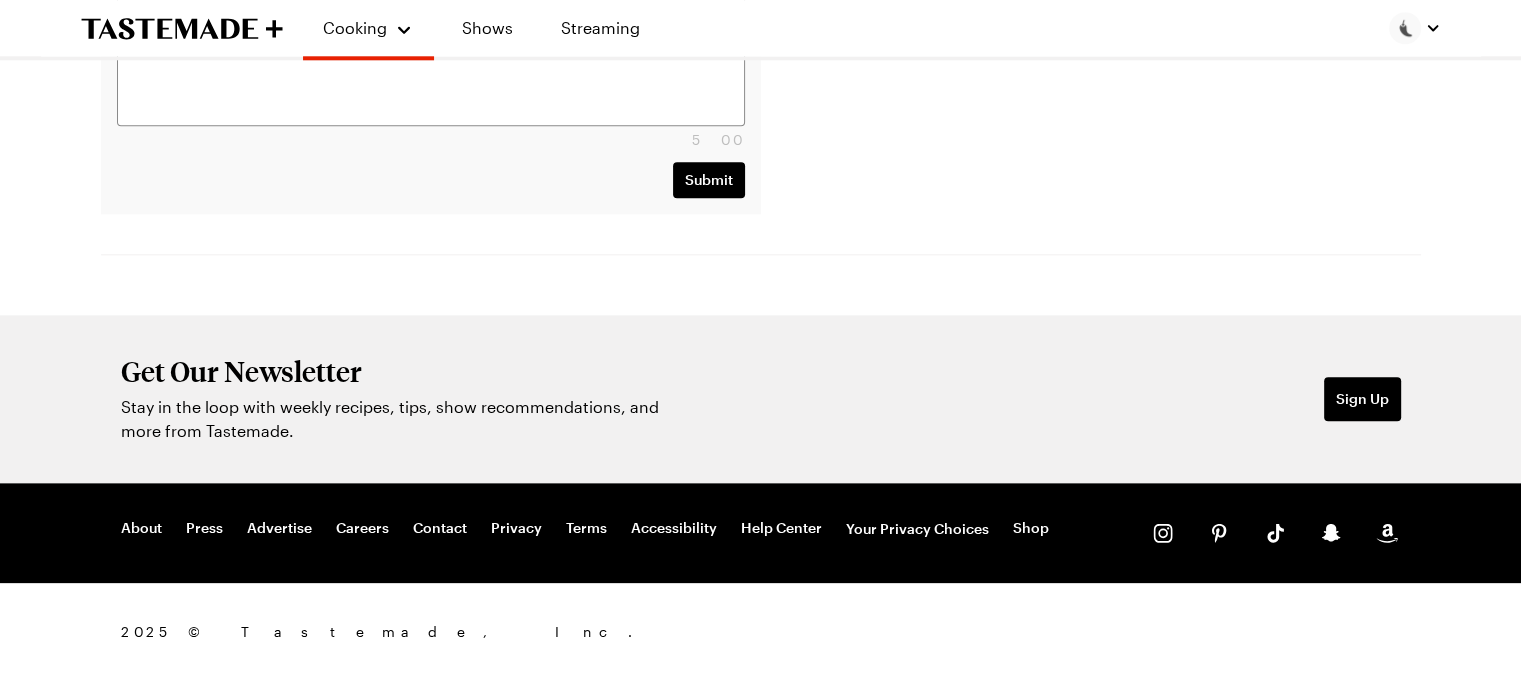 scroll, scrollTop: 0, scrollLeft: 0, axis: both 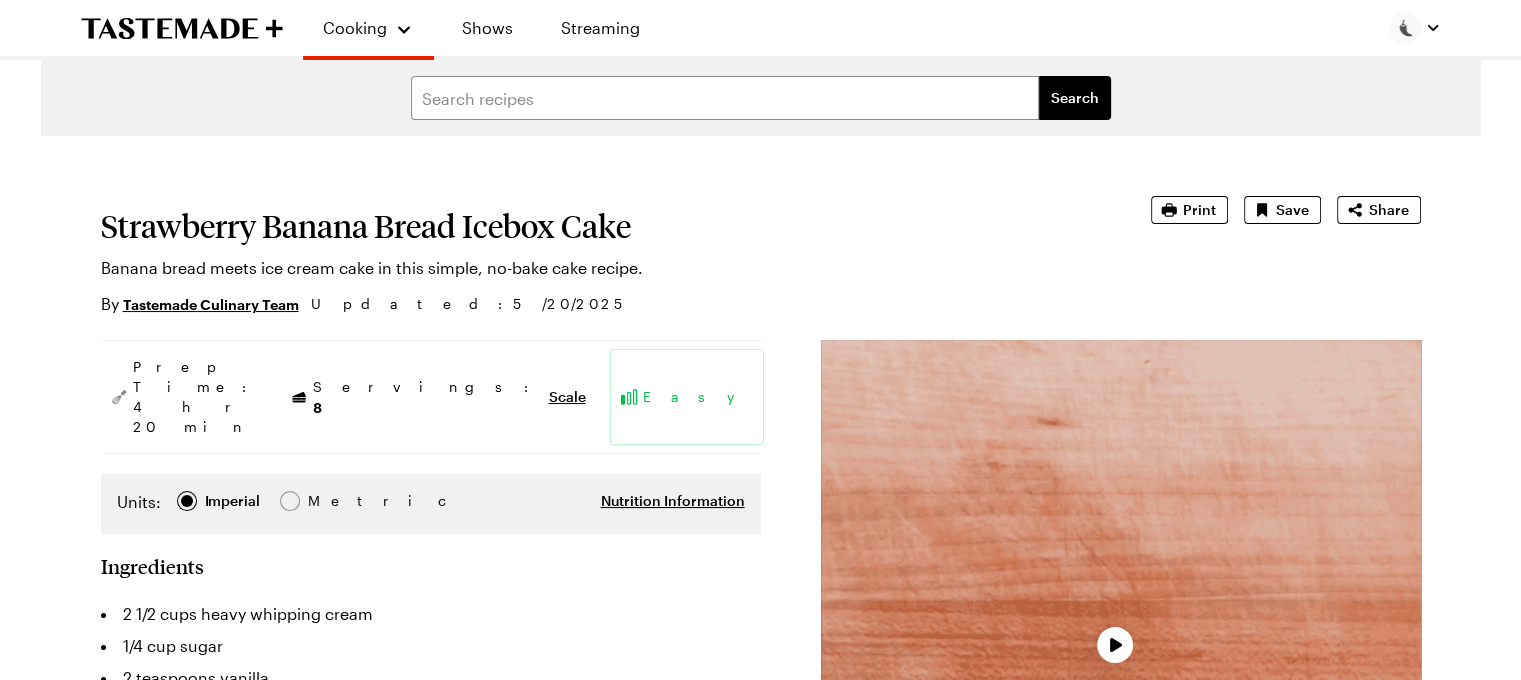 click at bounding box center [1121, 640] 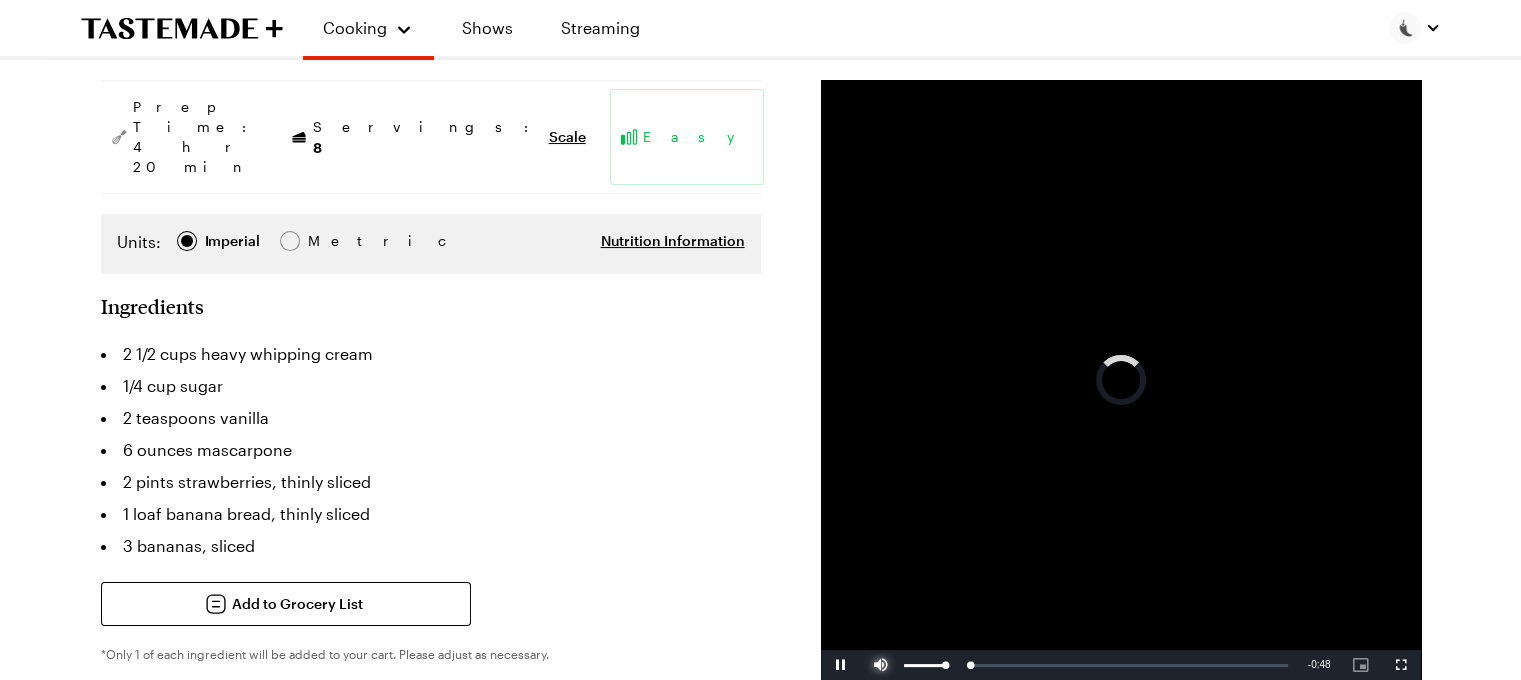 click at bounding box center (881, 665) 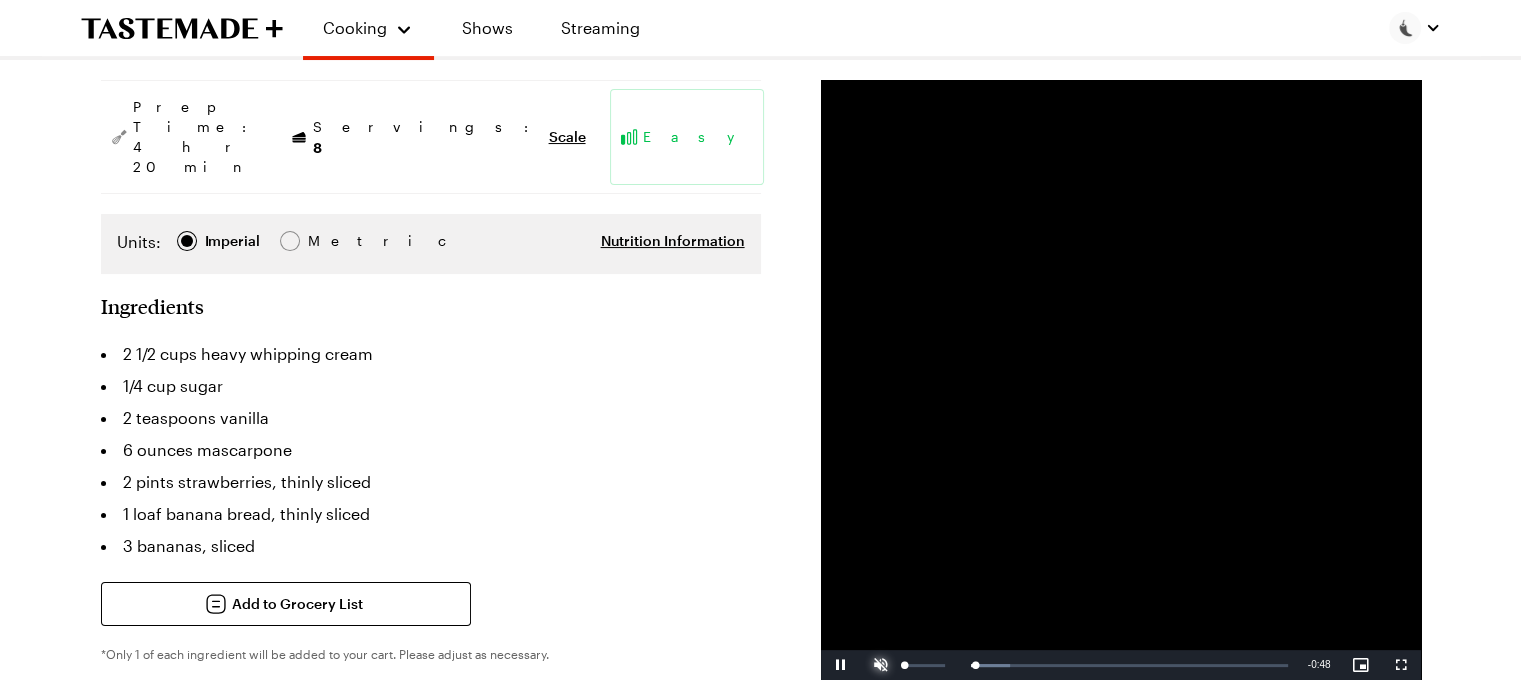 click at bounding box center [881, 665] 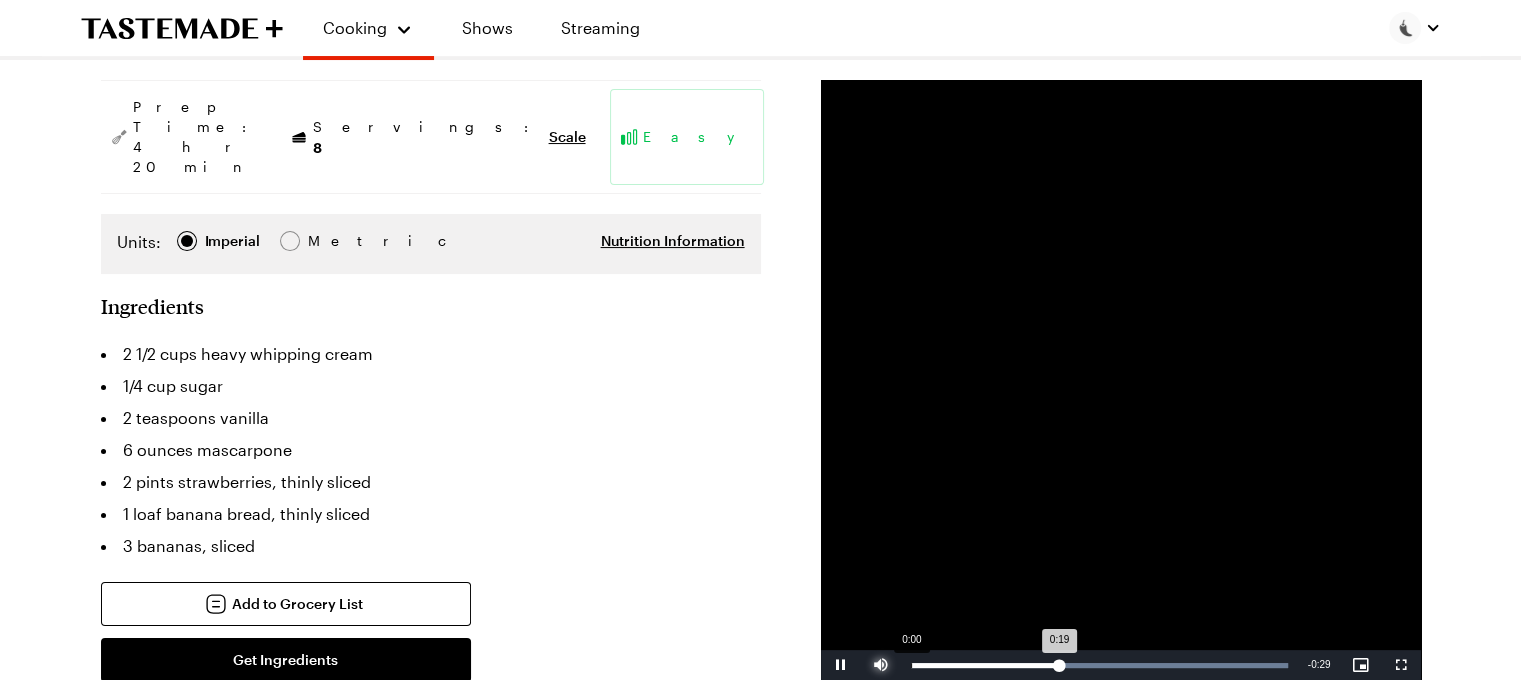 click on "Loaded :  100.00% 0:00 0:19" at bounding box center (1099, 665) 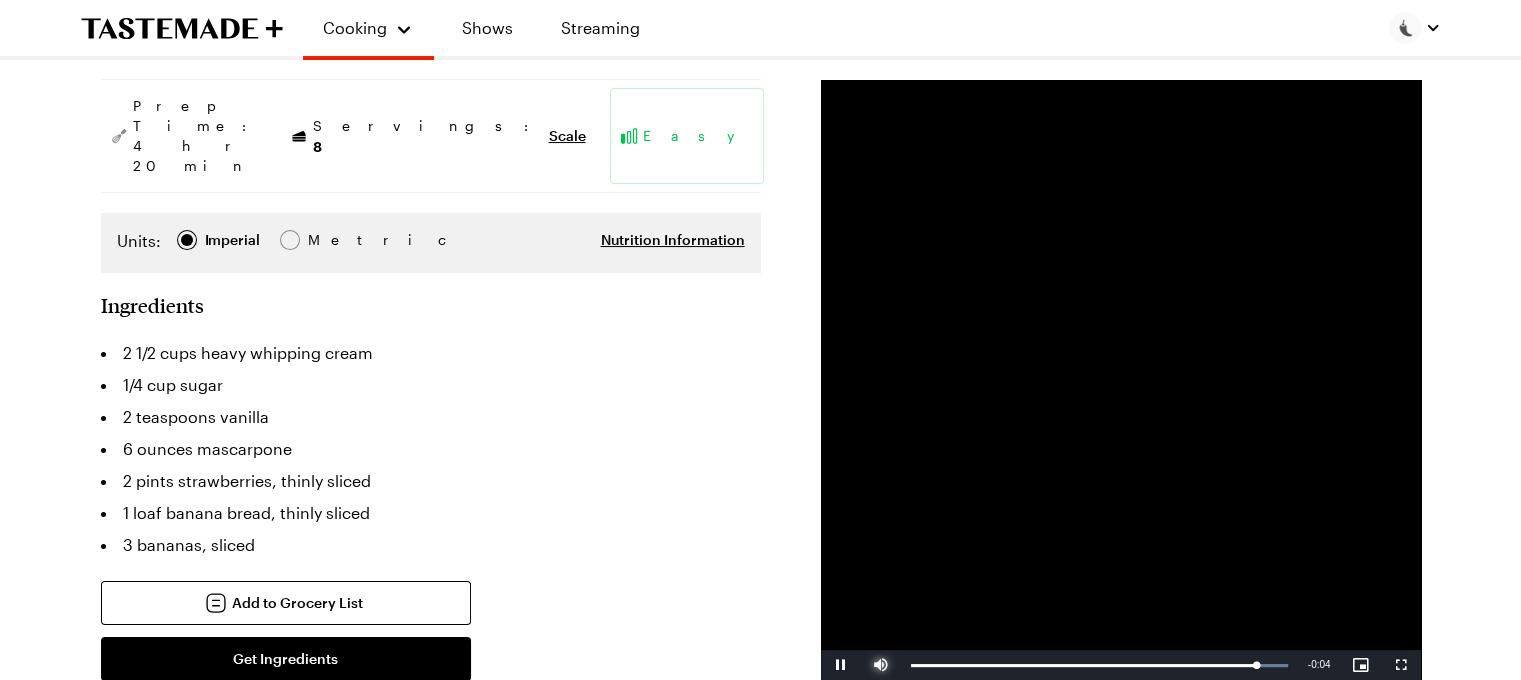 scroll, scrollTop: 261, scrollLeft: 6, axis: both 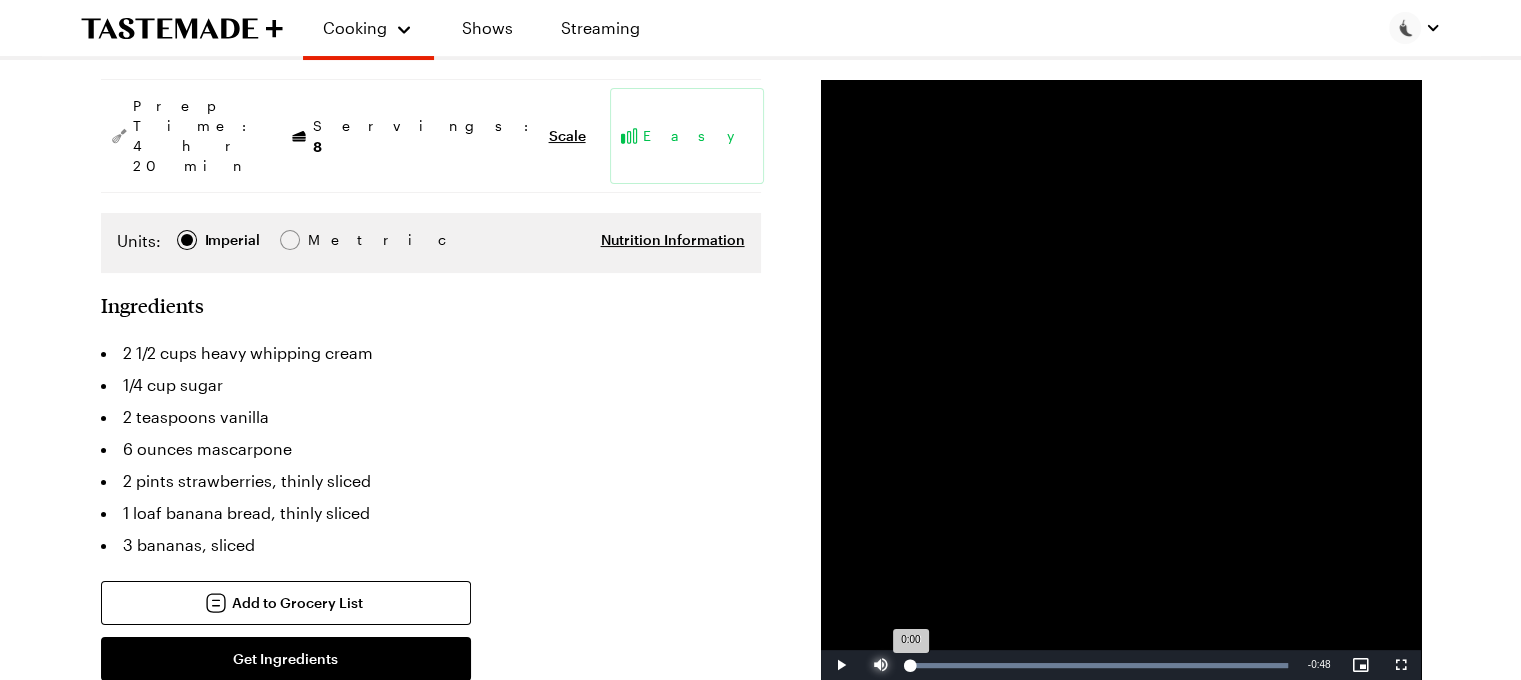 click on "Loaded :  100.00% 0:00 0:00" at bounding box center (1099, 665) 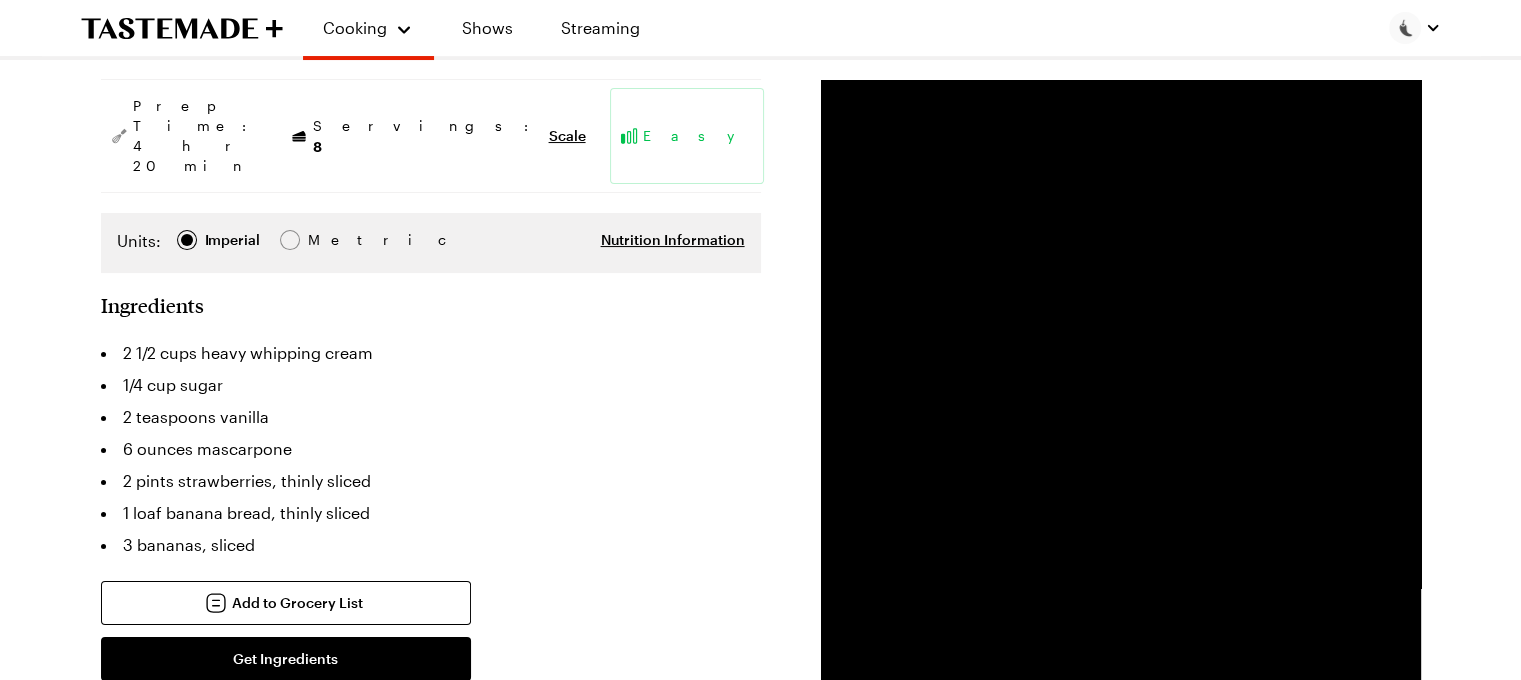 scroll, scrollTop: 0, scrollLeft: 6, axis: horizontal 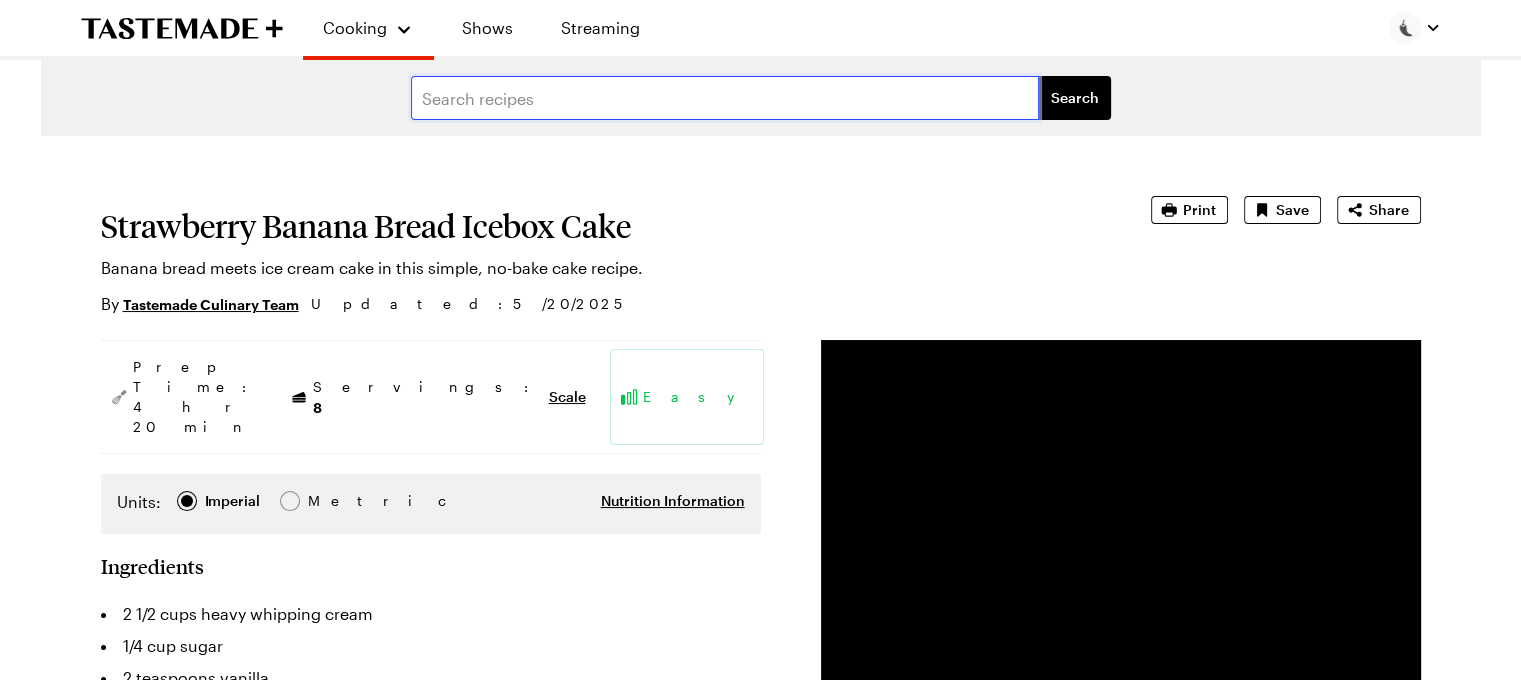 click at bounding box center (725, 98) 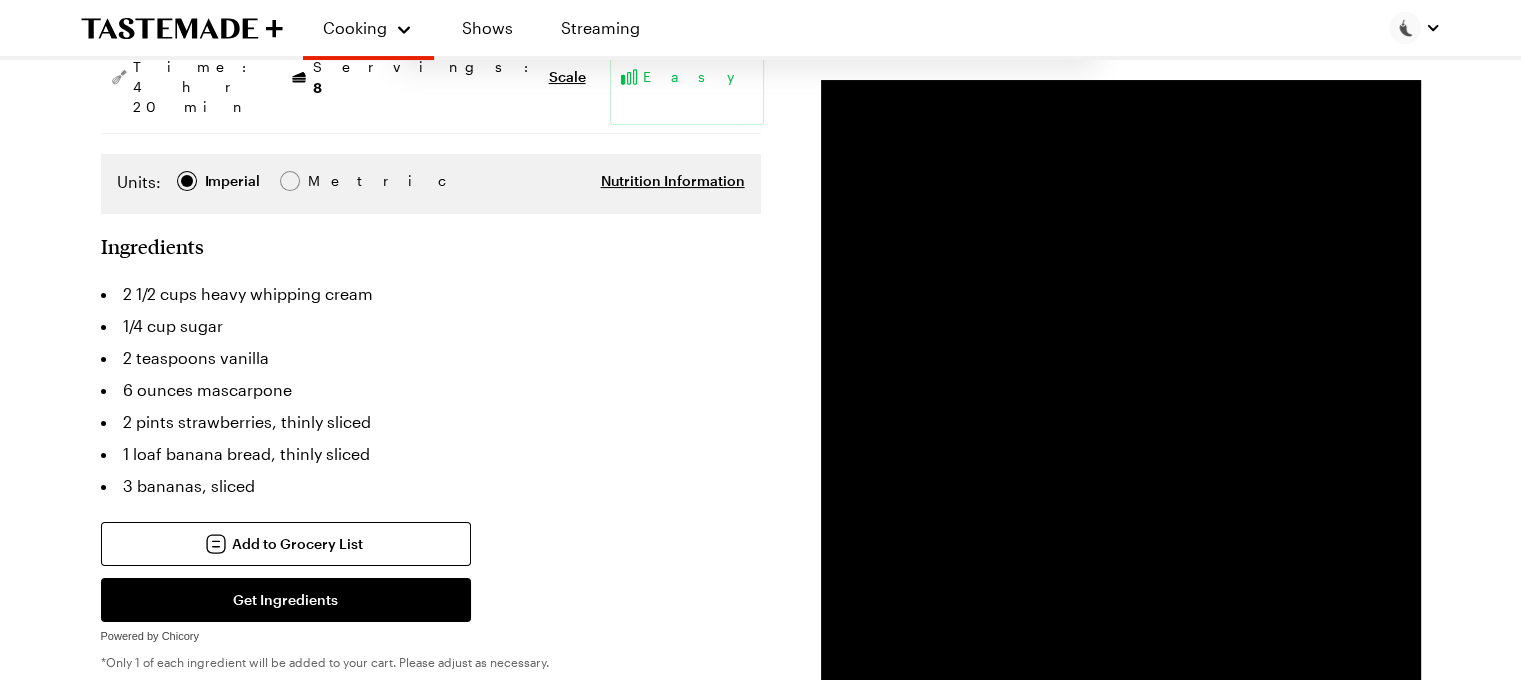 scroll, scrollTop: 0, scrollLeft: 6, axis: horizontal 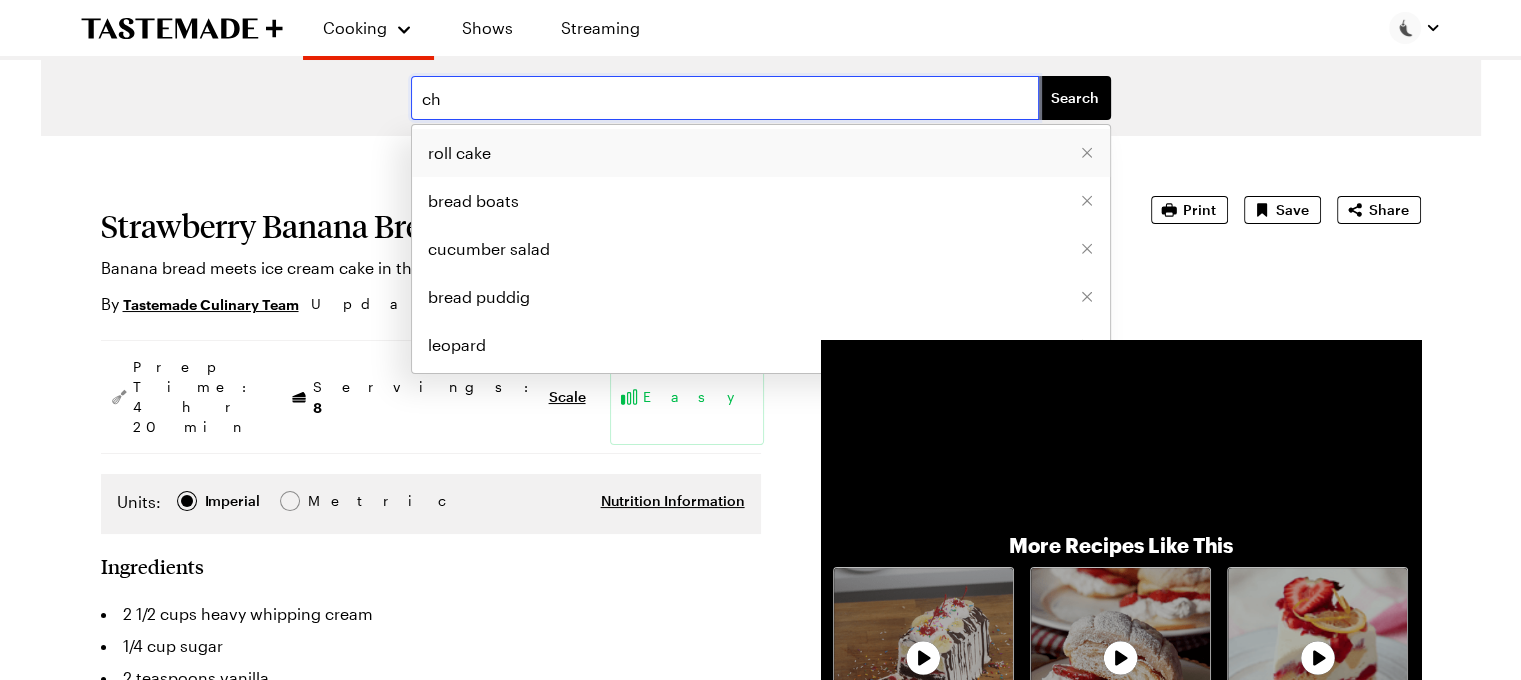 type on "c" 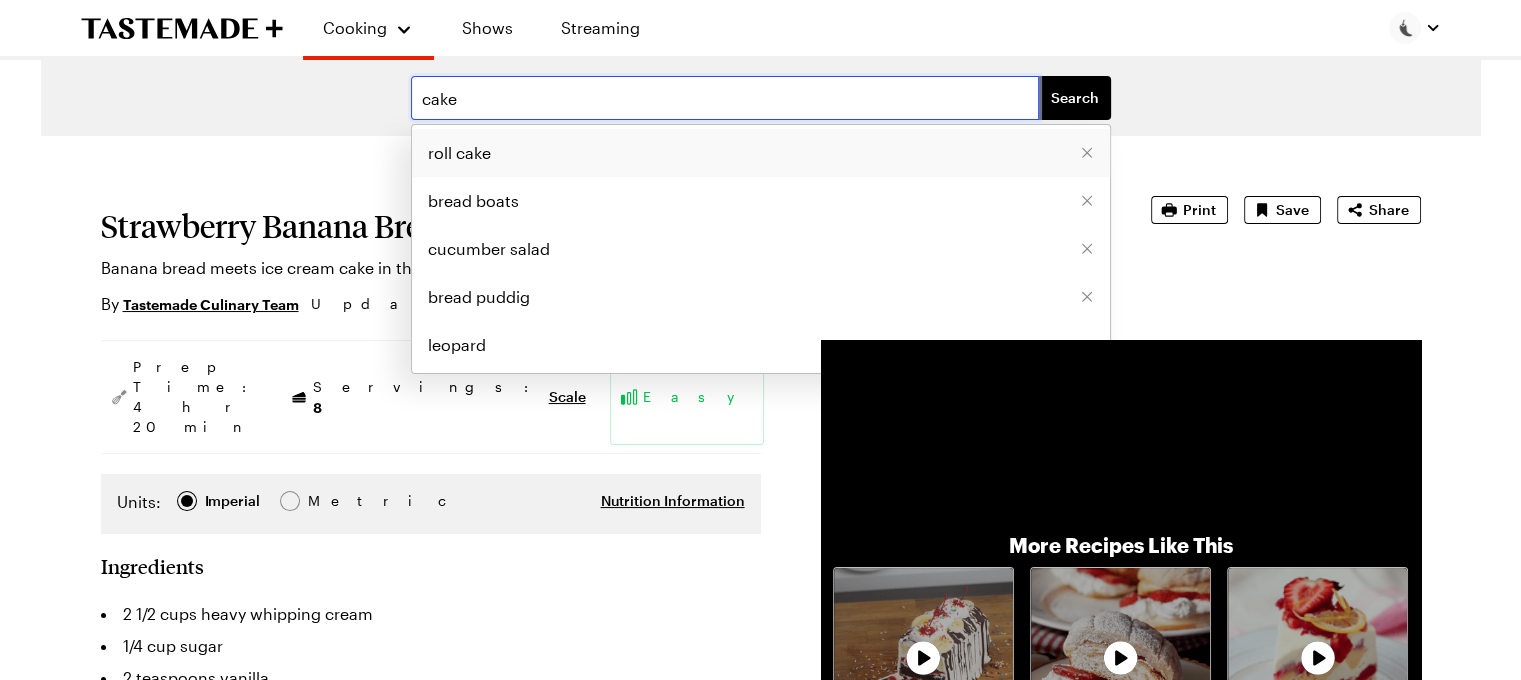 type on "cake" 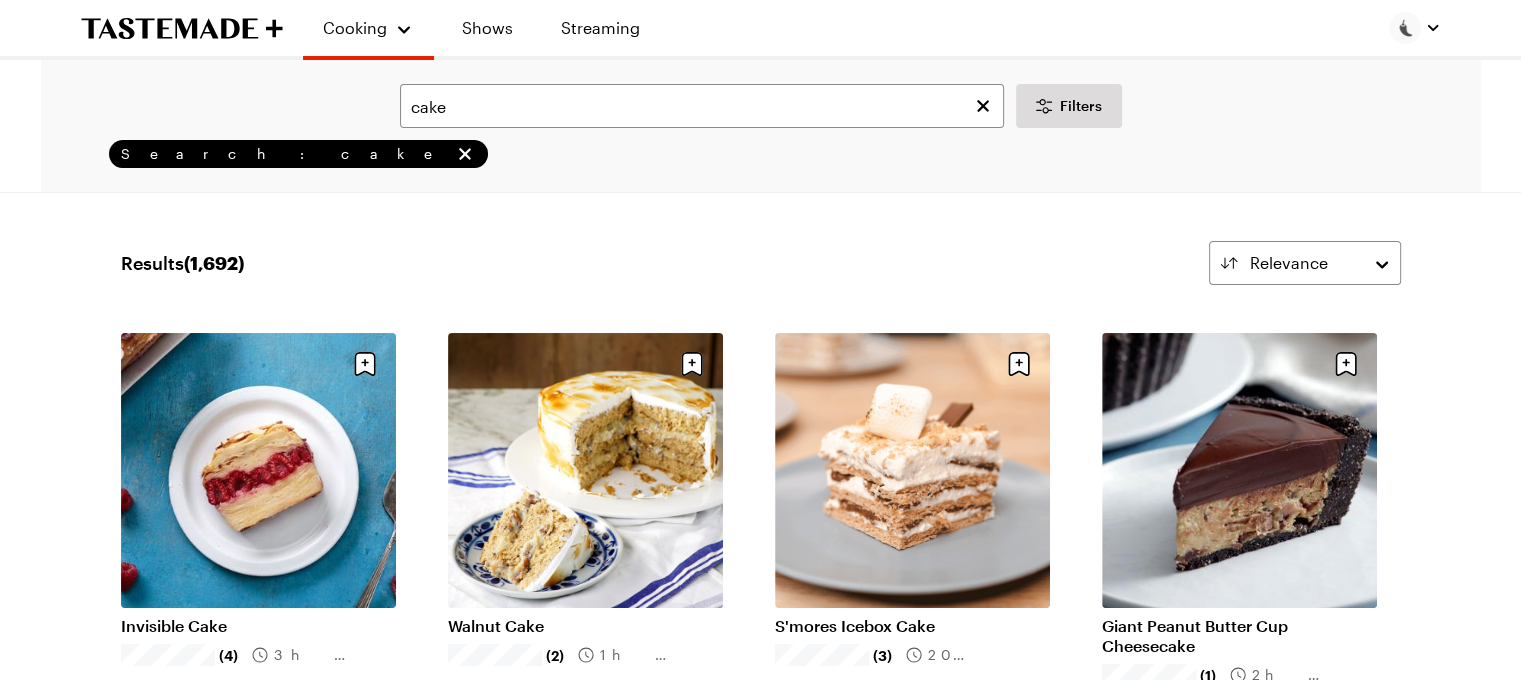 scroll, scrollTop: 0, scrollLeft: 0, axis: both 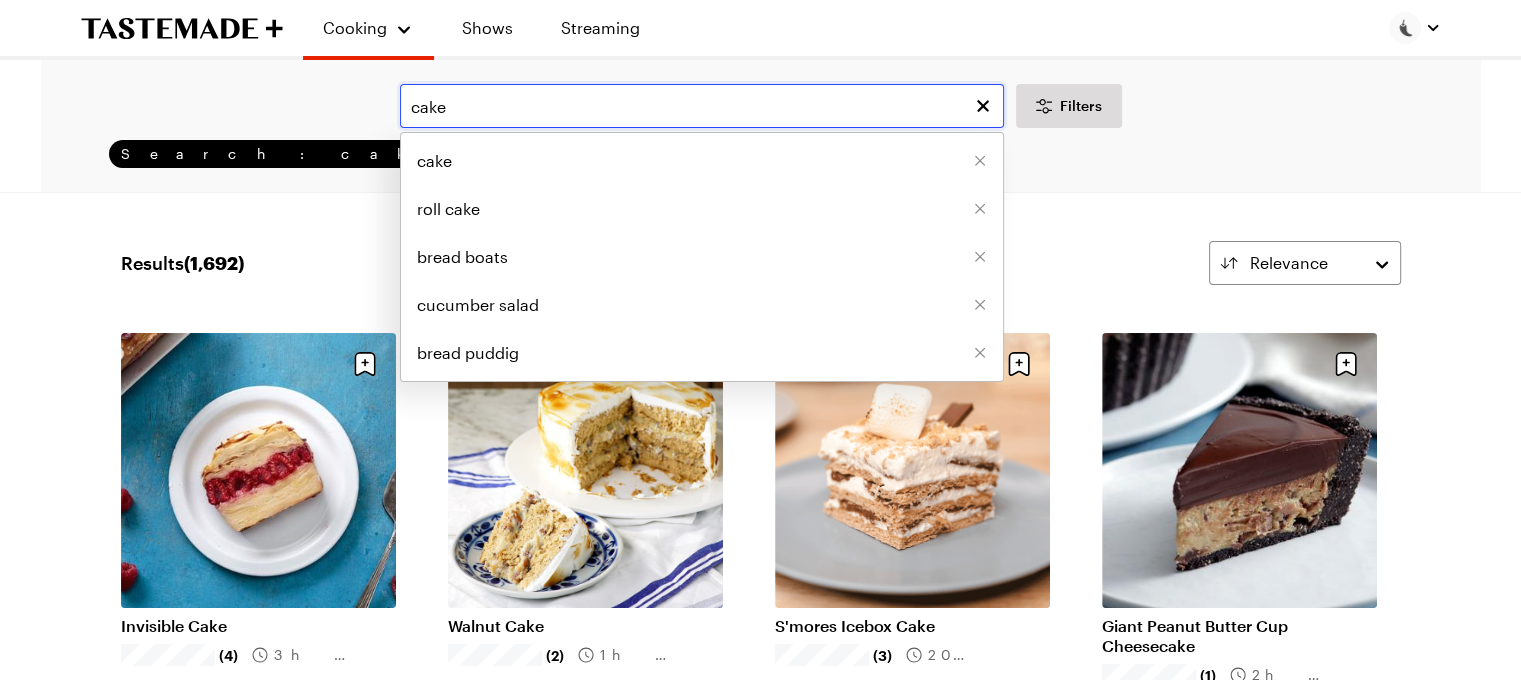 drag, startPoint x: 552, startPoint y: 103, endPoint x: 314, endPoint y: 114, distance: 238.25406 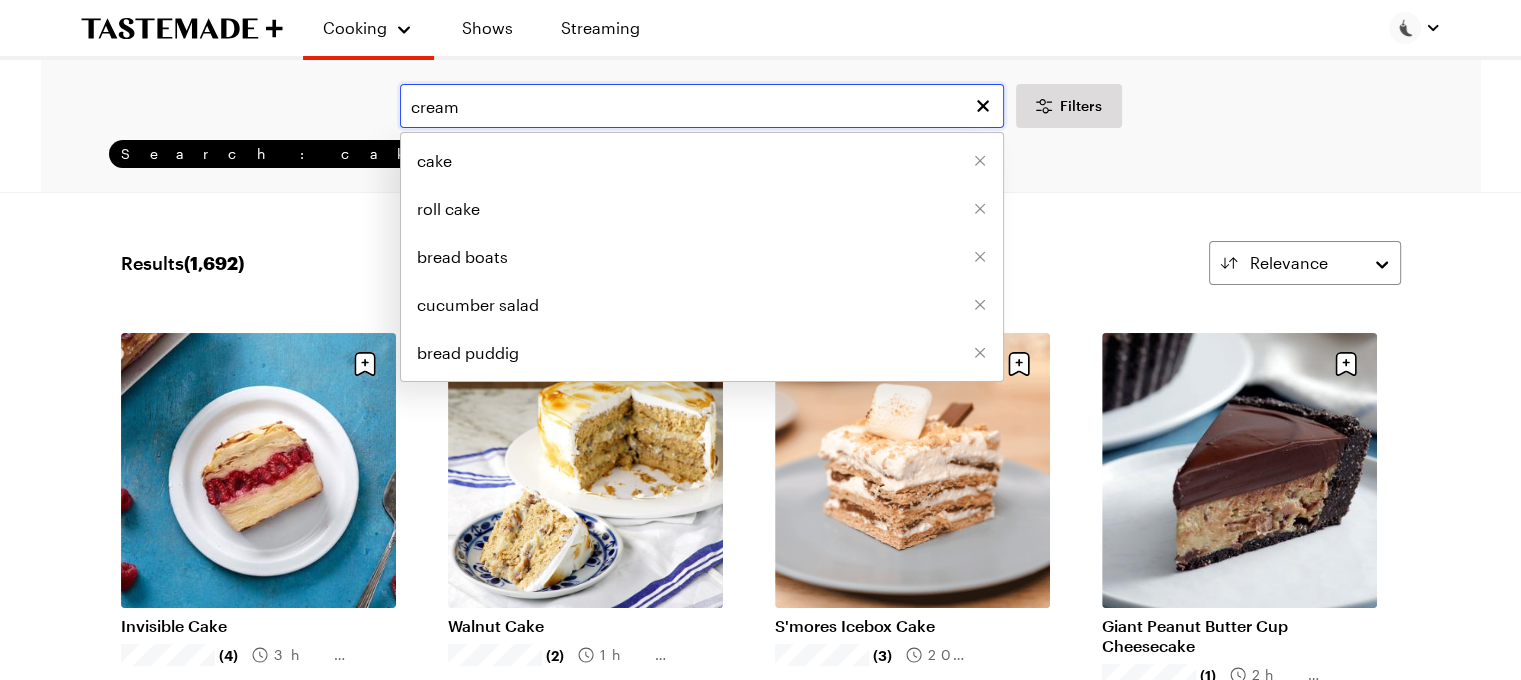 type on "cream" 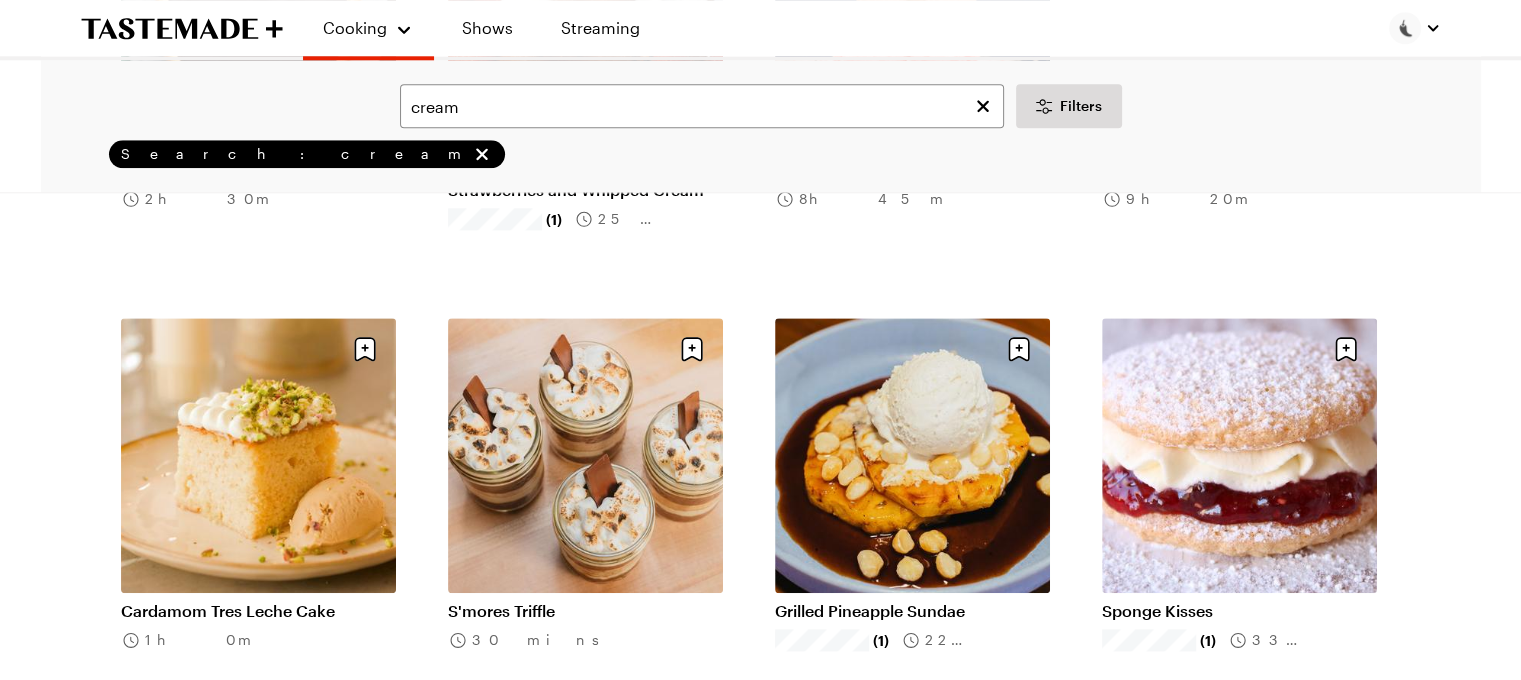 scroll, scrollTop: 2218, scrollLeft: 2, axis: both 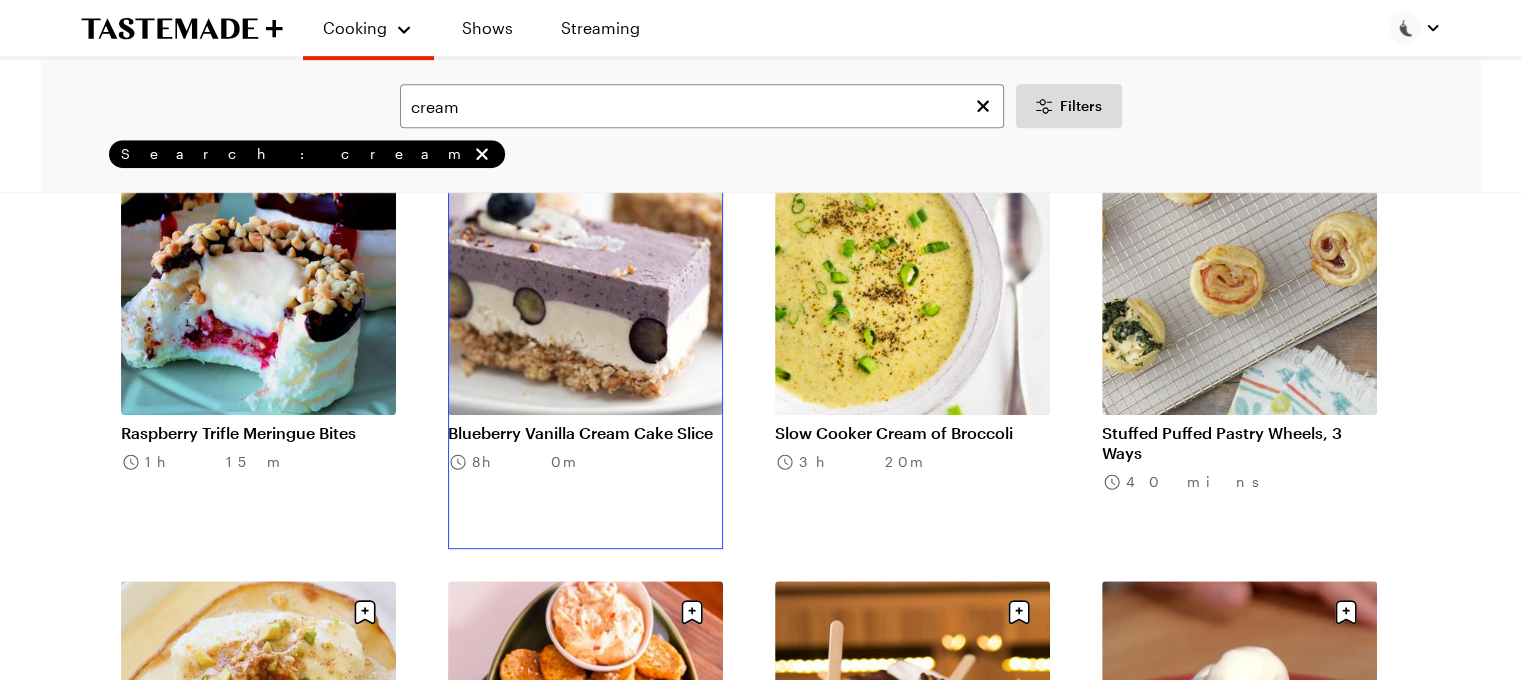 click on "Blueberry Vanilla Cream Cake Slice" at bounding box center (585, 433) 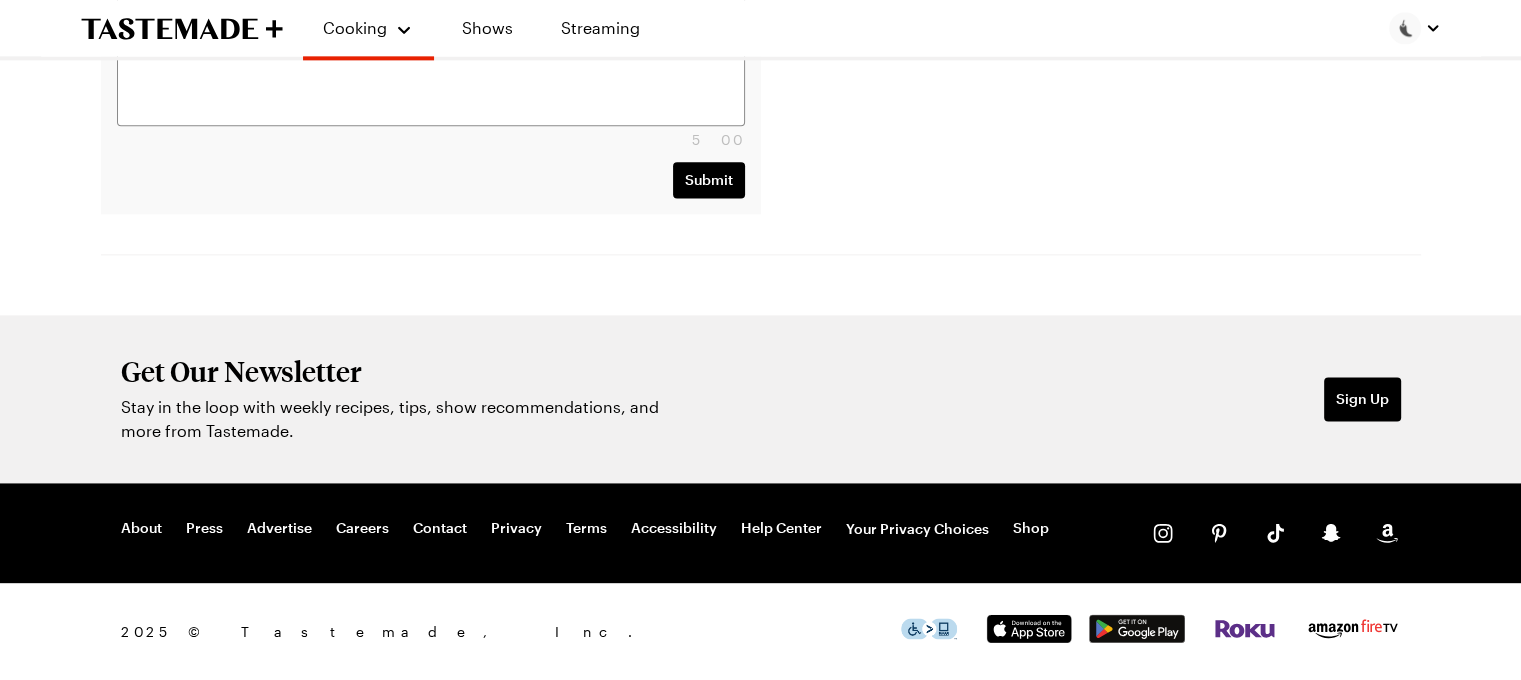 scroll, scrollTop: 0, scrollLeft: 0, axis: both 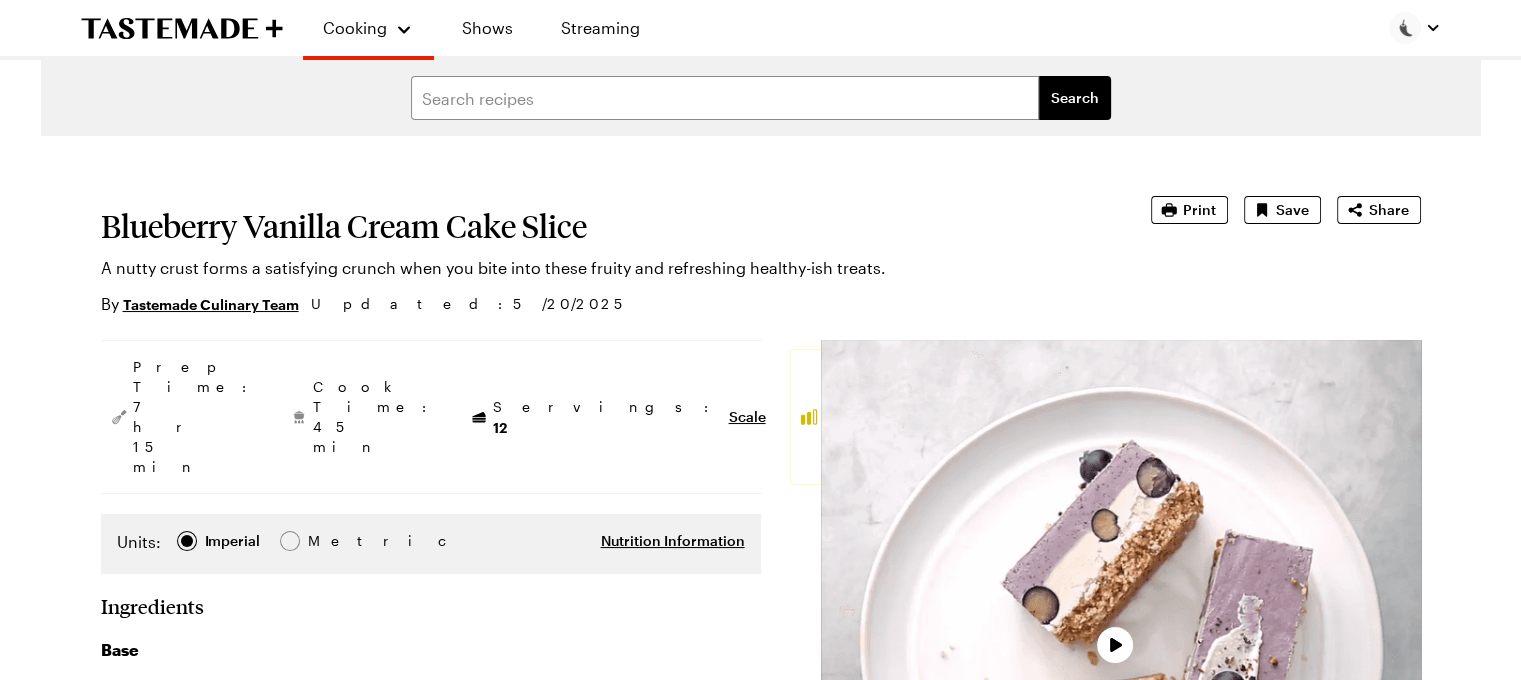 click at bounding box center (1121, 640) 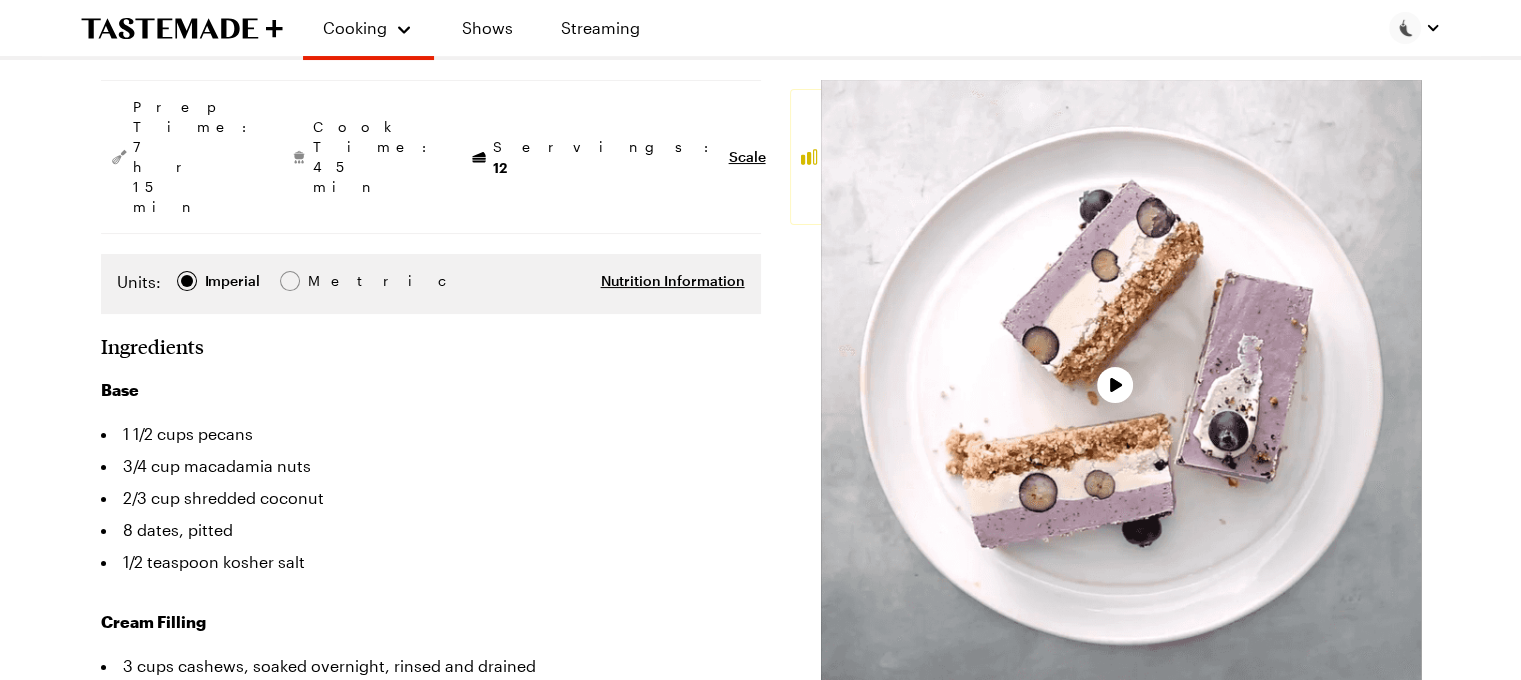 type on "x" 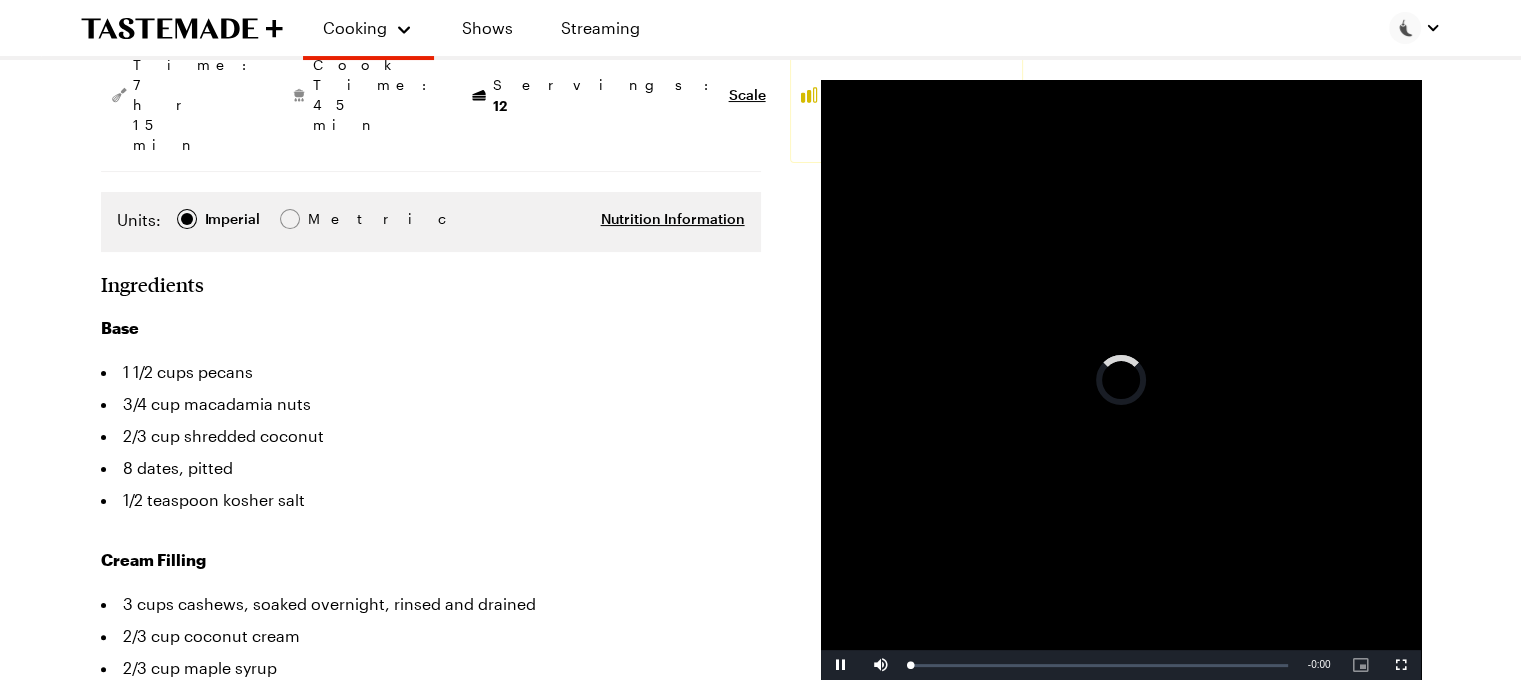 scroll, scrollTop: 320, scrollLeft: 0, axis: vertical 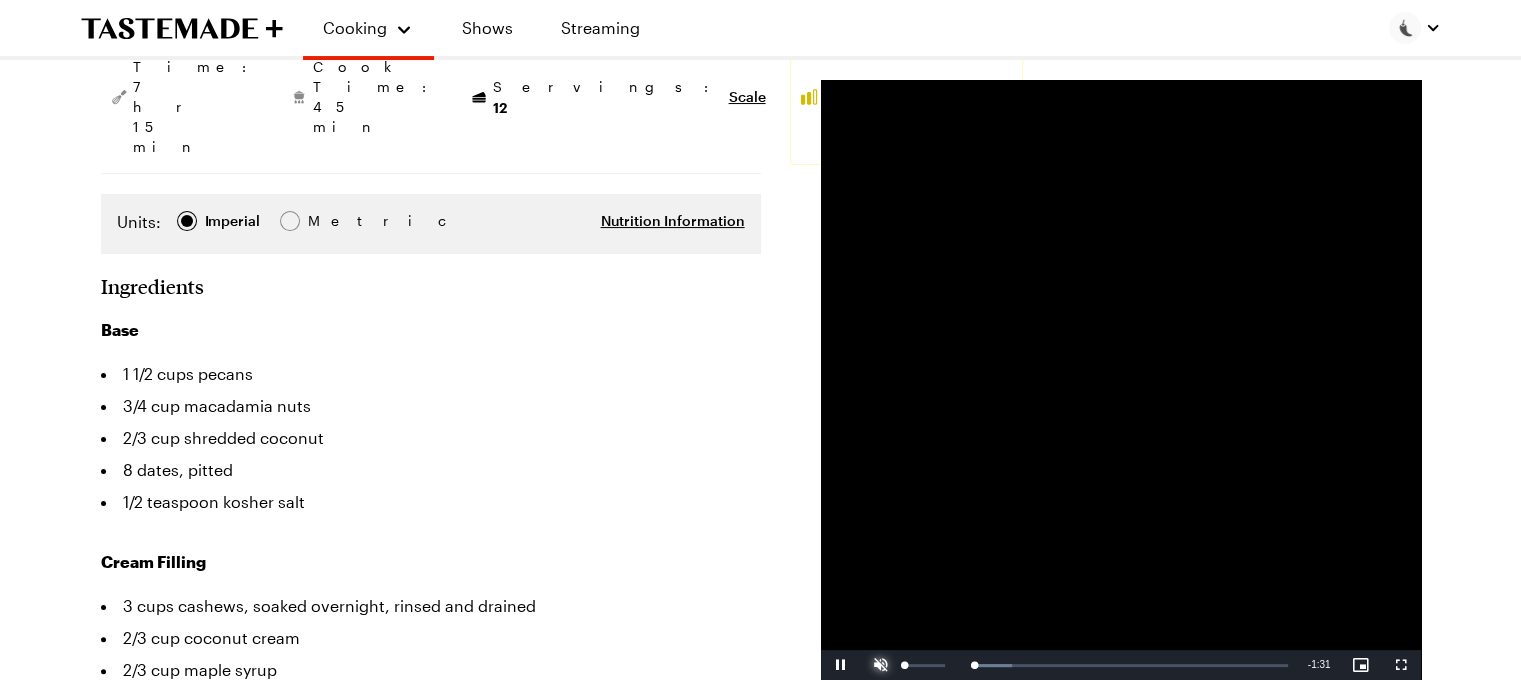 click at bounding box center (881, 665) 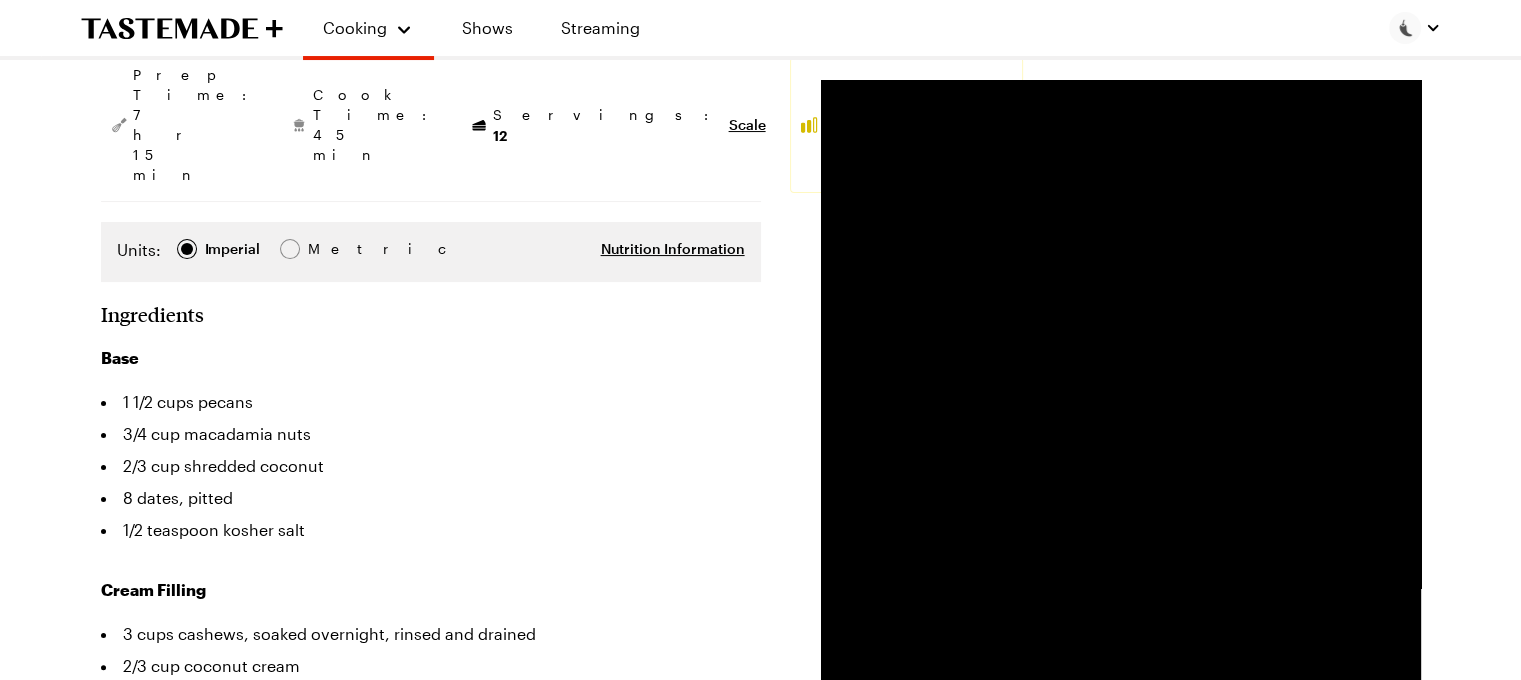 scroll, scrollTop: 295, scrollLeft: 0, axis: vertical 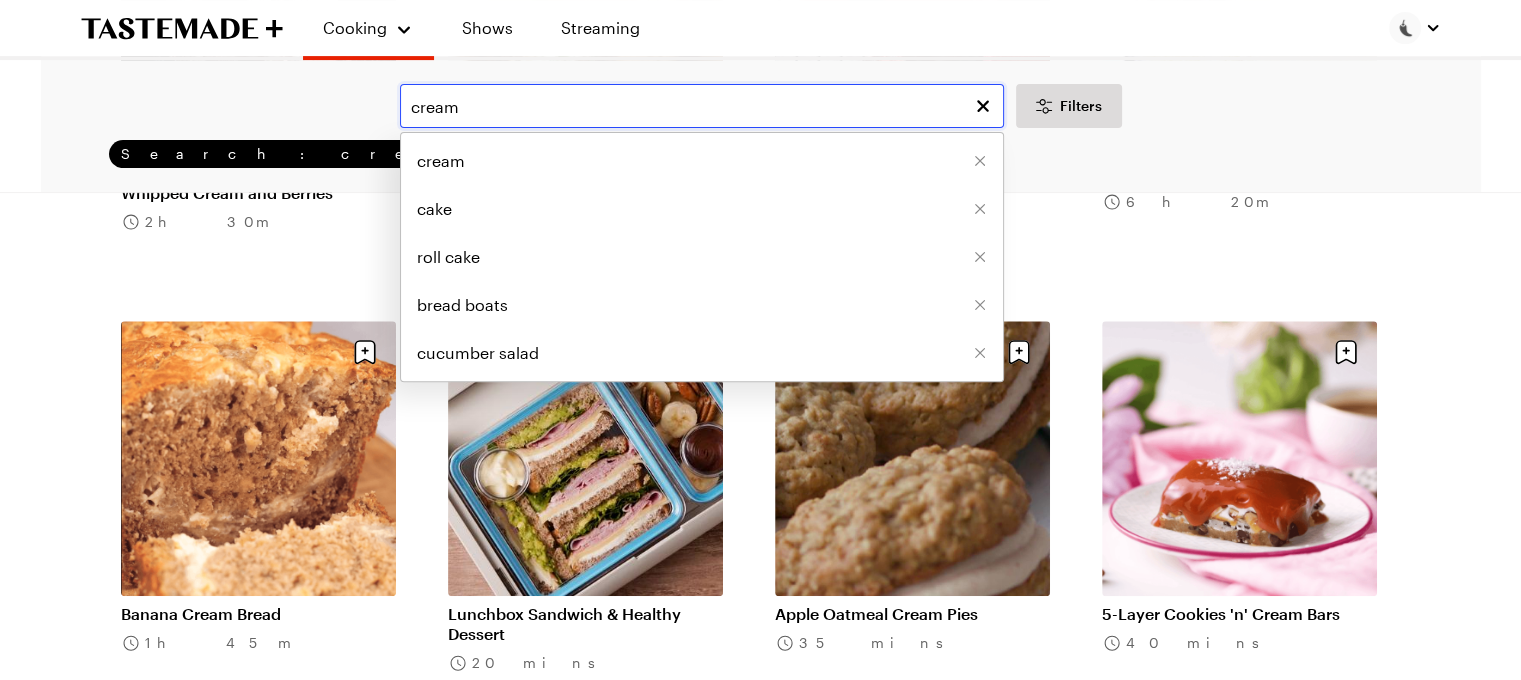 drag, startPoint x: 529, startPoint y: 120, endPoint x: 307, endPoint y: 125, distance: 222.0563 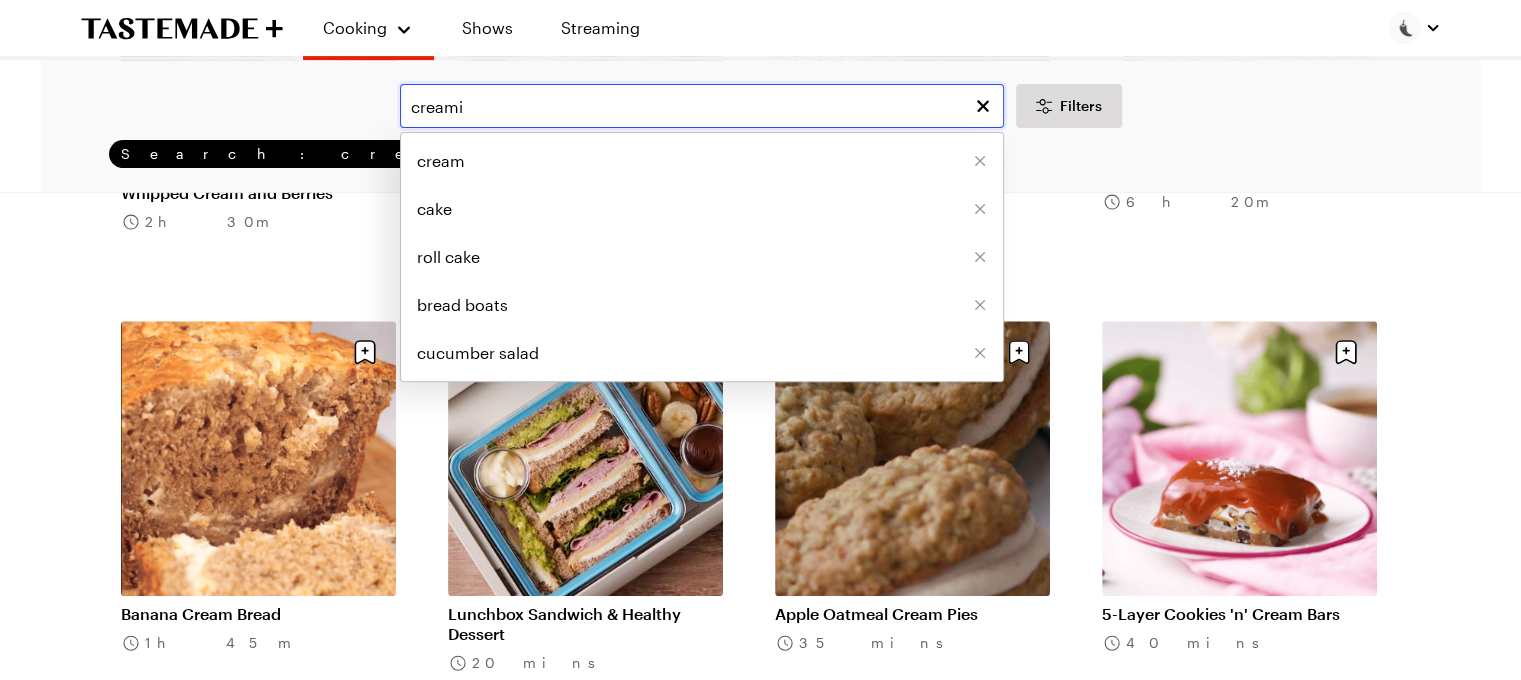 scroll, scrollTop: 0, scrollLeft: 0, axis: both 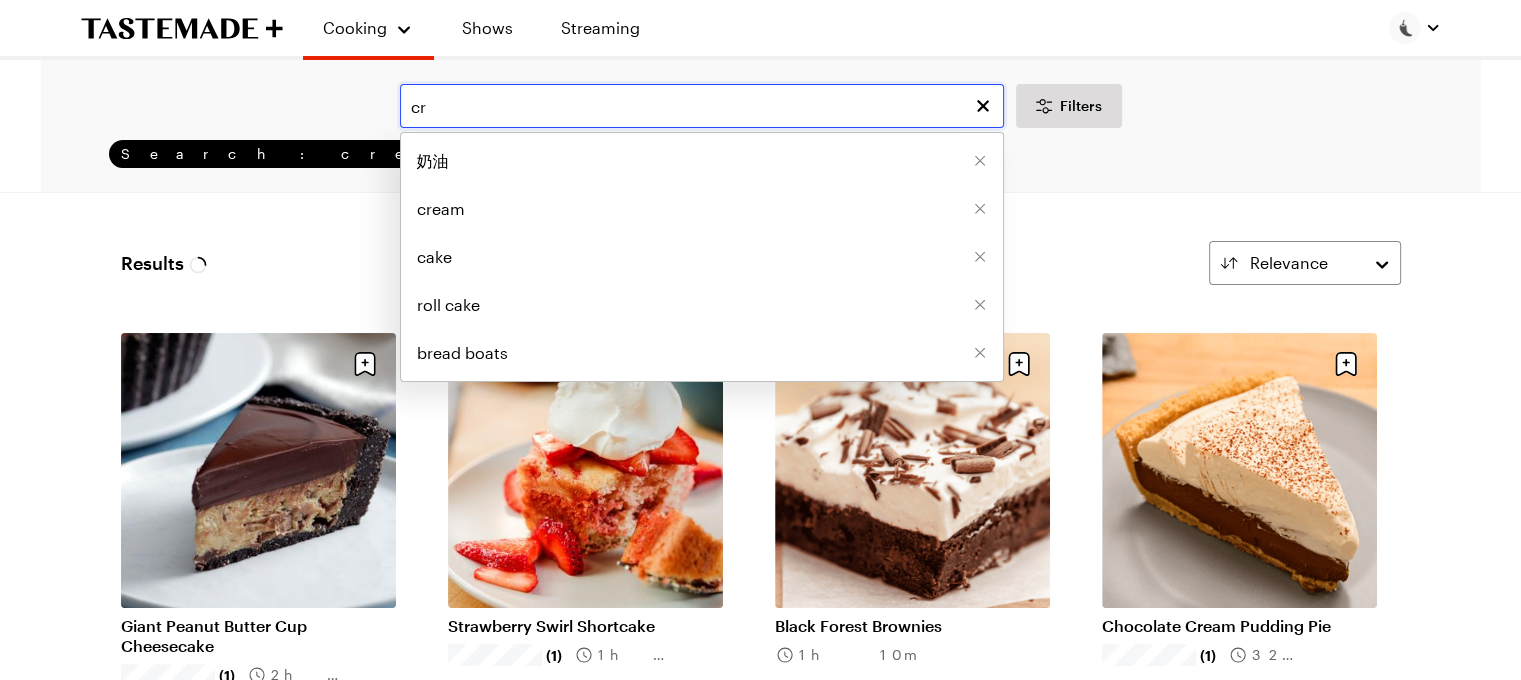 type on "c" 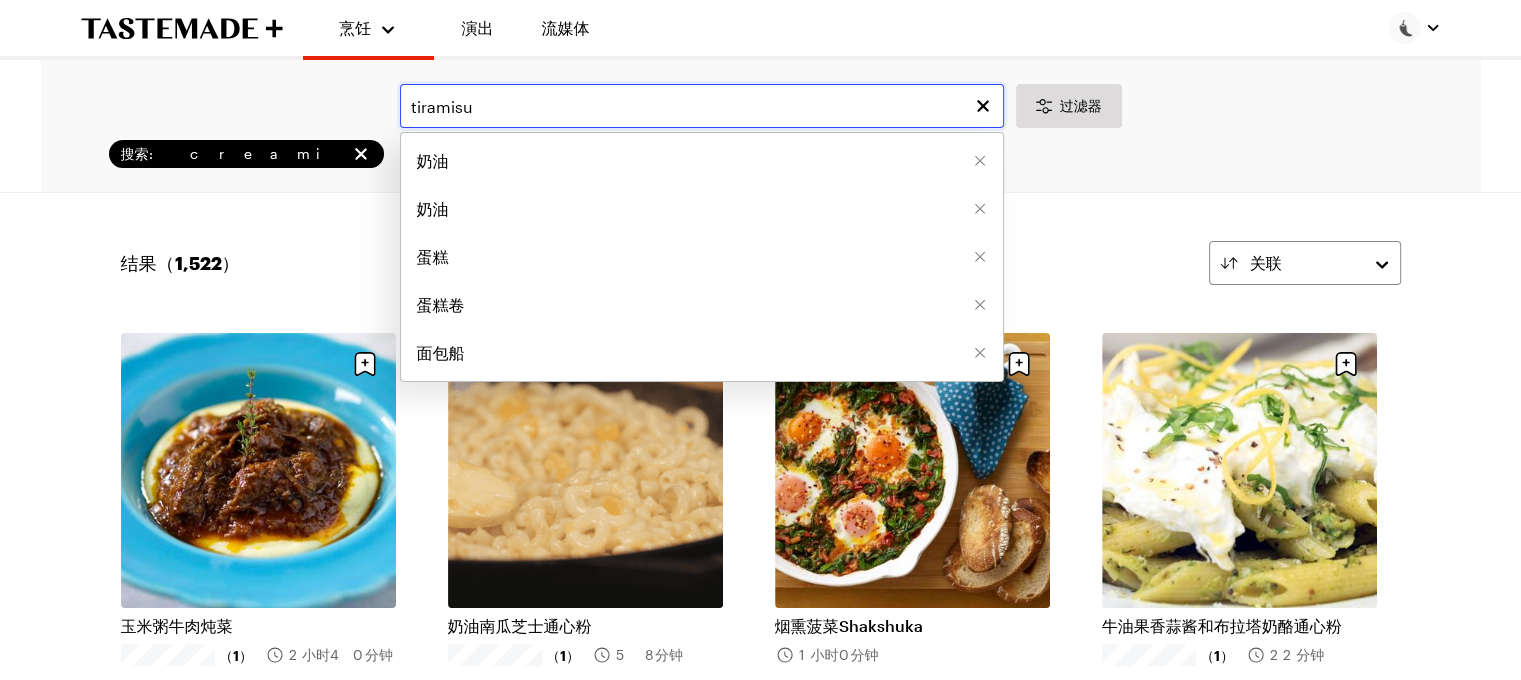 type on "tiramisu" 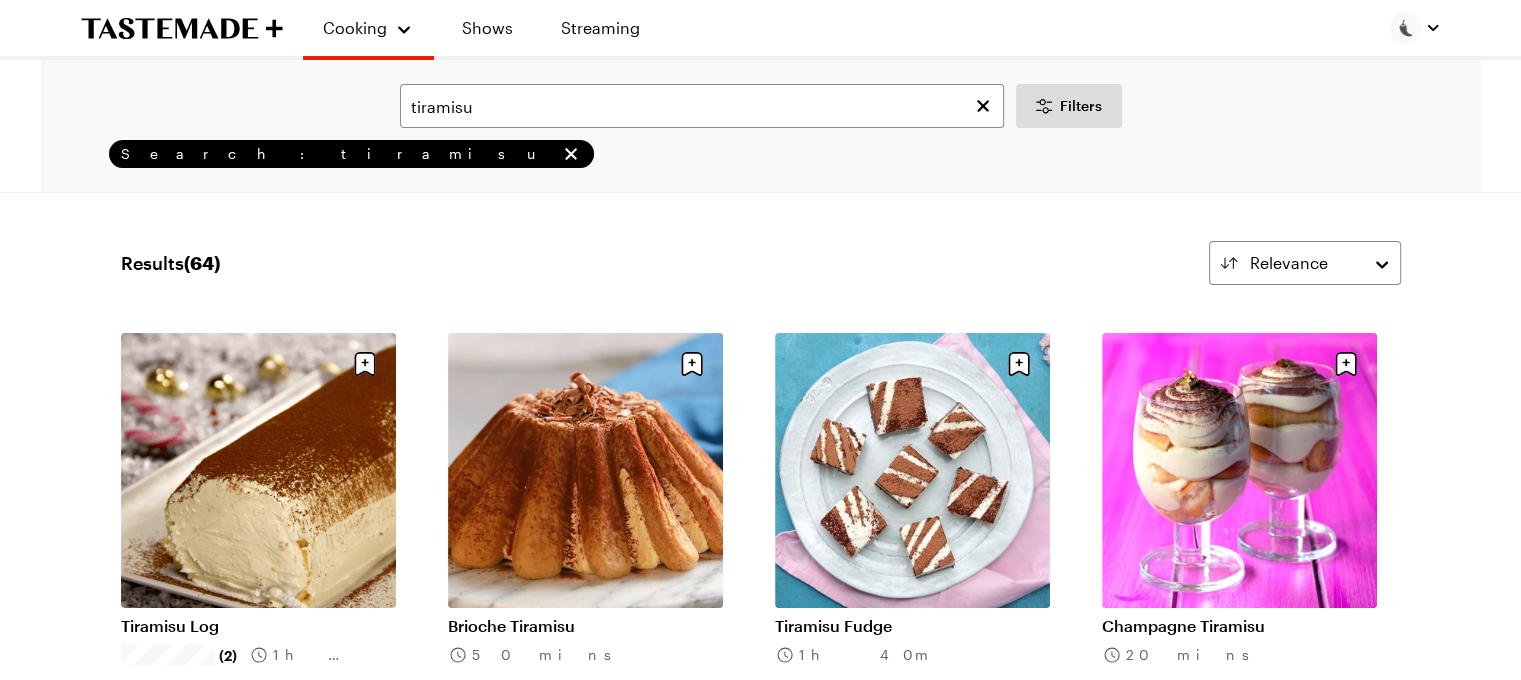 click on "Results  ( 64 ) Relevance Load More Tiramisu Log (2) 1h 10m Brioche Tiramisu 50 mins Tiramisu Fudge 1h 40m Champagne Tiramisu 20 mins Tiramisu Ombré Cake 1h 20m Easy Tiramisu 2h 25m Affogato Tiramisu Fridge Cake 35 mins Tiramisu And Cacao Cups 30 mins Christmas Tiramisu 30 mins Milk and Cookies Tiramisu 10 mins Tiramisu Twists 30 mins Tiramisu Cake 1h 5m Tiramisu Cannoli 40 mins Tiramisu Coffee Frappe 5 mins Gingerbread Tiramisu 1h 0m Simple Tiramisu 4h 25m TiraCisu (“Tiramisu for a crowd”) 4h 20m Traditional Tiramisu (1) 1h 20m Tiramisu Pavlova 1h 30m Classic Tiramisu 2h 30m Lemon Tiramisu 10 mins Ladyfinger Tiramisu Roll Cake 5h 0m Tiramisu Eclairs 5h 40m Tofu And Amazake Tiramisu 20 mins Load More" at bounding box center (761, 1660) 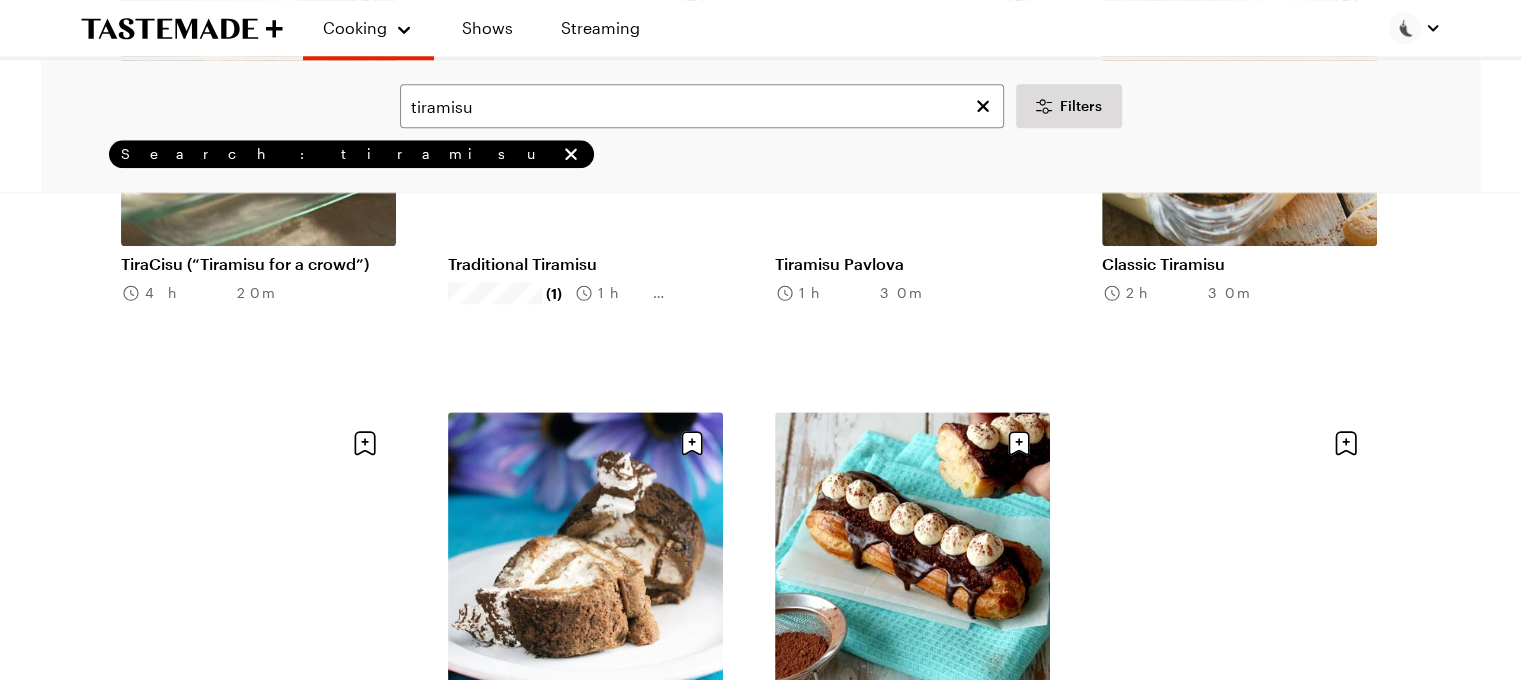 scroll, scrollTop: 2284, scrollLeft: 0, axis: vertical 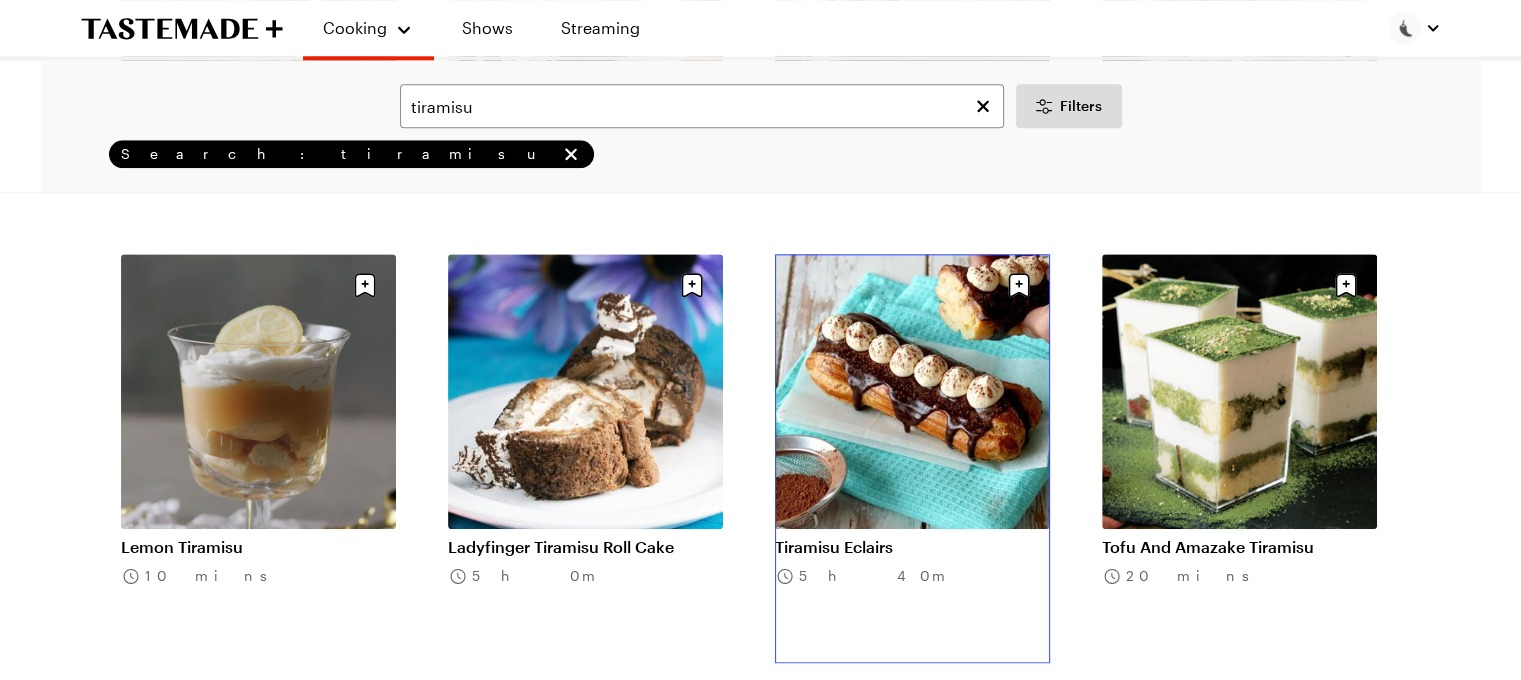click on "Tiramisu Eclairs" at bounding box center (912, 547) 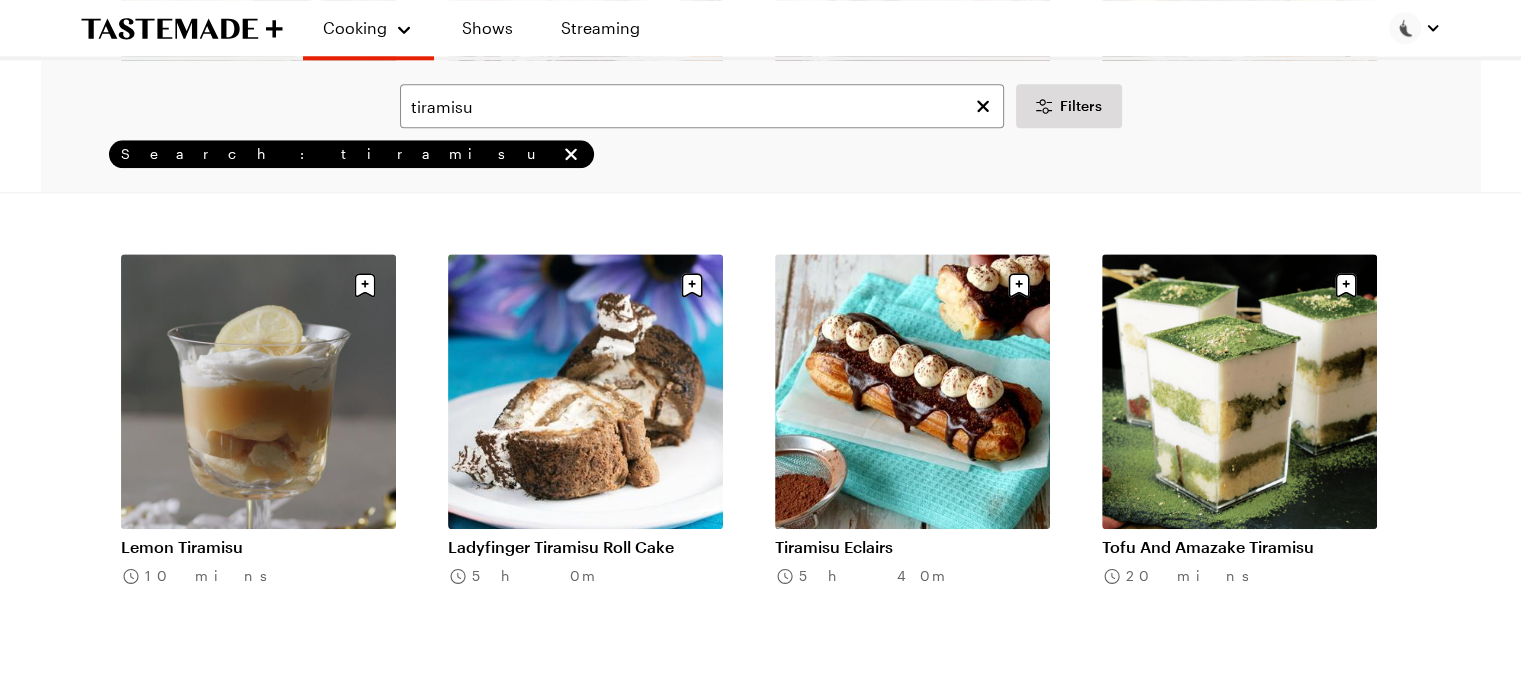 scroll, scrollTop: 0, scrollLeft: 0, axis: both 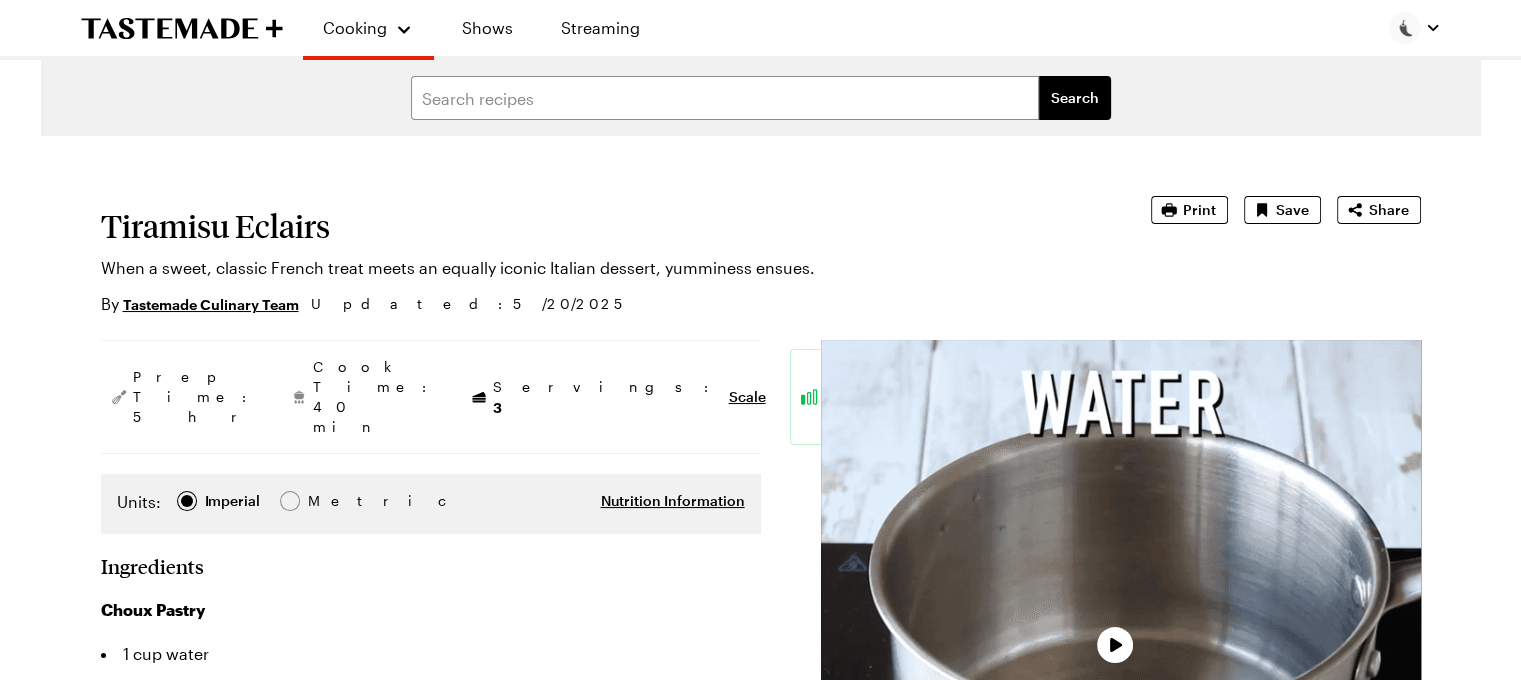 click at bounding box center [1121, 640] 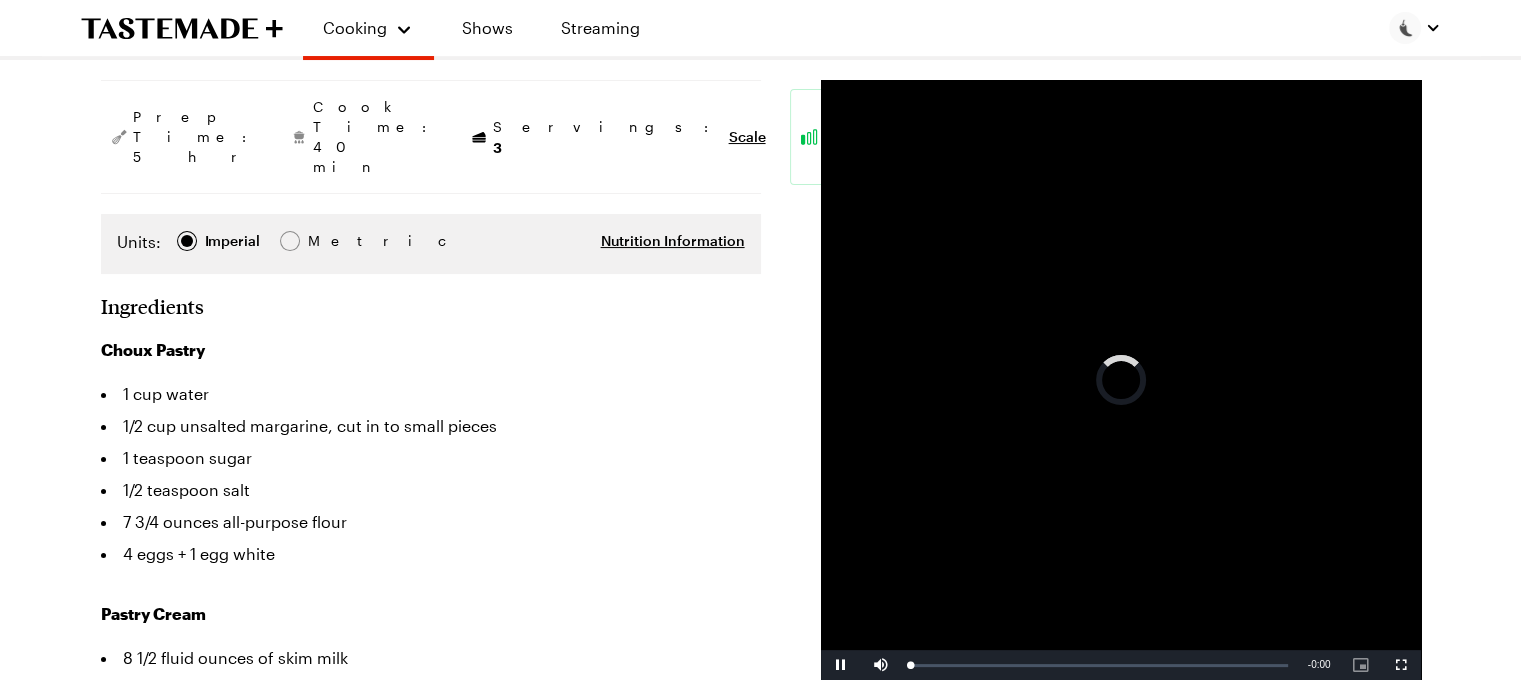 scroll, scrollTop: 262, scrollLeft: 0, axis: vertical 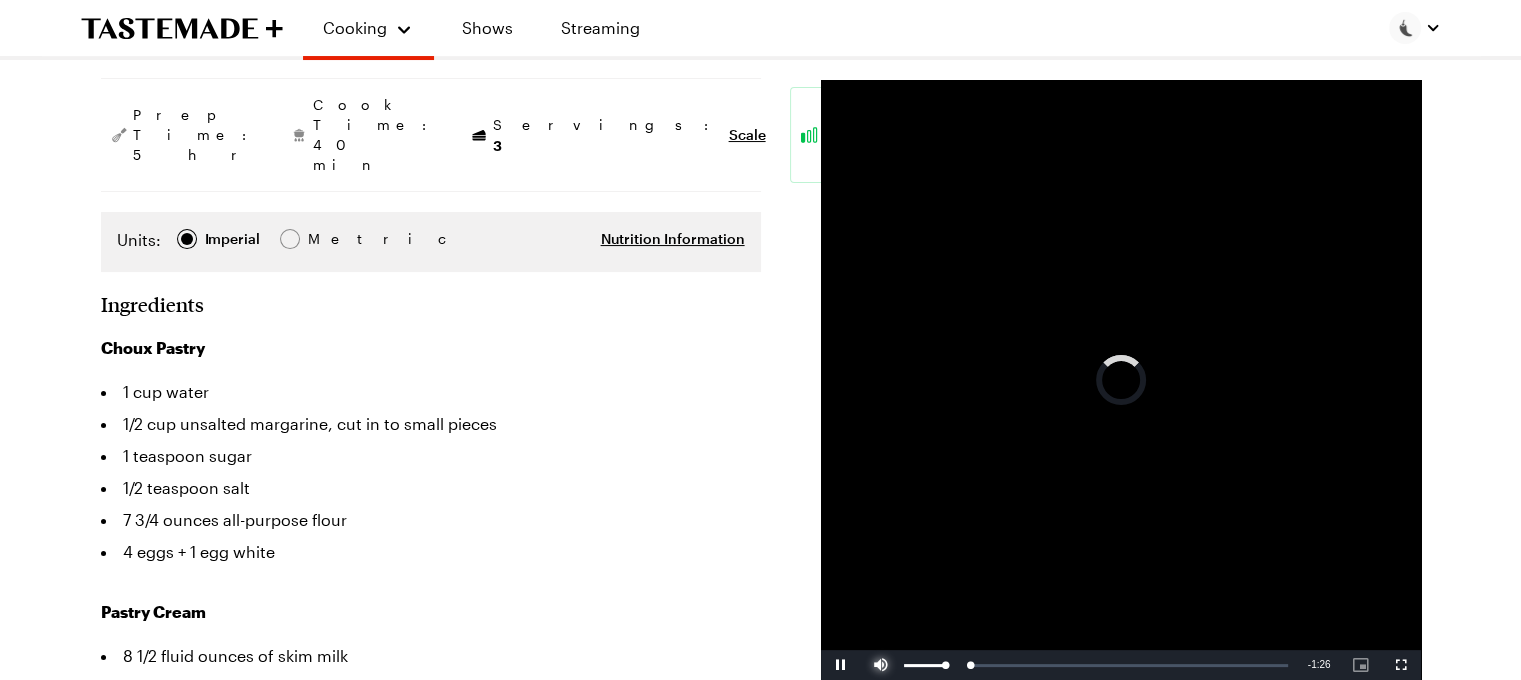 click at bounding box center [881, 665] 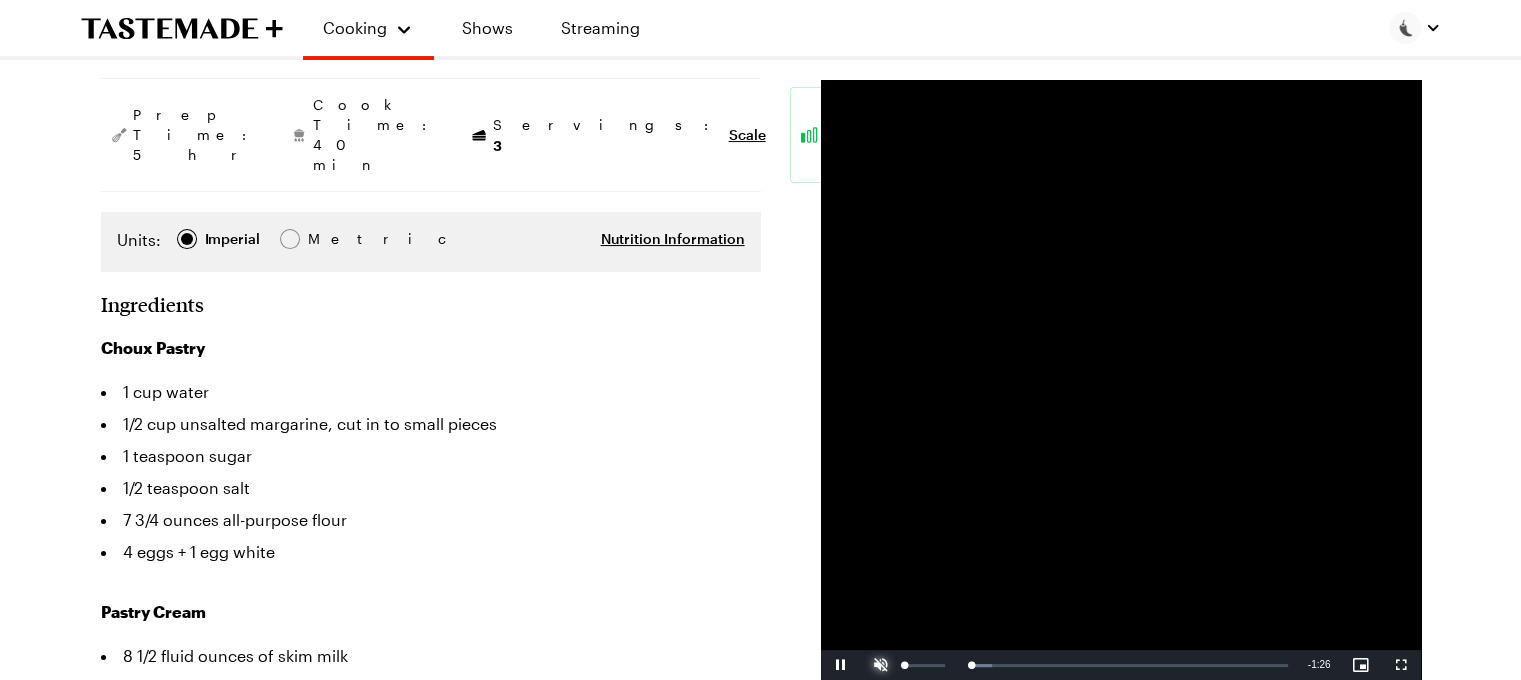 click at bounding box center (881, 665) 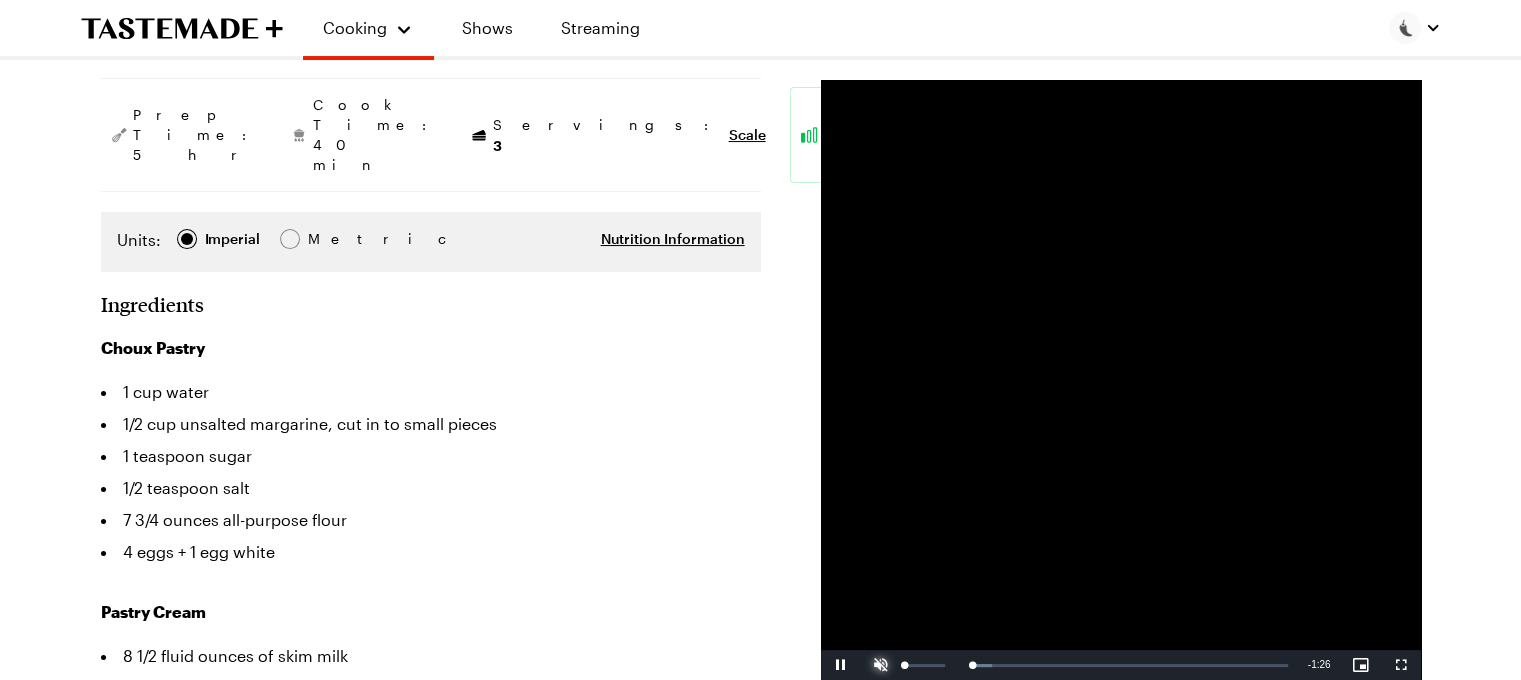 click at bounding box center [881, 665] 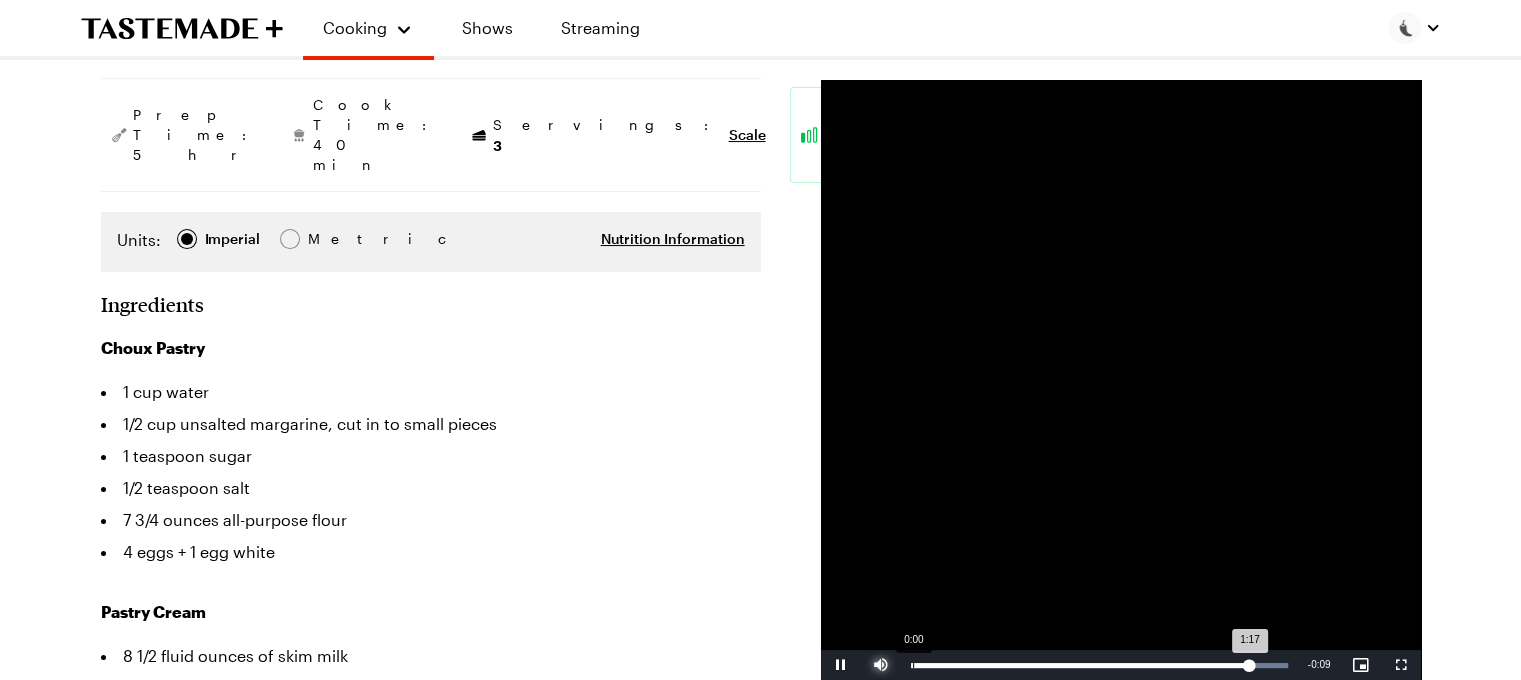 click on "Loaded :  100.00% 0:00 1:17" at bounding box center [1099, 665] 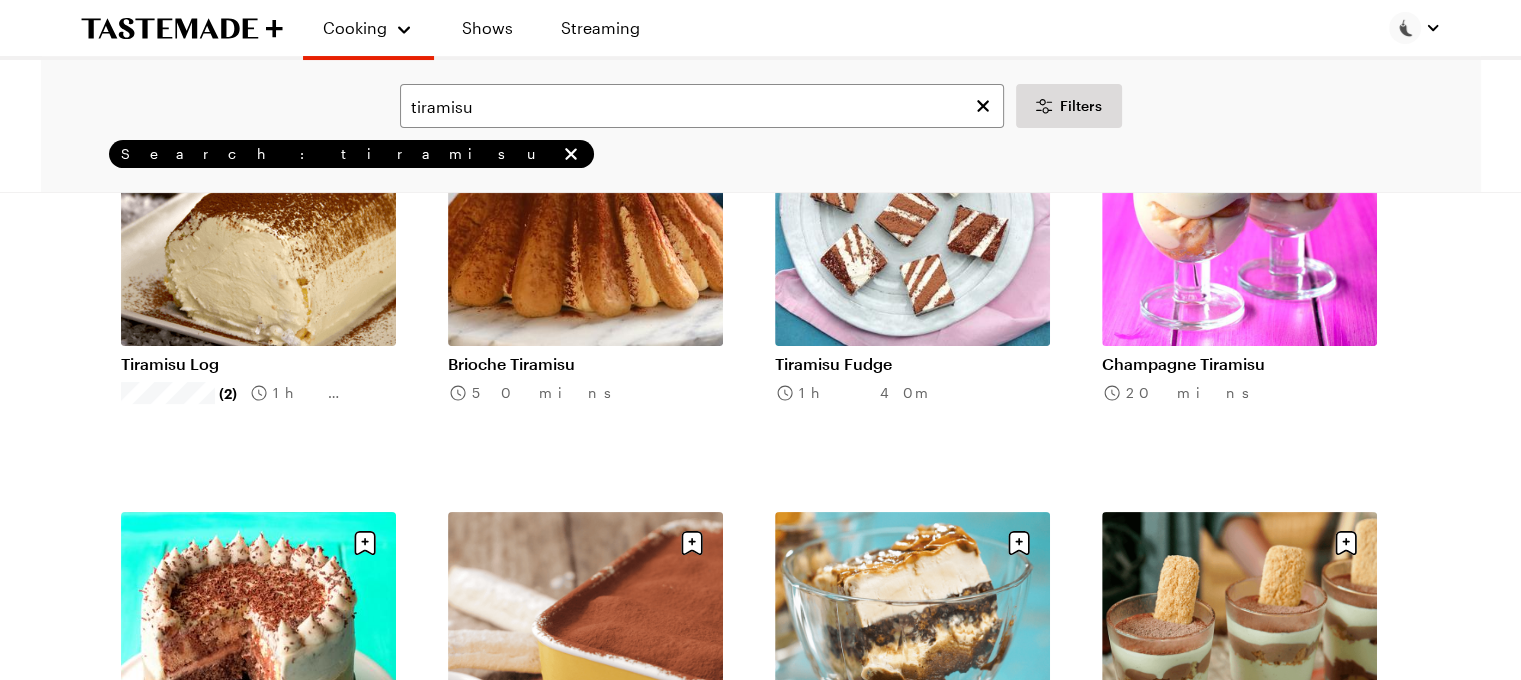 scroll, scrollTop: 0, scrollLeft: 0, axis: both 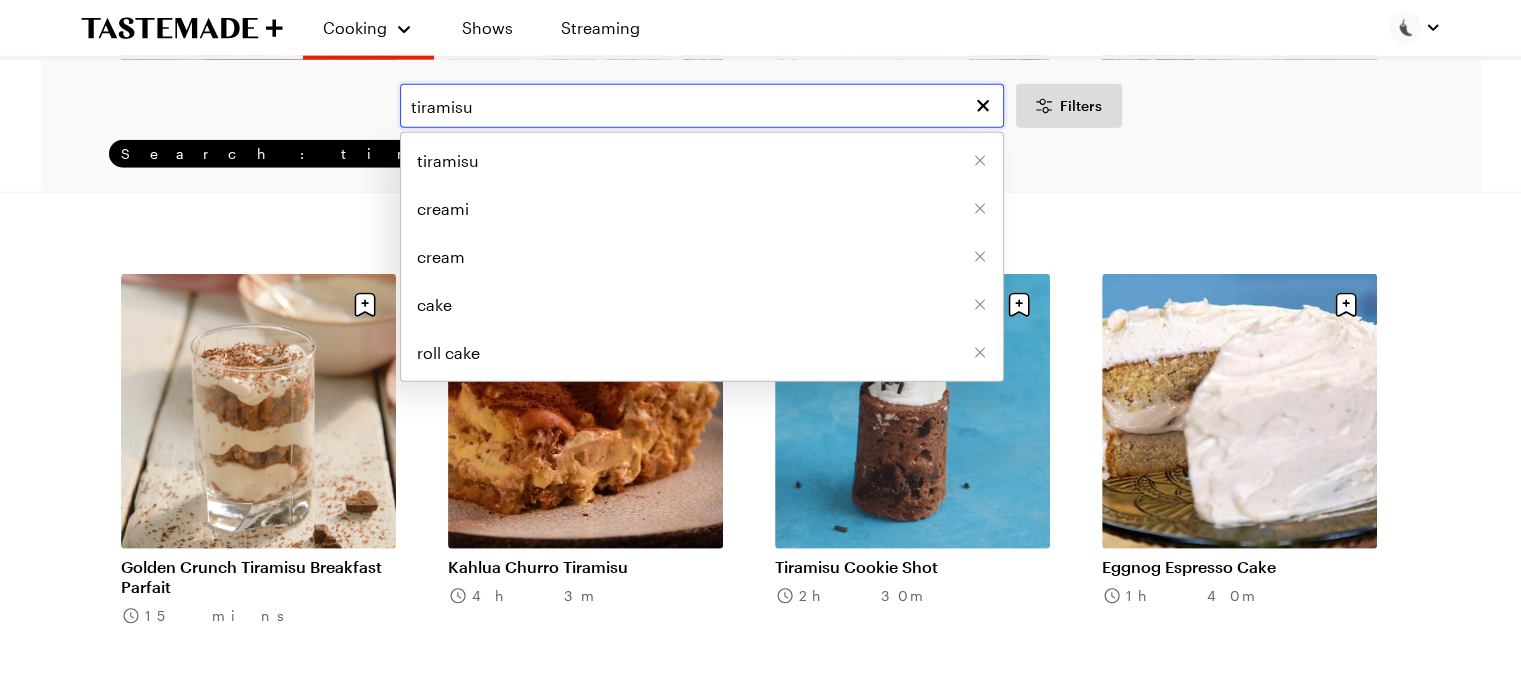 drag, startPoint x: 477, startPoint y: 112, endPoint x: 265, endPoint y: 135, distance: 213.24399 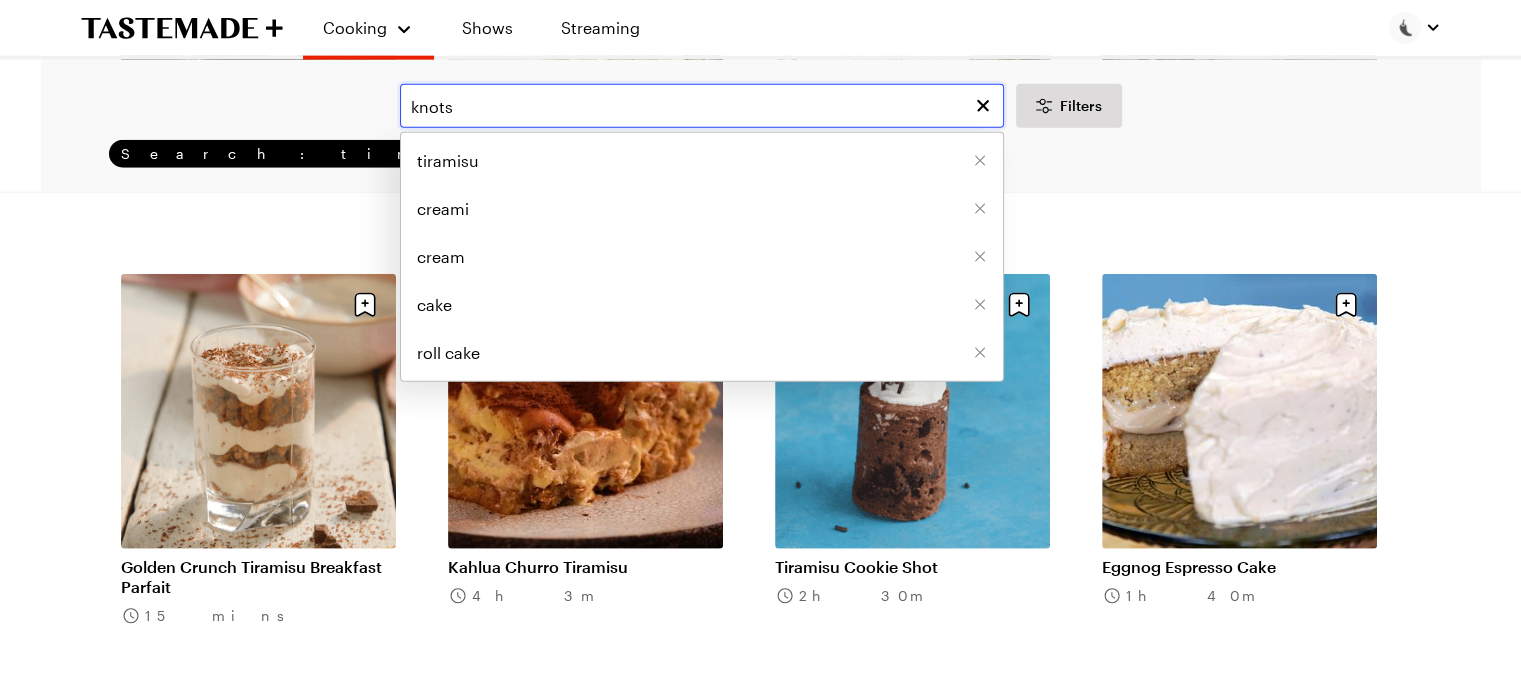 type on "knots" 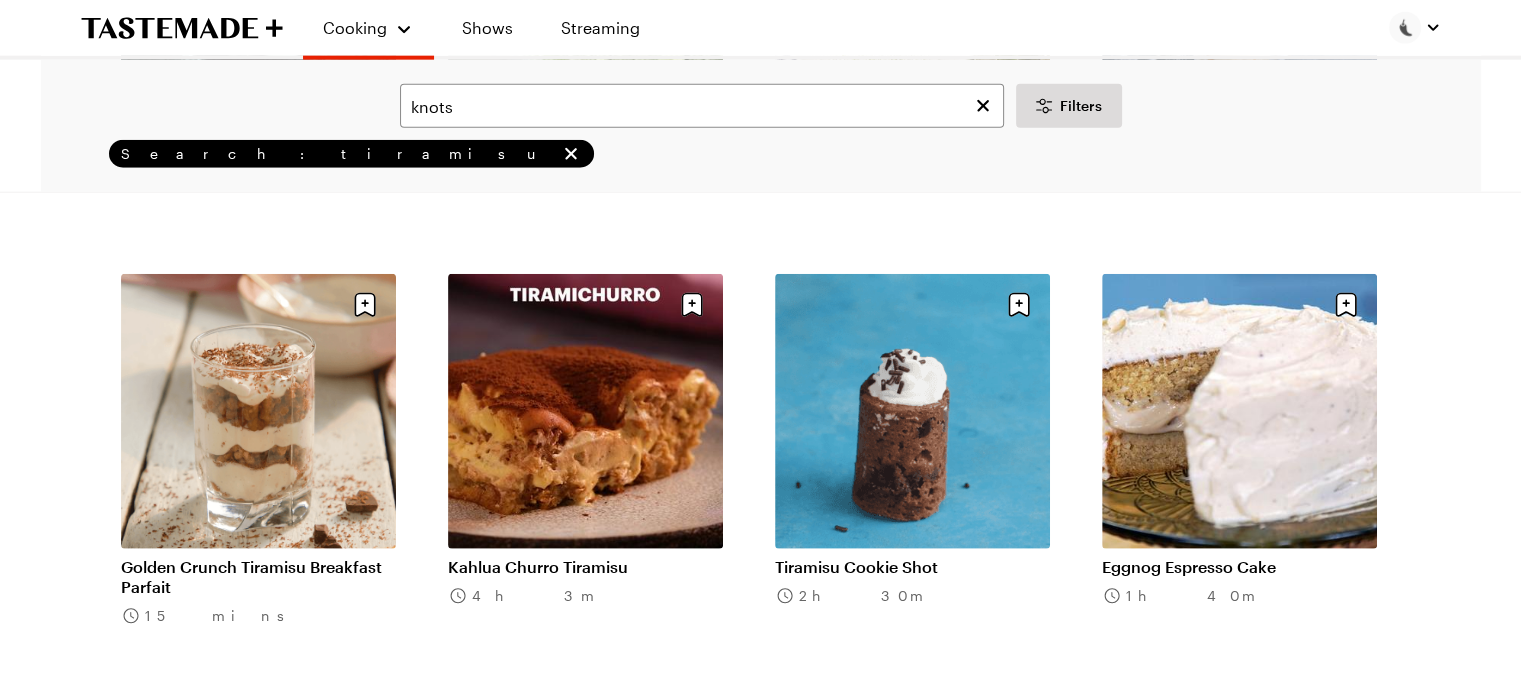 scroll, scrollTop: 0, scrollLeft: 0, axis: both 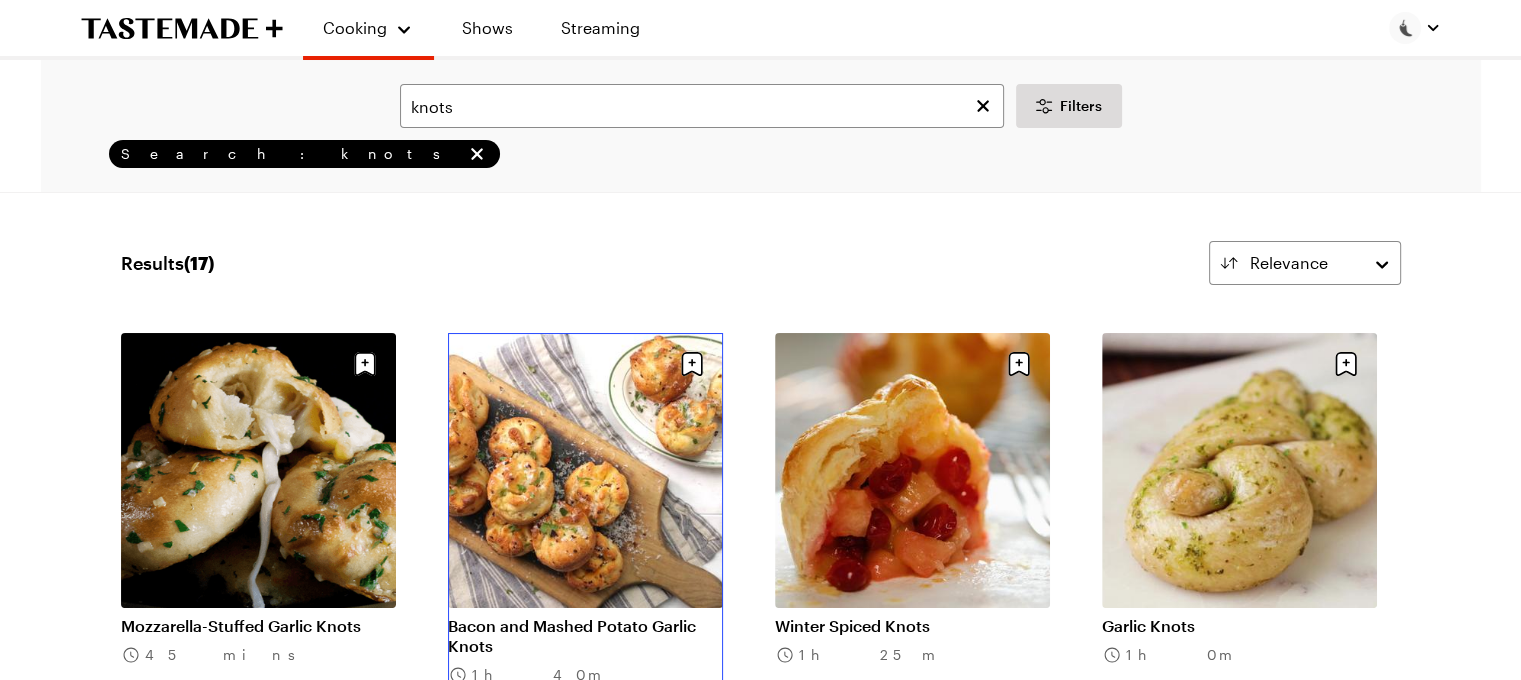 click on "Bacon and Mashed Potato Garlic Knots" at bounding box center (585, 636) 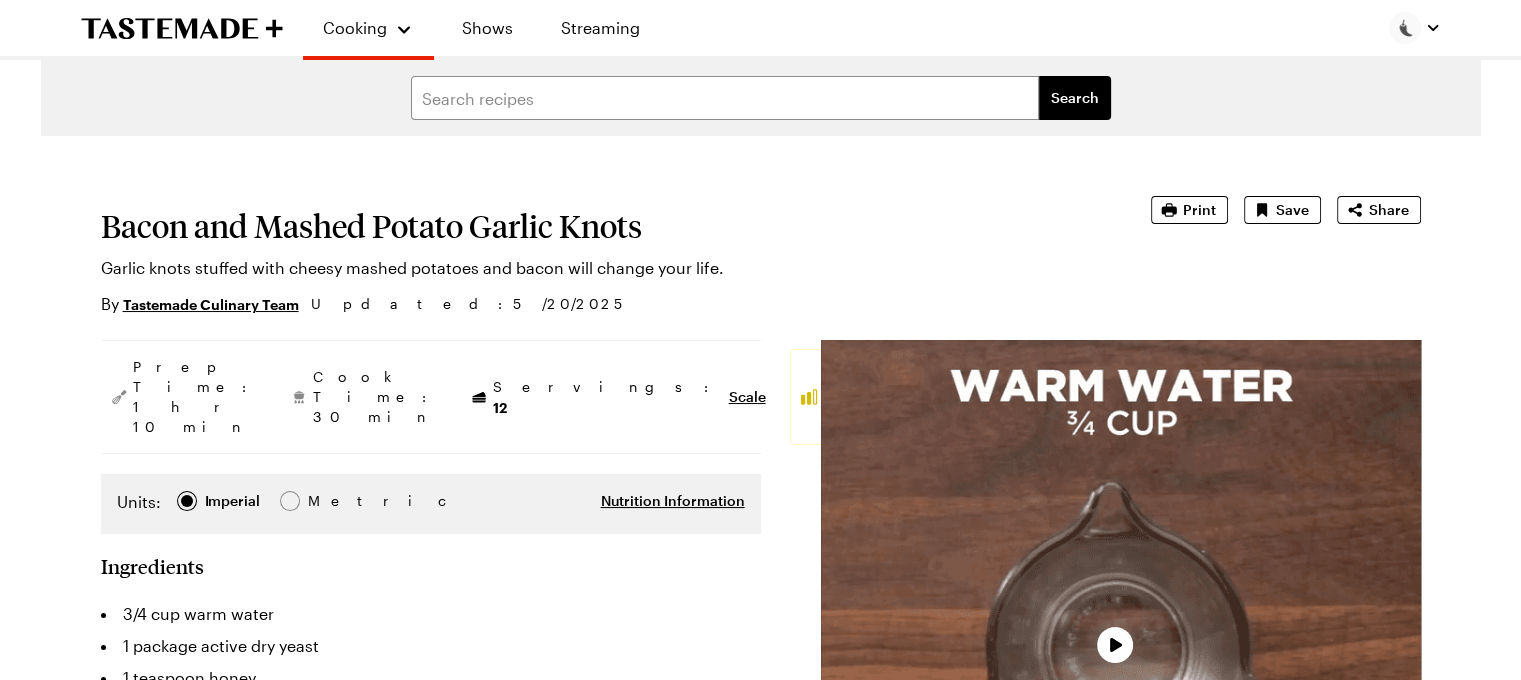 click at bounding box center (1121, 640) 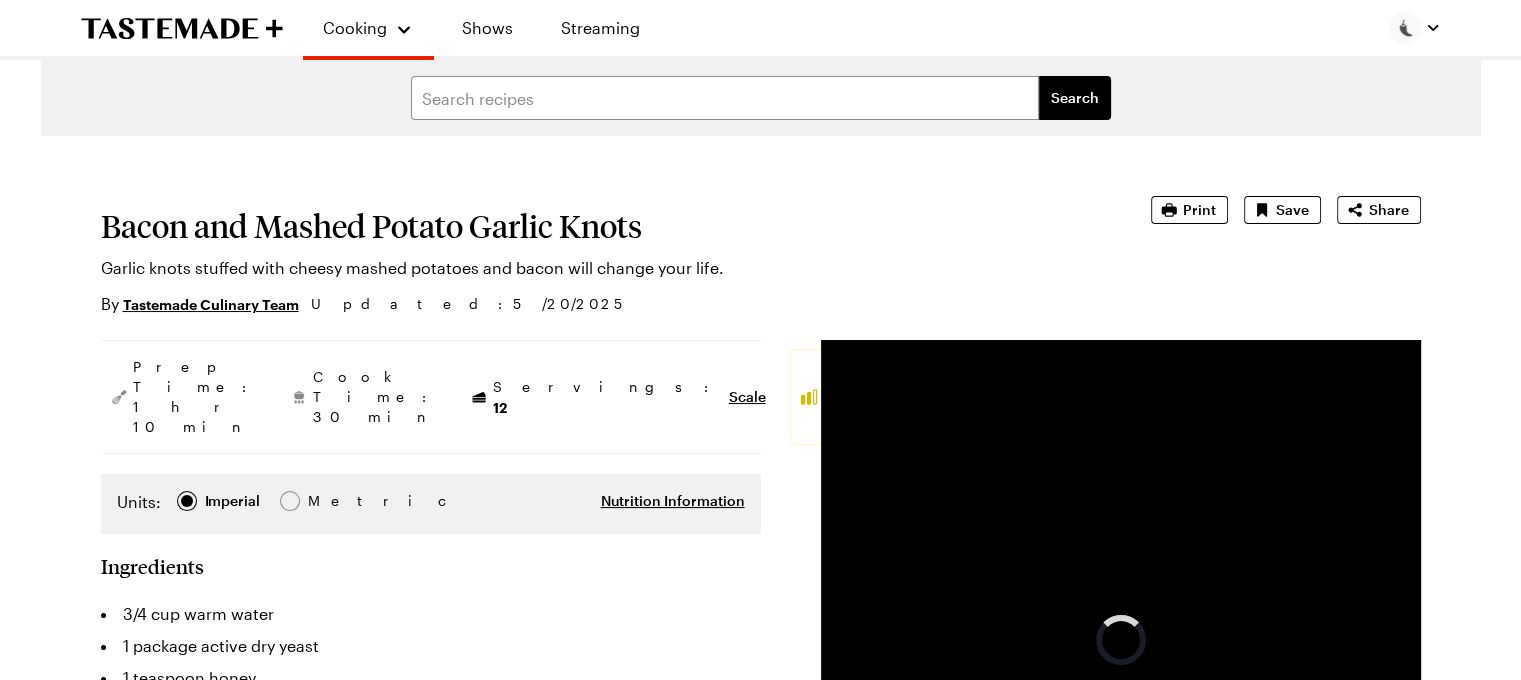type on "x" 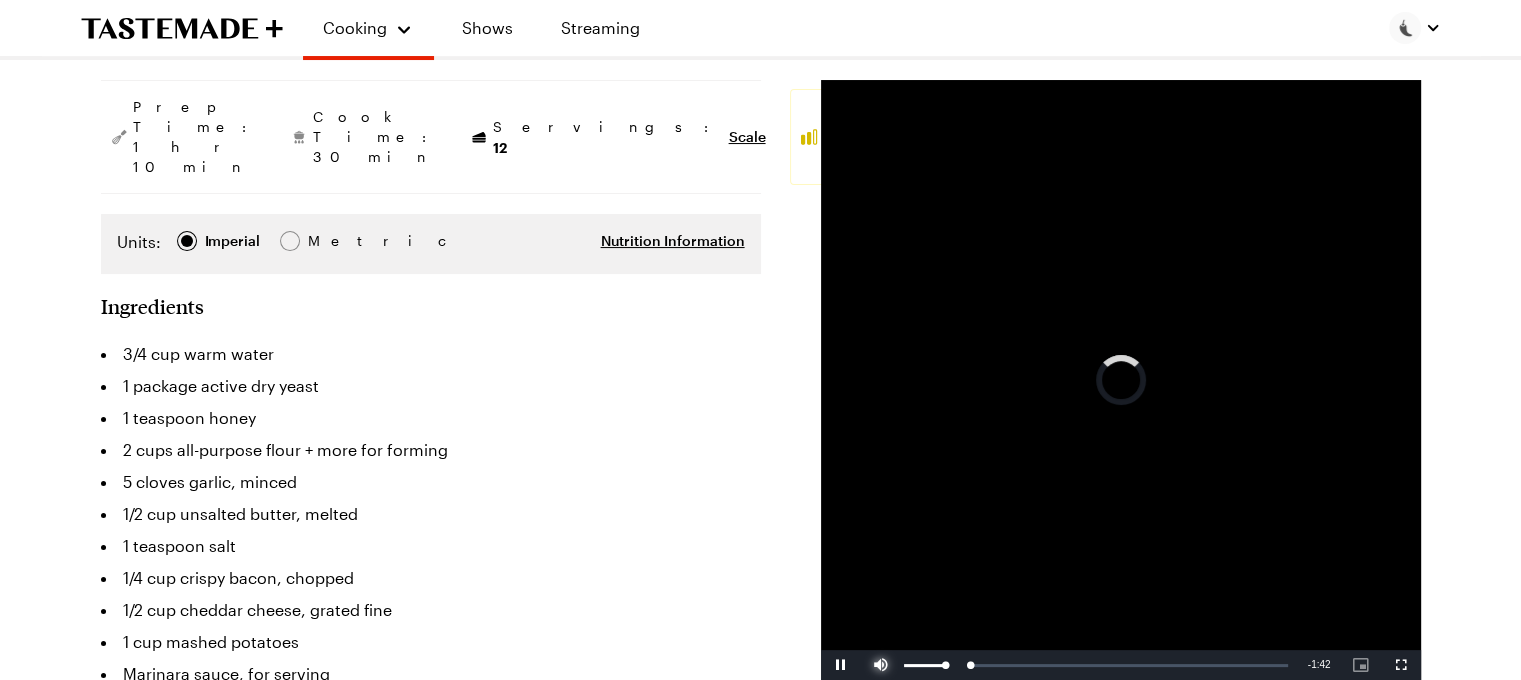 click at bounding box center [881, 665] 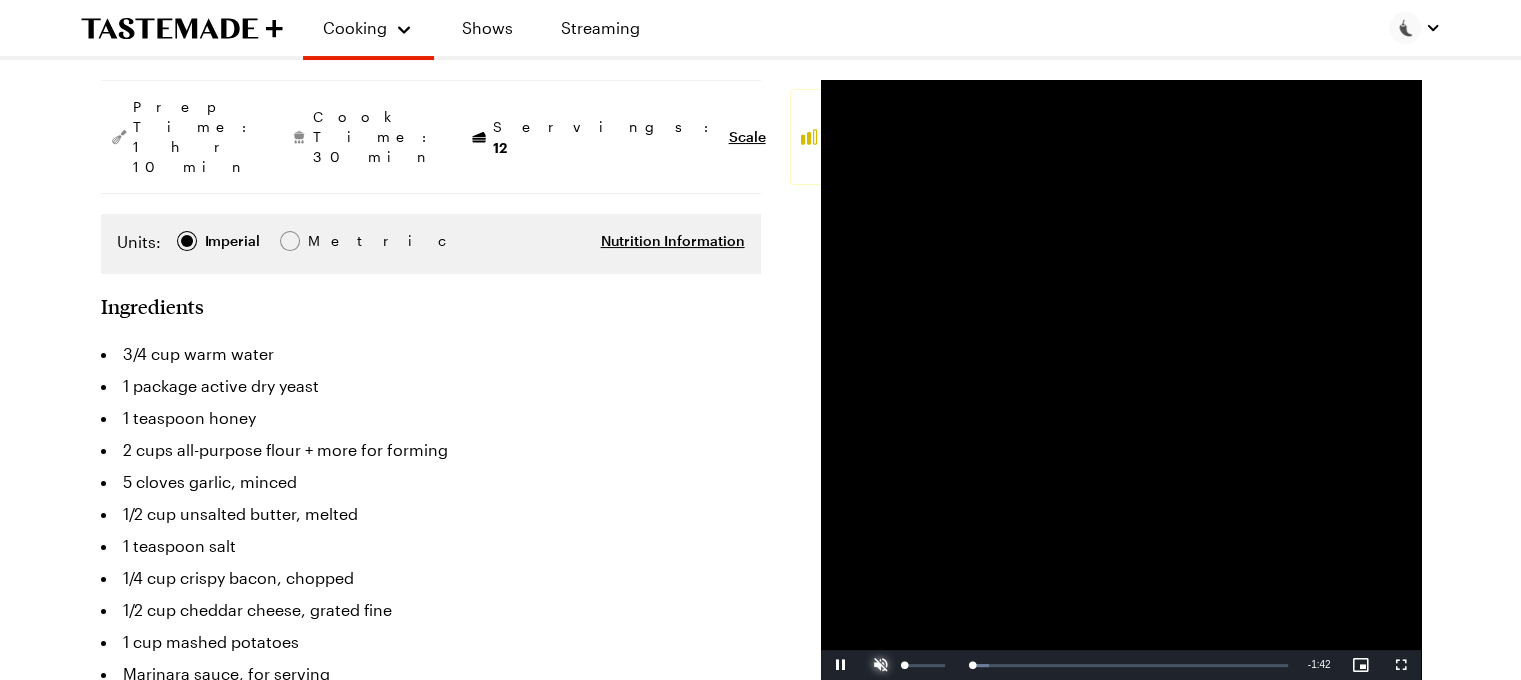 click at bounding box center (881, 665) 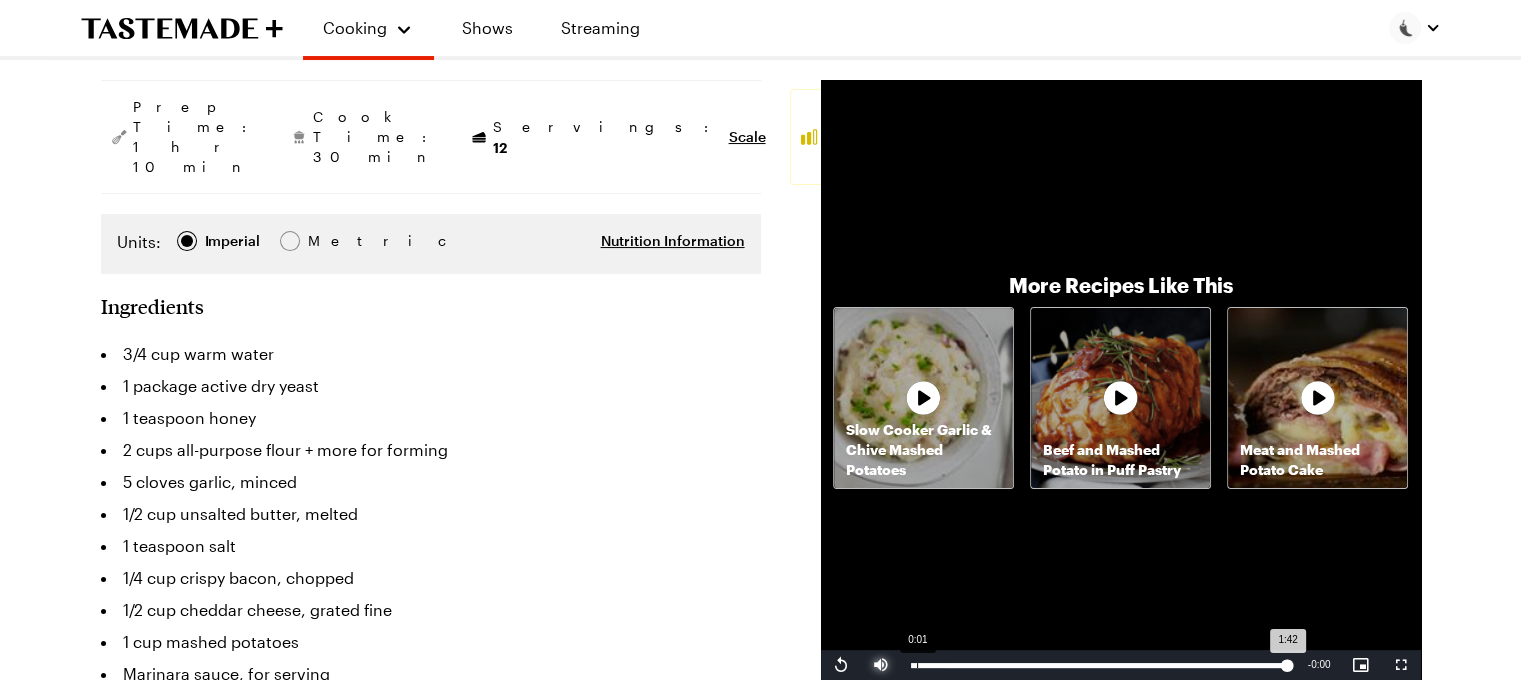 click on "Loaded :  100.00% 0:01 1:42" at bounding box center [1099, 665] 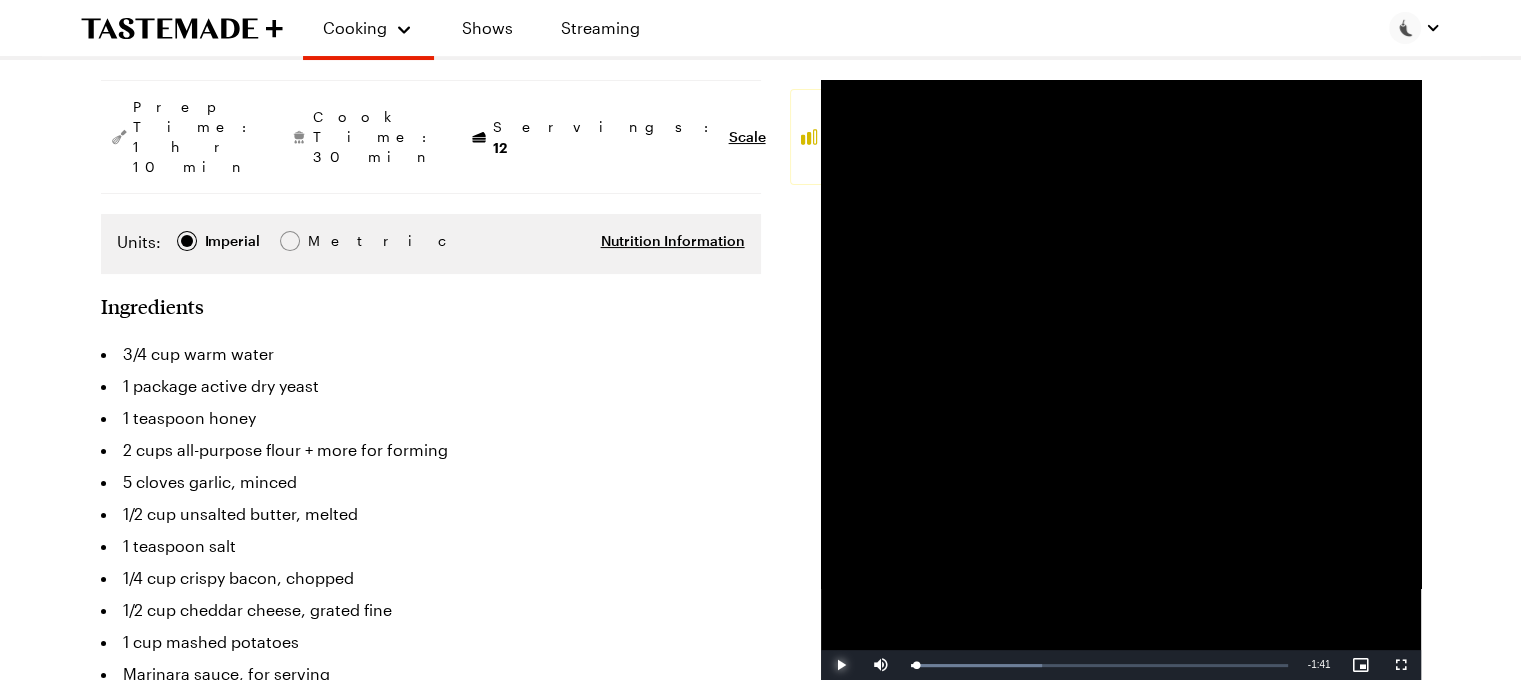 click at bounding box center (841, 665) 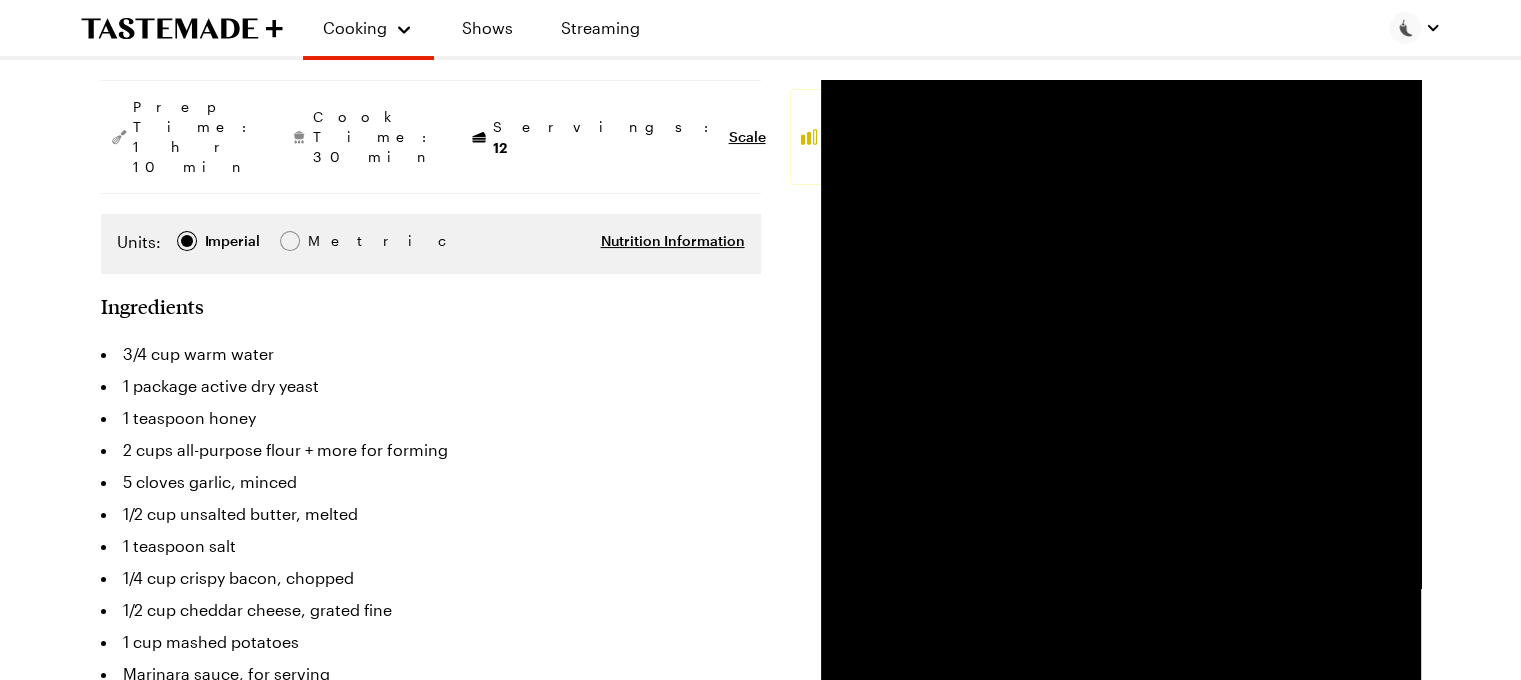 scroll, scrollTop: 0, scrollLeft: 0, axis: both 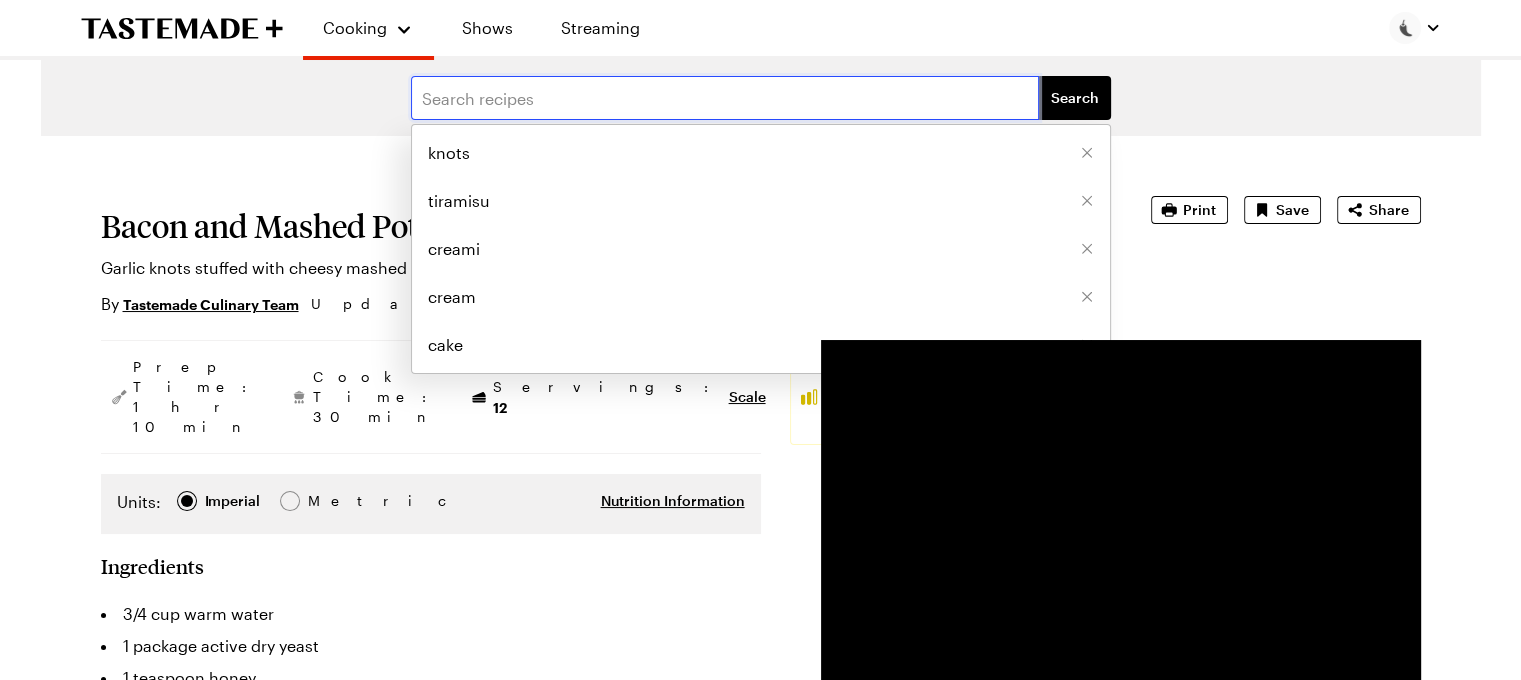 click at bounding box center (725, 98) 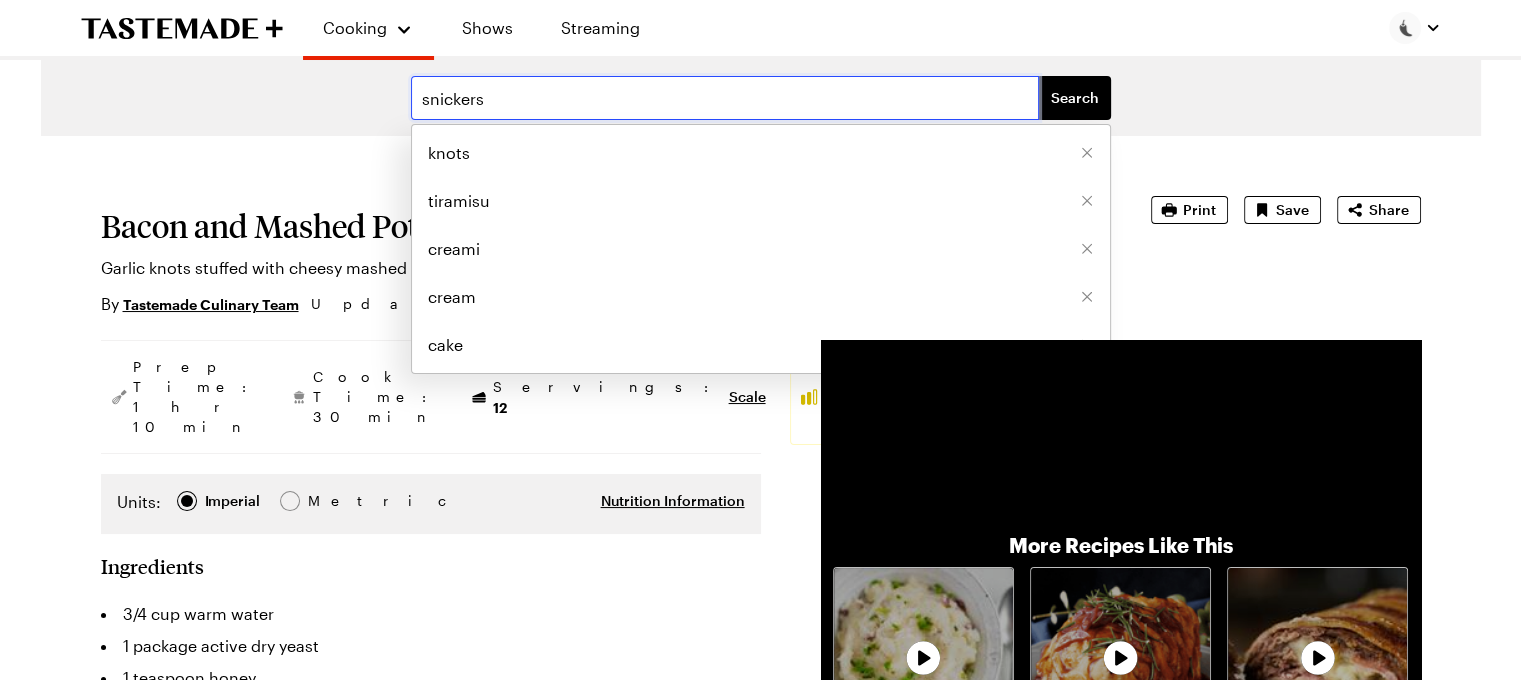 type on "snickers" 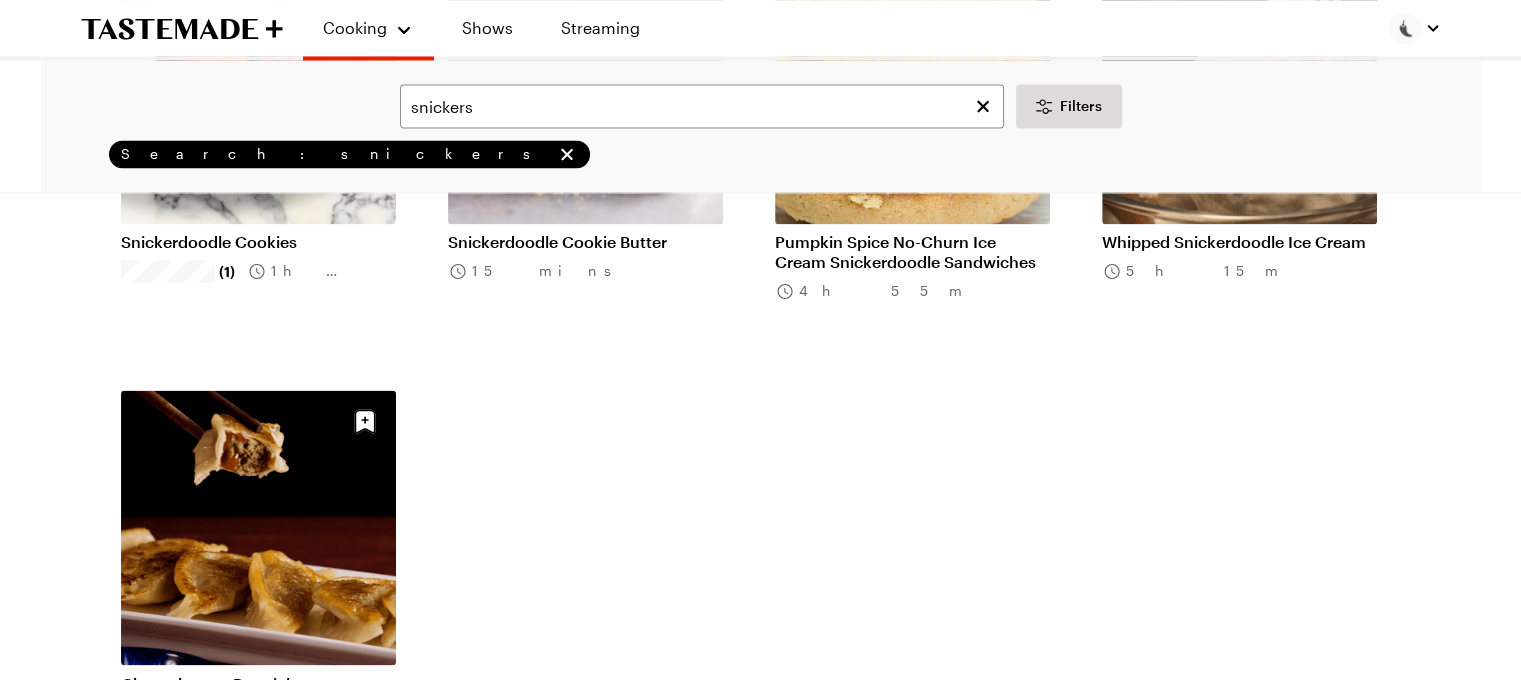 scroll, scrollTop: 3565, scrollLeft: 0, axis: vertical 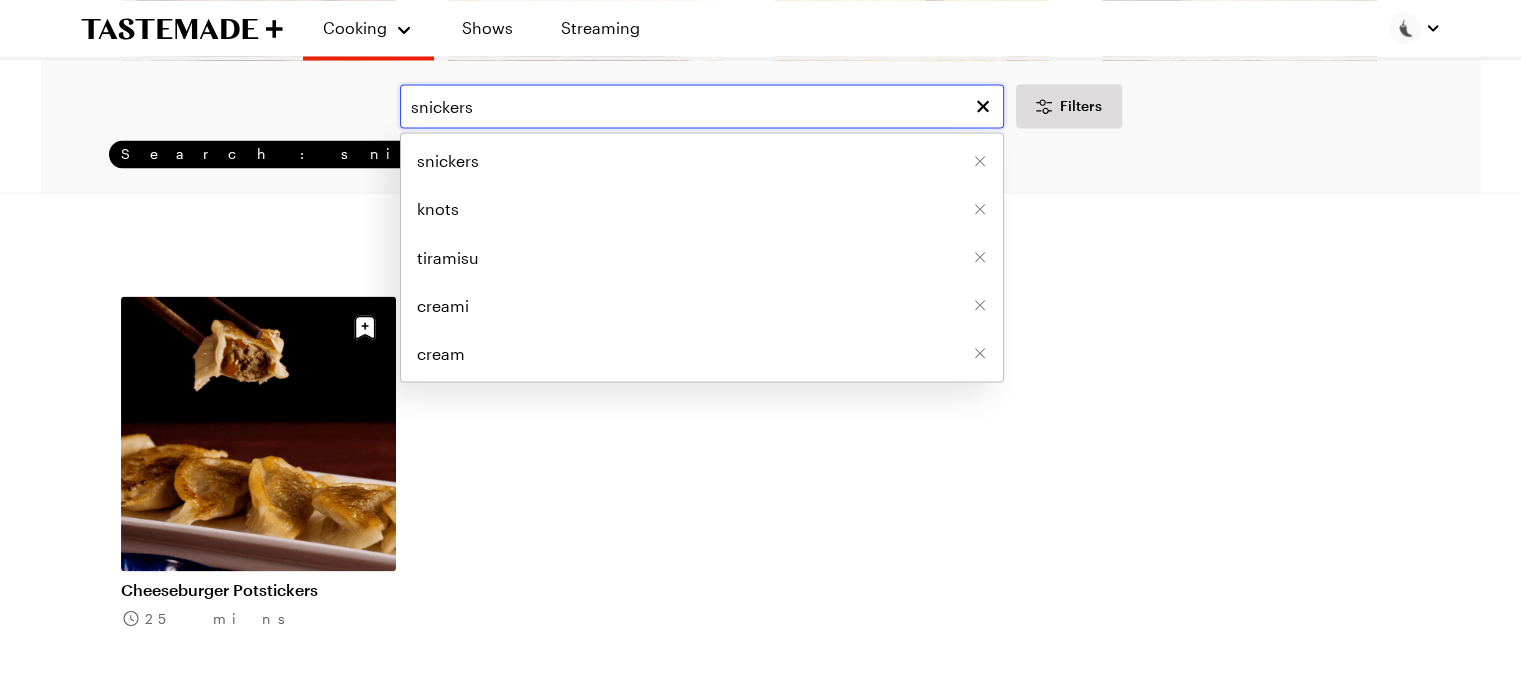 drag, startPoint x: 511, startPoint y: 100, endPoint x: 325, endPoint y: 117, distance: 186.77527 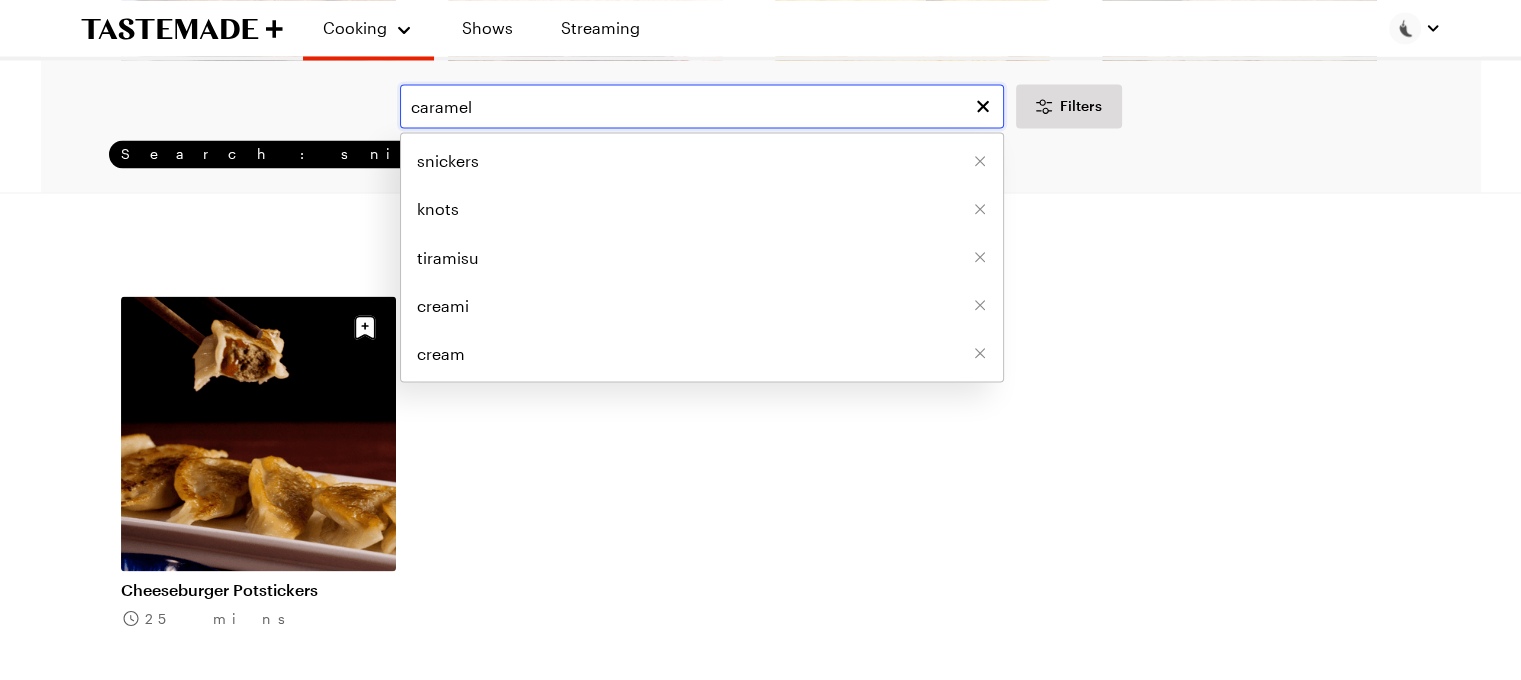 type on "caramel" 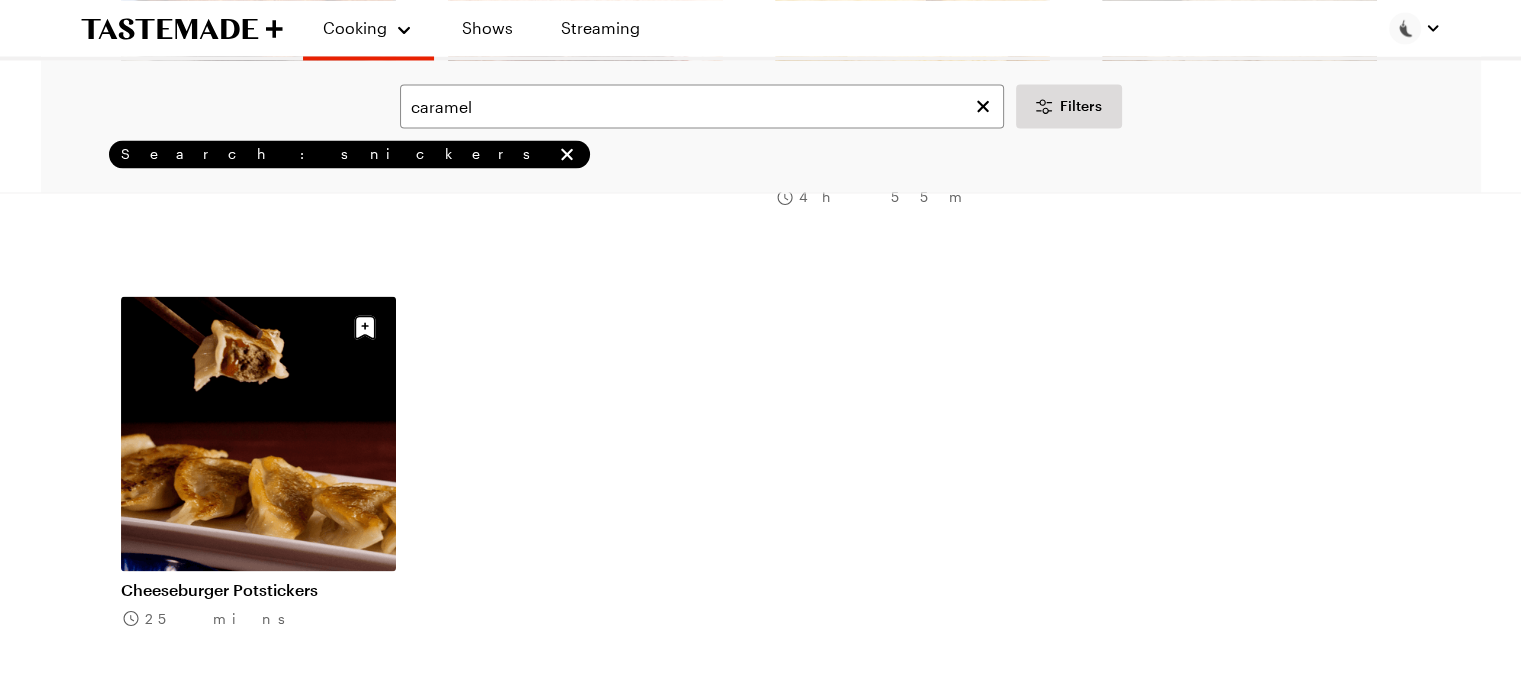 scroll, scrollTop: 0, scrollLeft: 0, axis: both 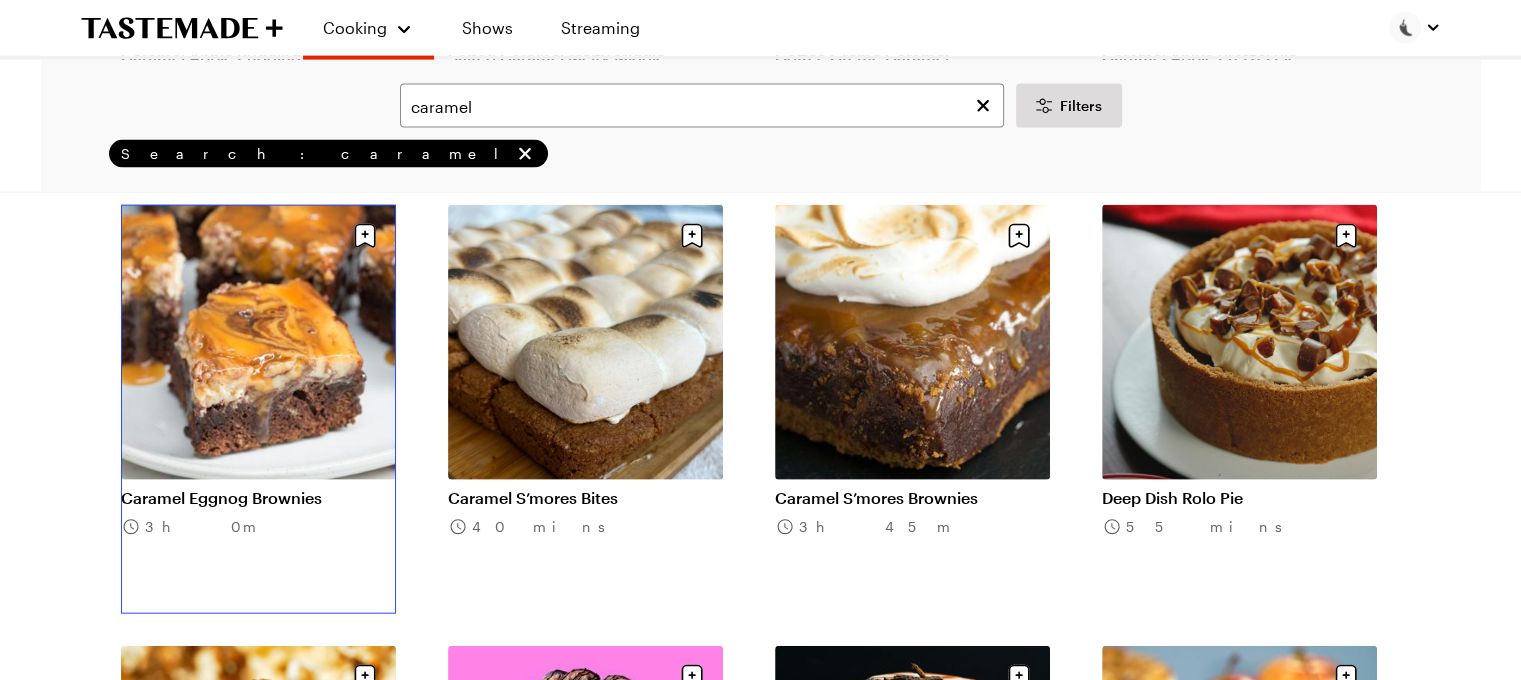 click on "Caramel Eggnog Brownies" at bounding box center (258, 498) 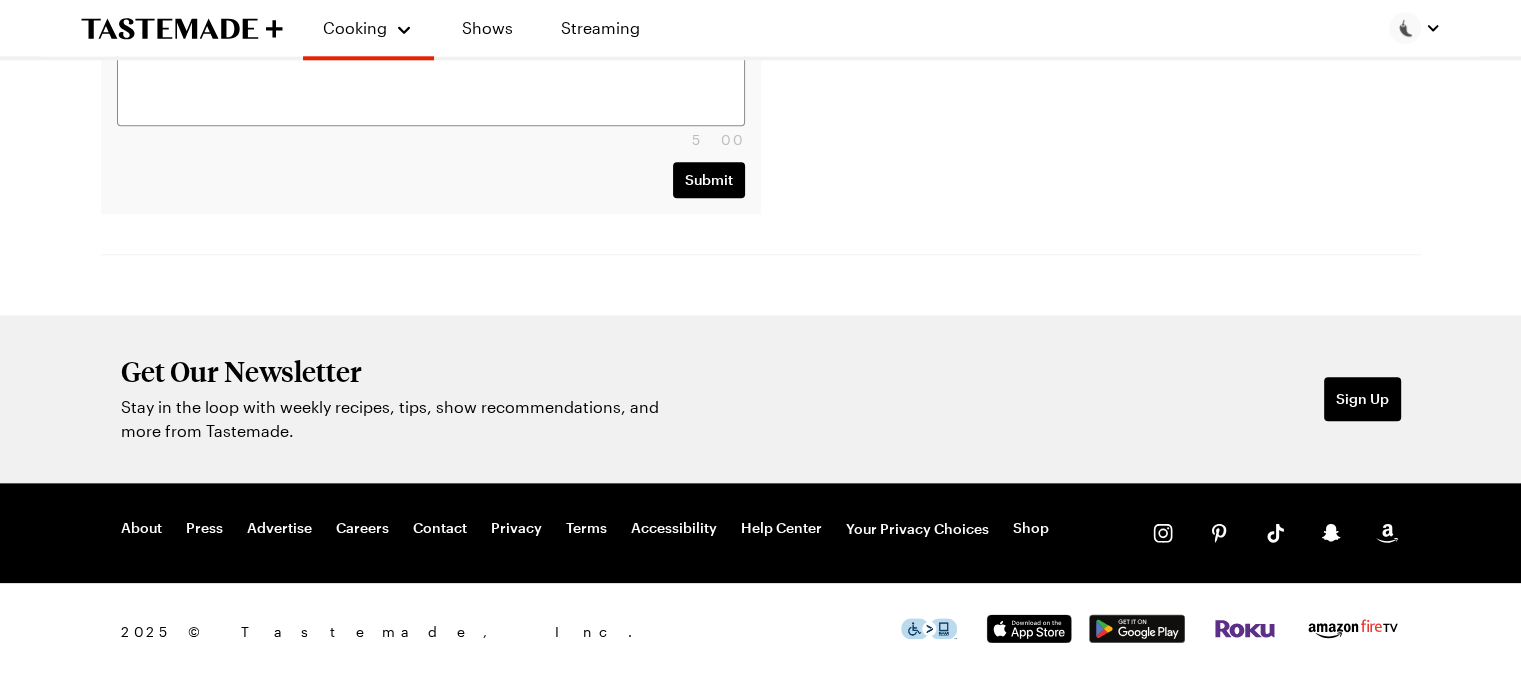 scroll, scrollTop: 0, scrollLeft: 0, axis: both 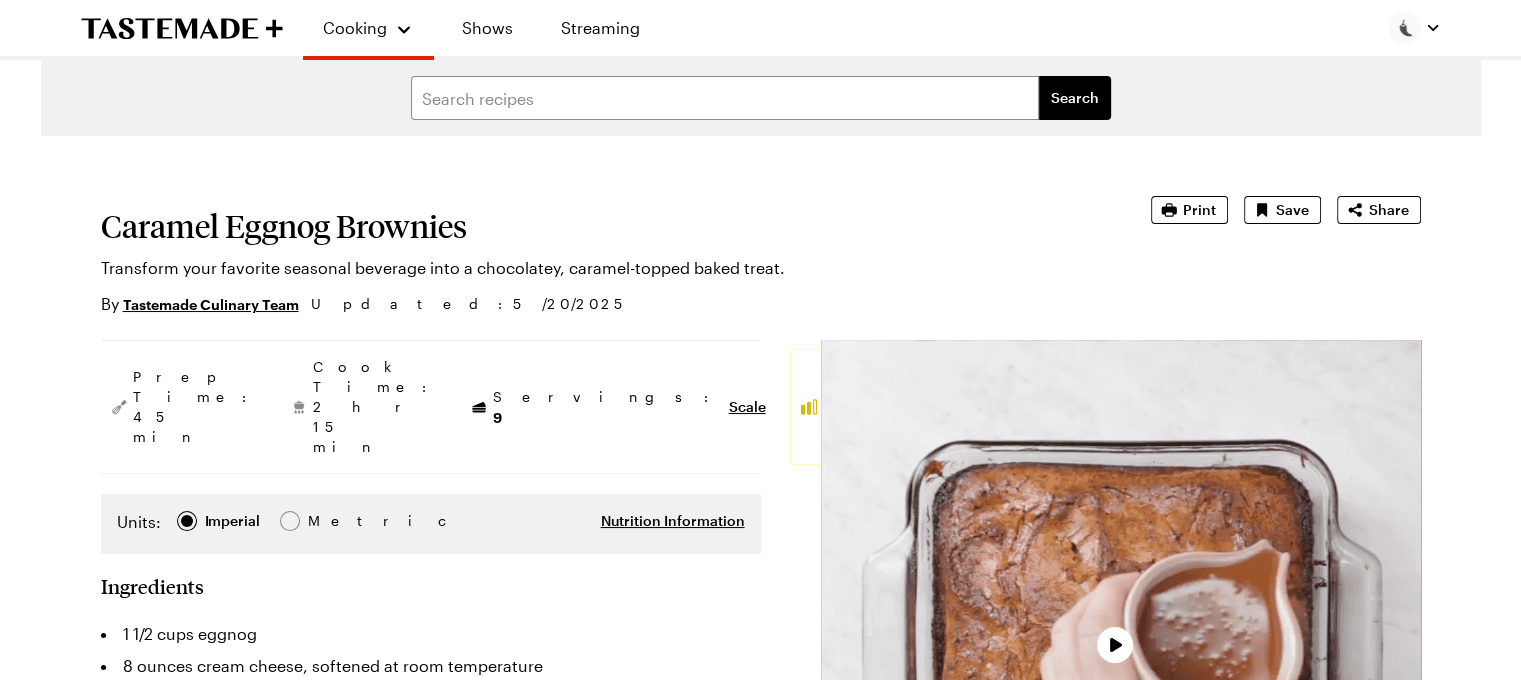 click at bounding box center [1121, 640] 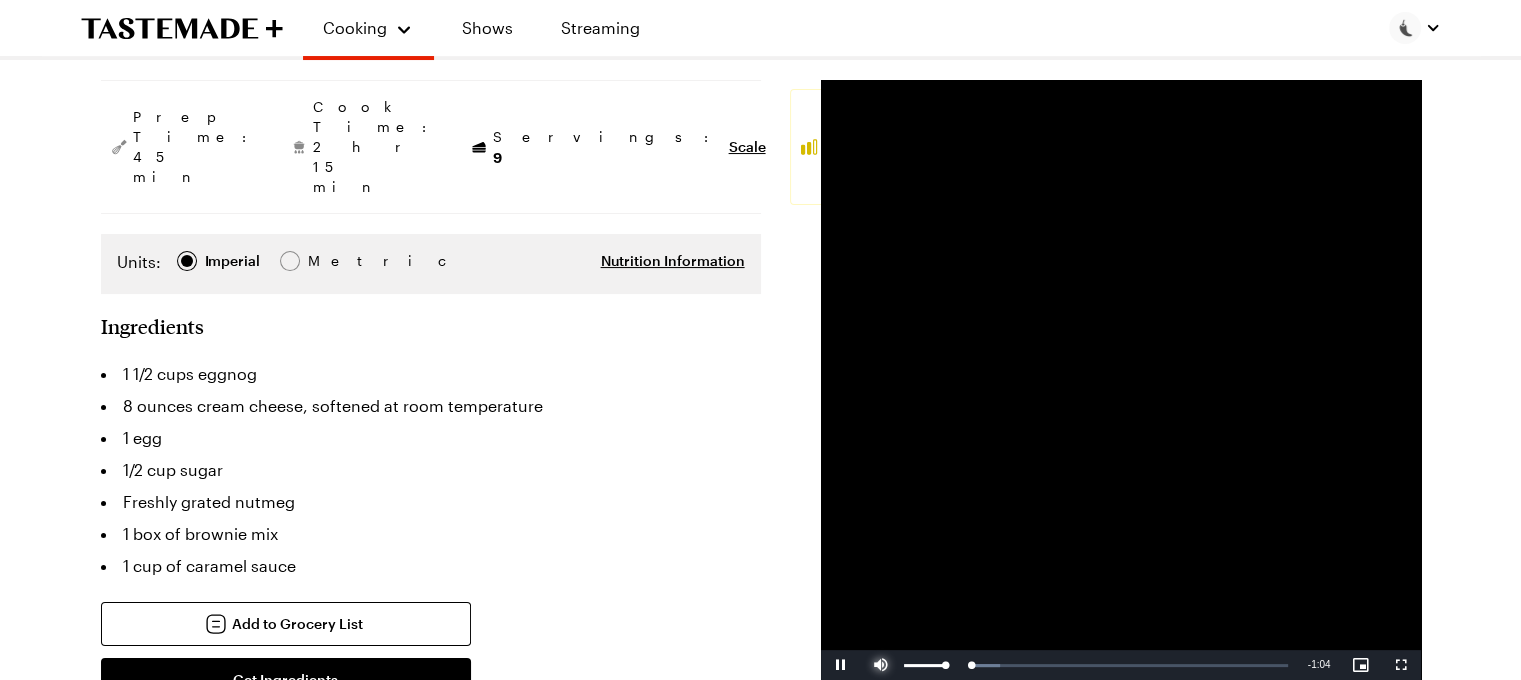 click at bounding box center (881, 665) 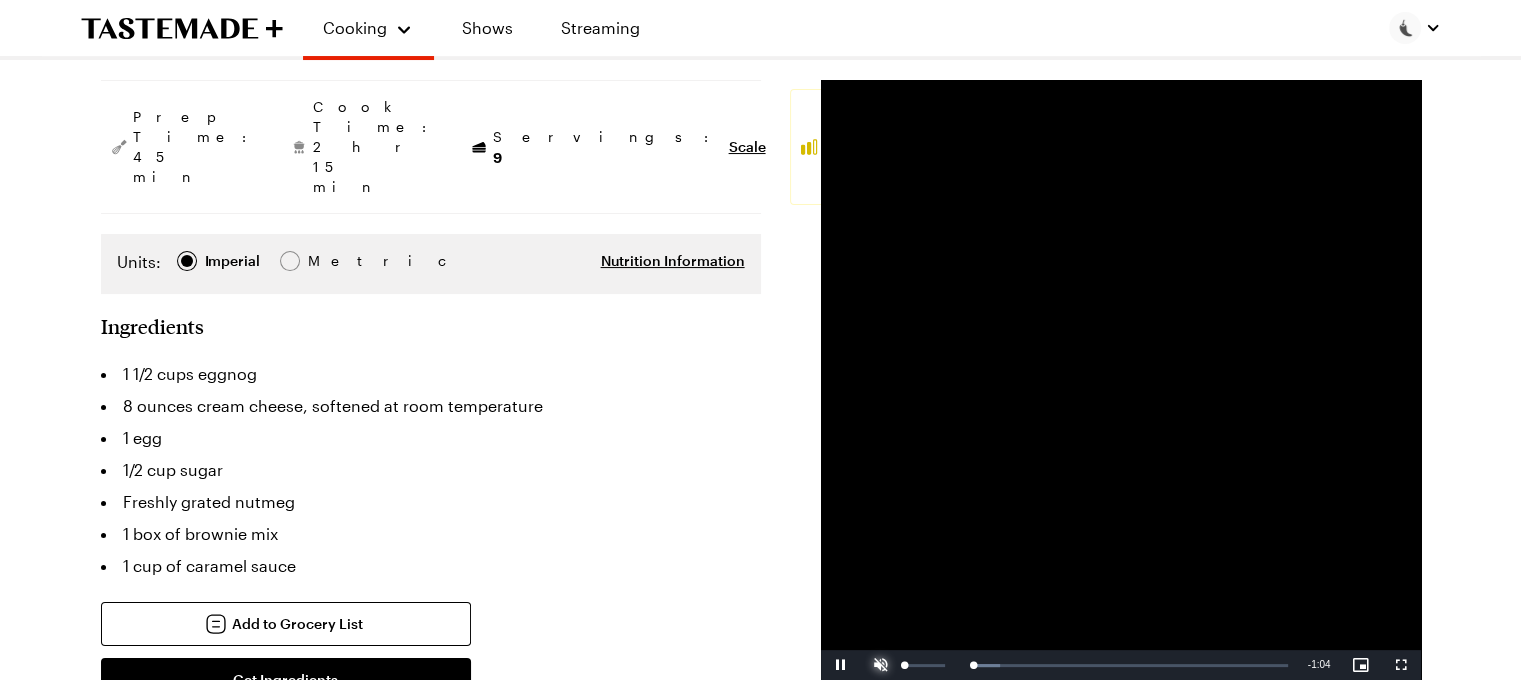 click at bounding box center [881, 665] 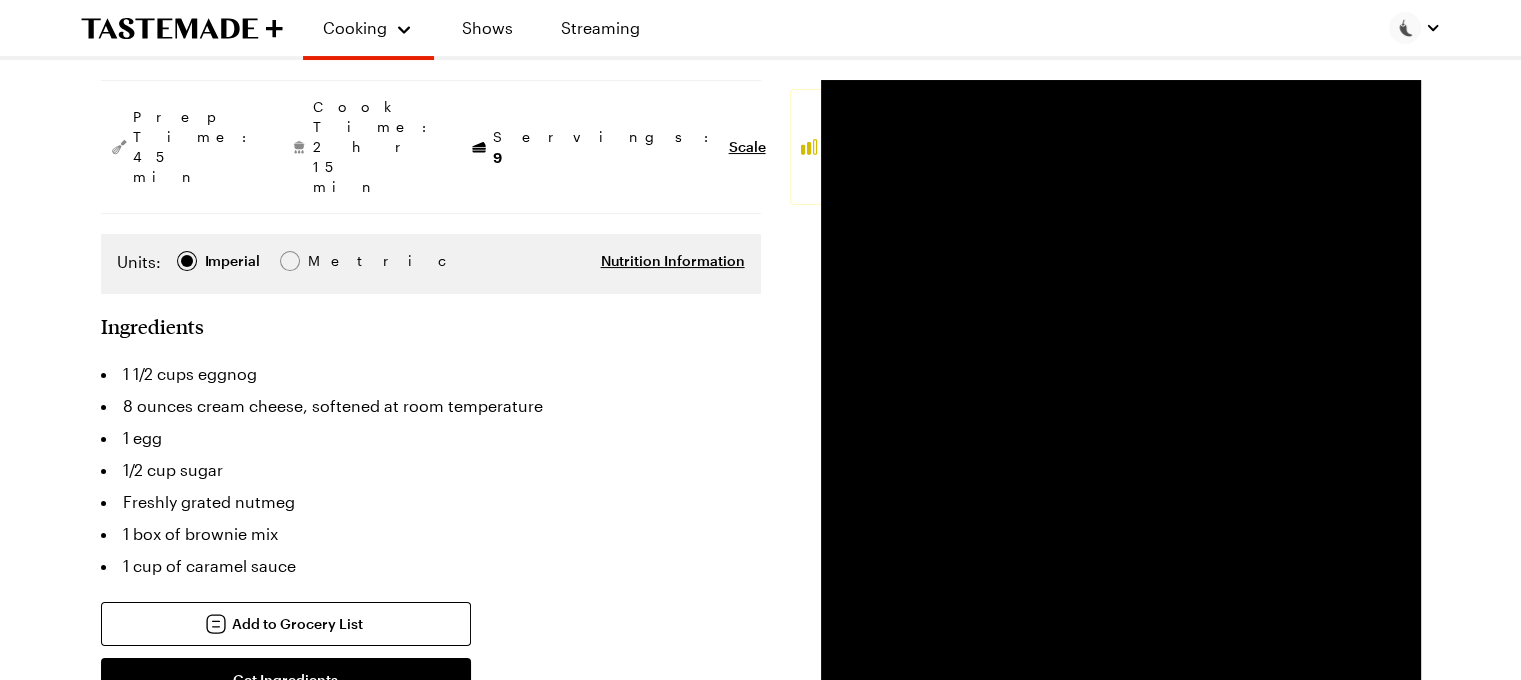 scroll, scrollTop: 0, scrollLeft: 0, axis: both 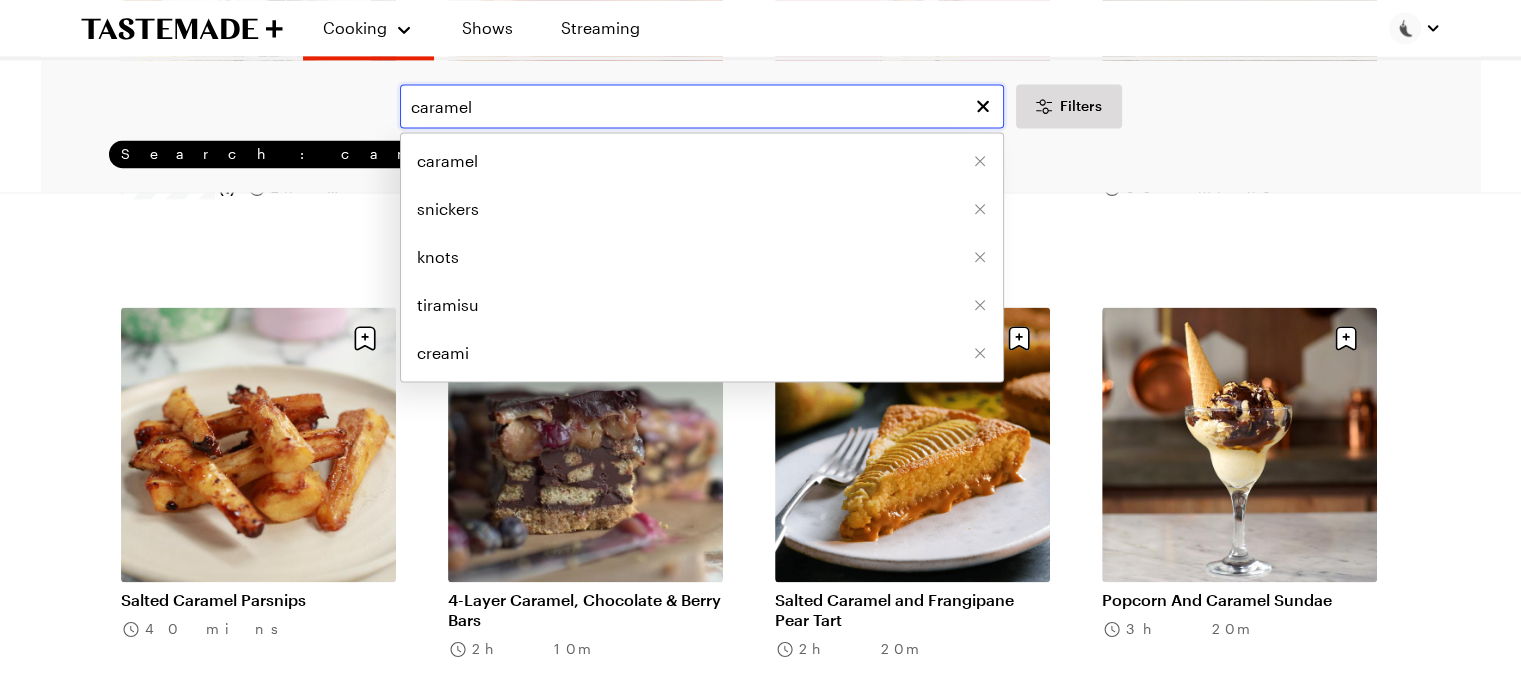 drag, startPoint x: 483, startPoint y: 113, endPoint x: 333, endPoint y: 123, distance: 150.33296 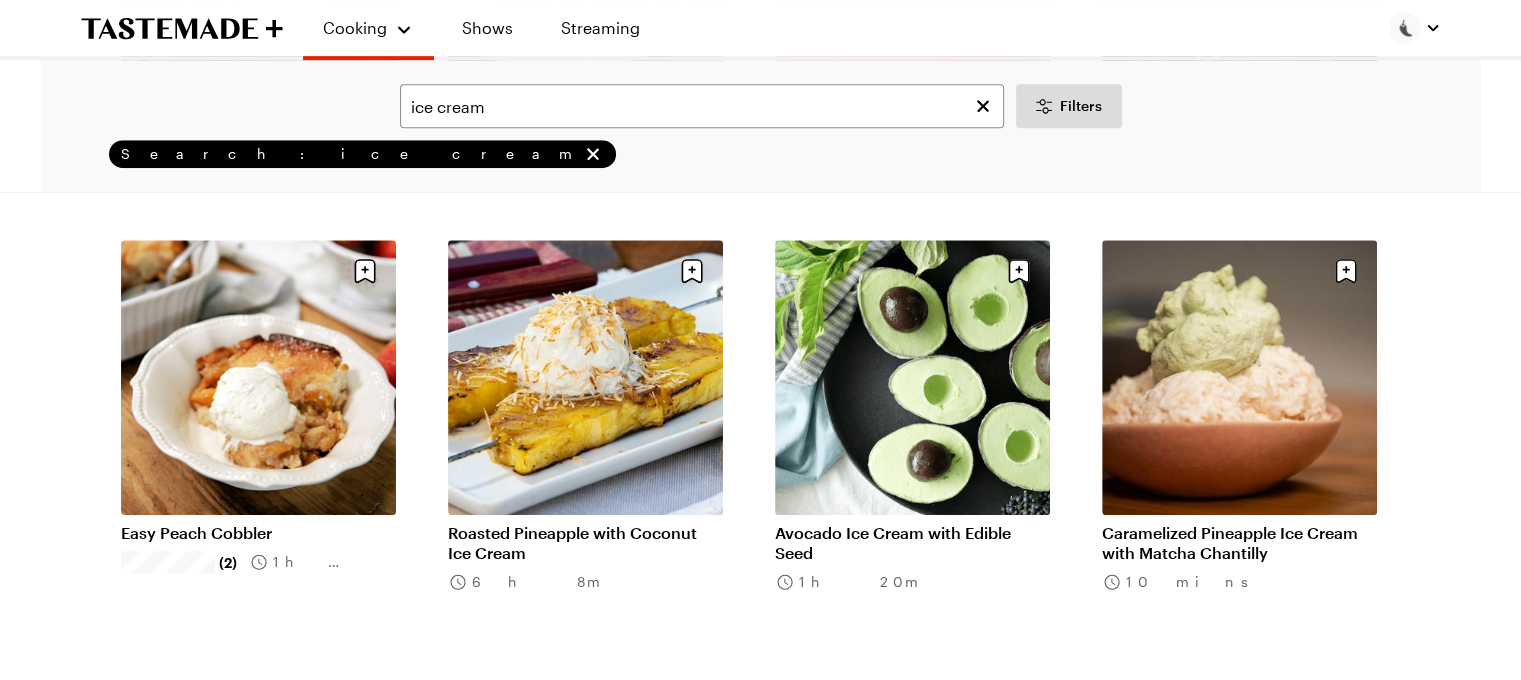 scroll, scrollTop: 1318, scrollLeft: 2, axis: both 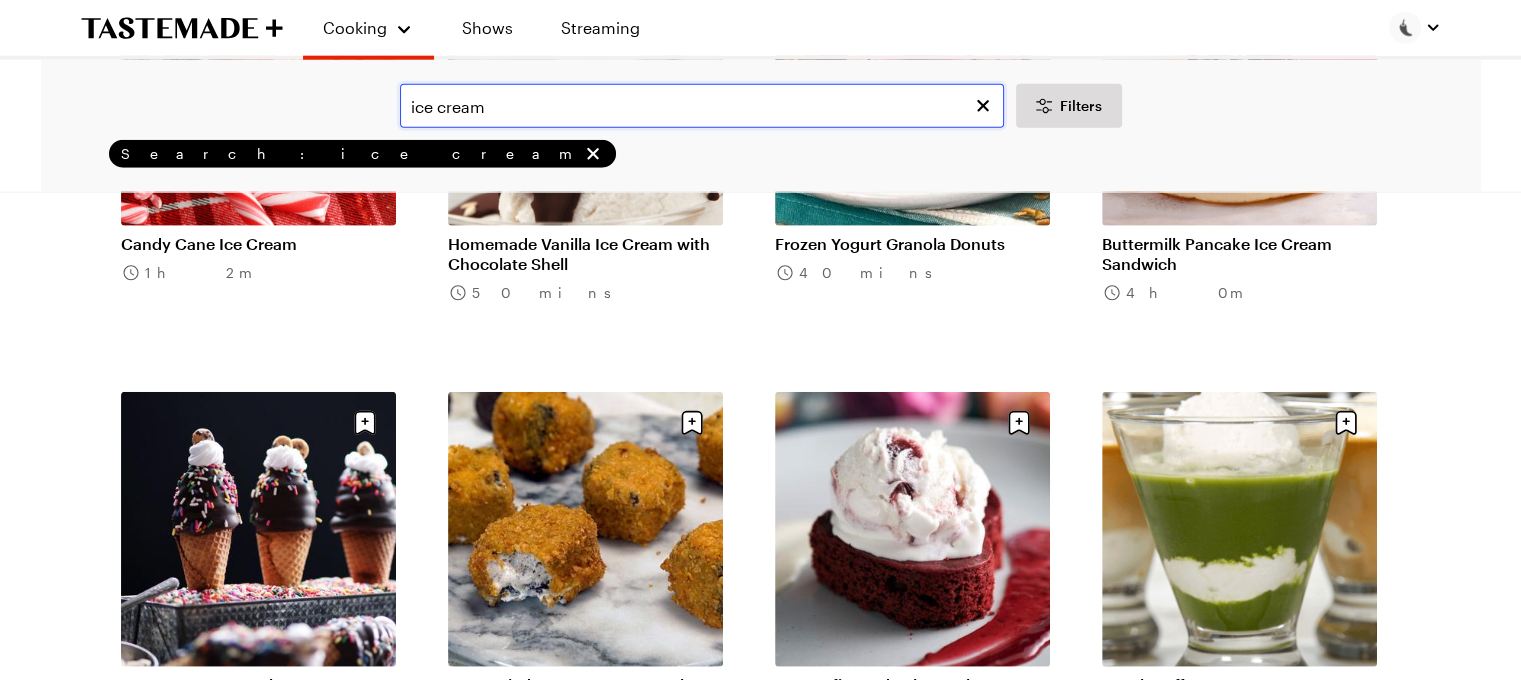 click on "ice cream" at bounding box center [702, 106] 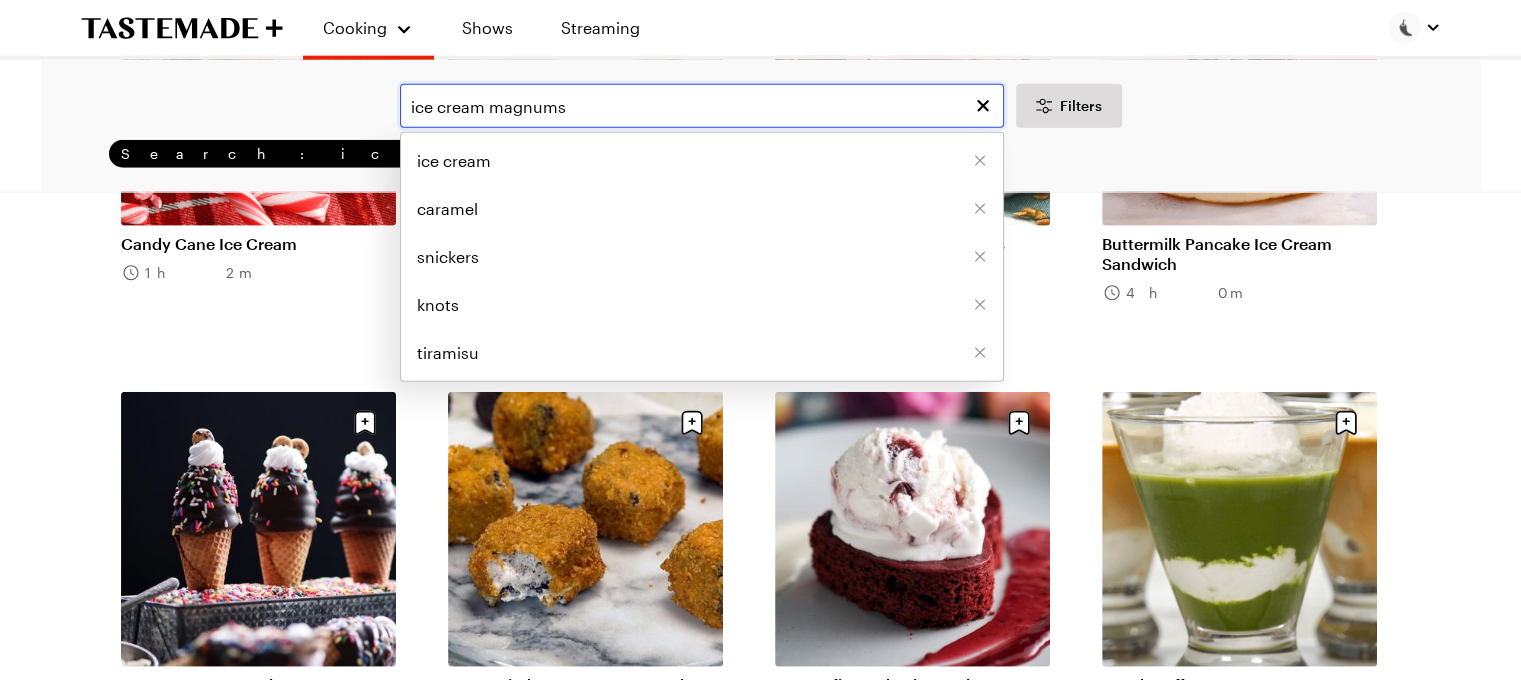 type on "ice cream magnums" 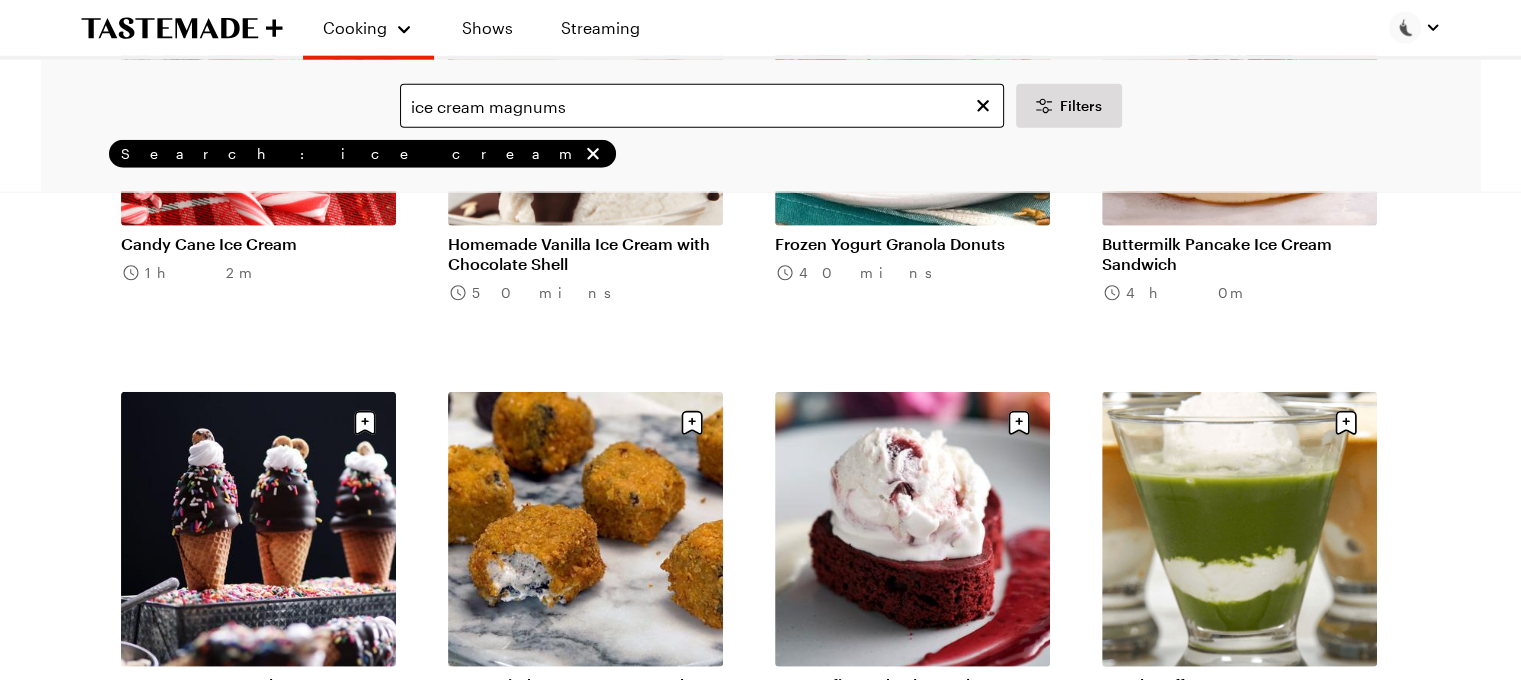 scroll, scrollTop: 0, scrollLeft: 0, axis: both 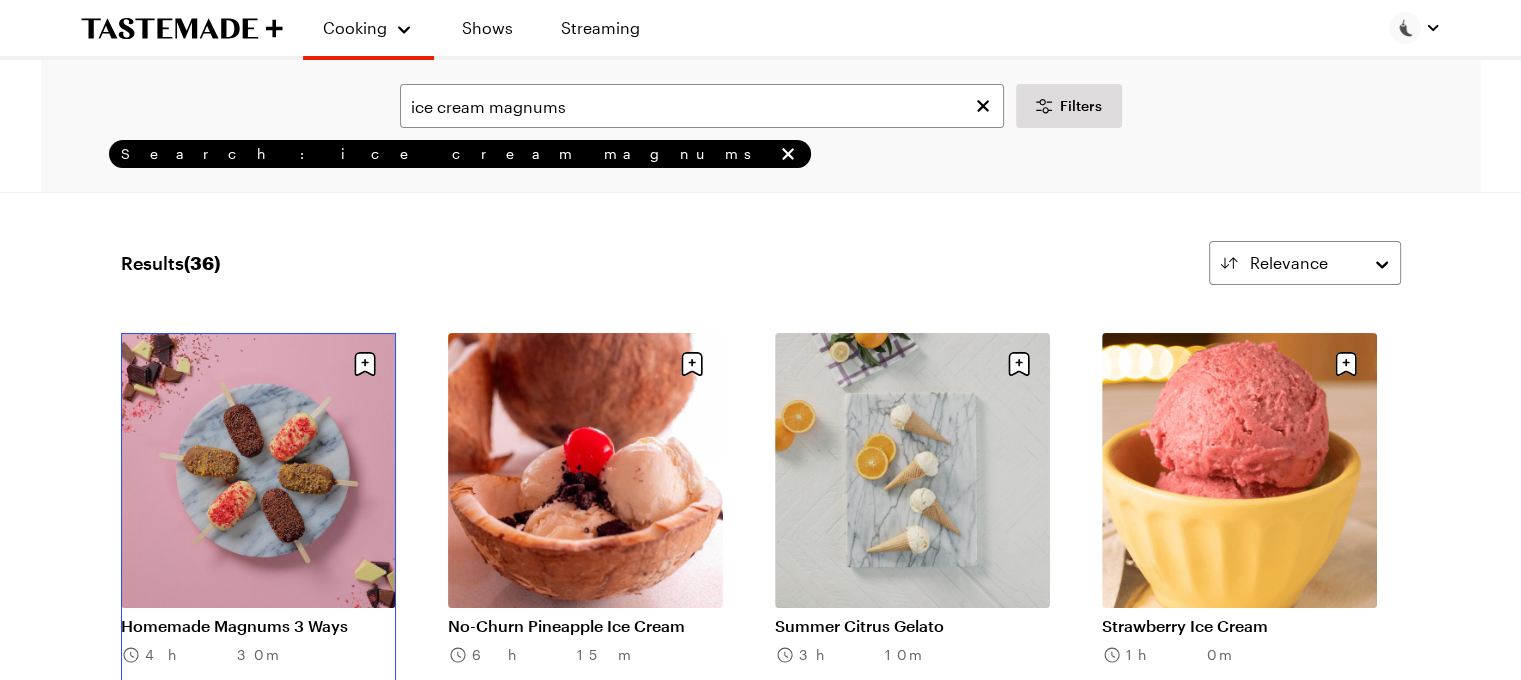 click on "Homemade Magnums 3 Ways" at bounding box center (258, 626) 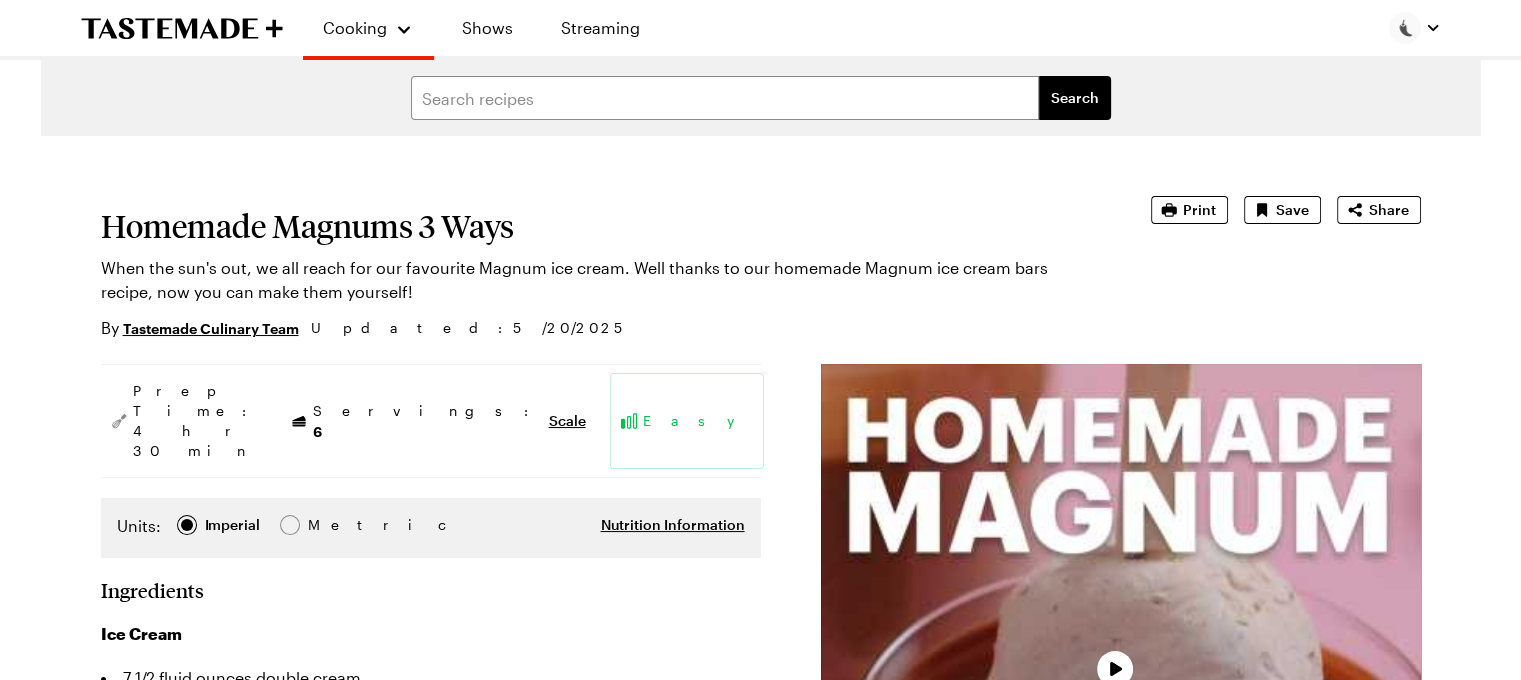 click at bounding box center (1121, 664) 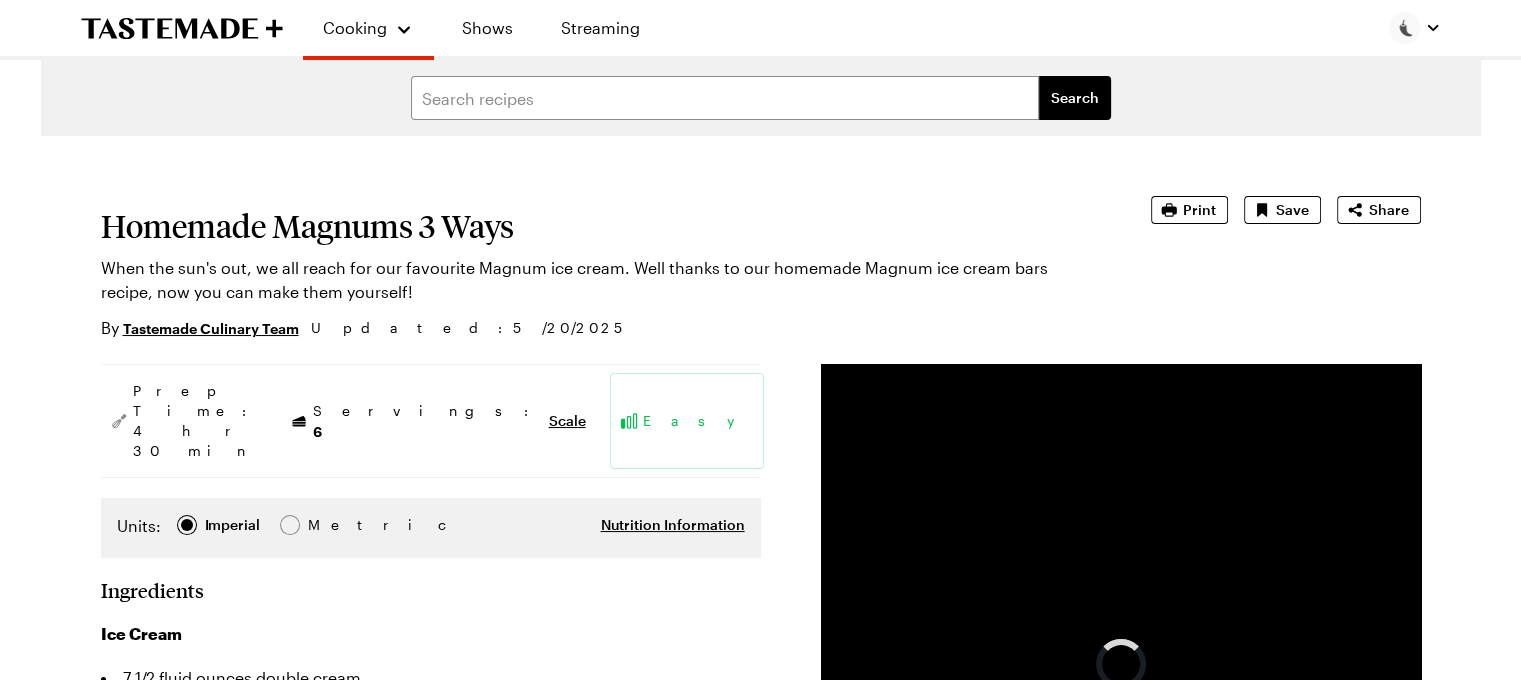 scroll, scrollTop: 284, scrollLeft: 0, axis: vertical 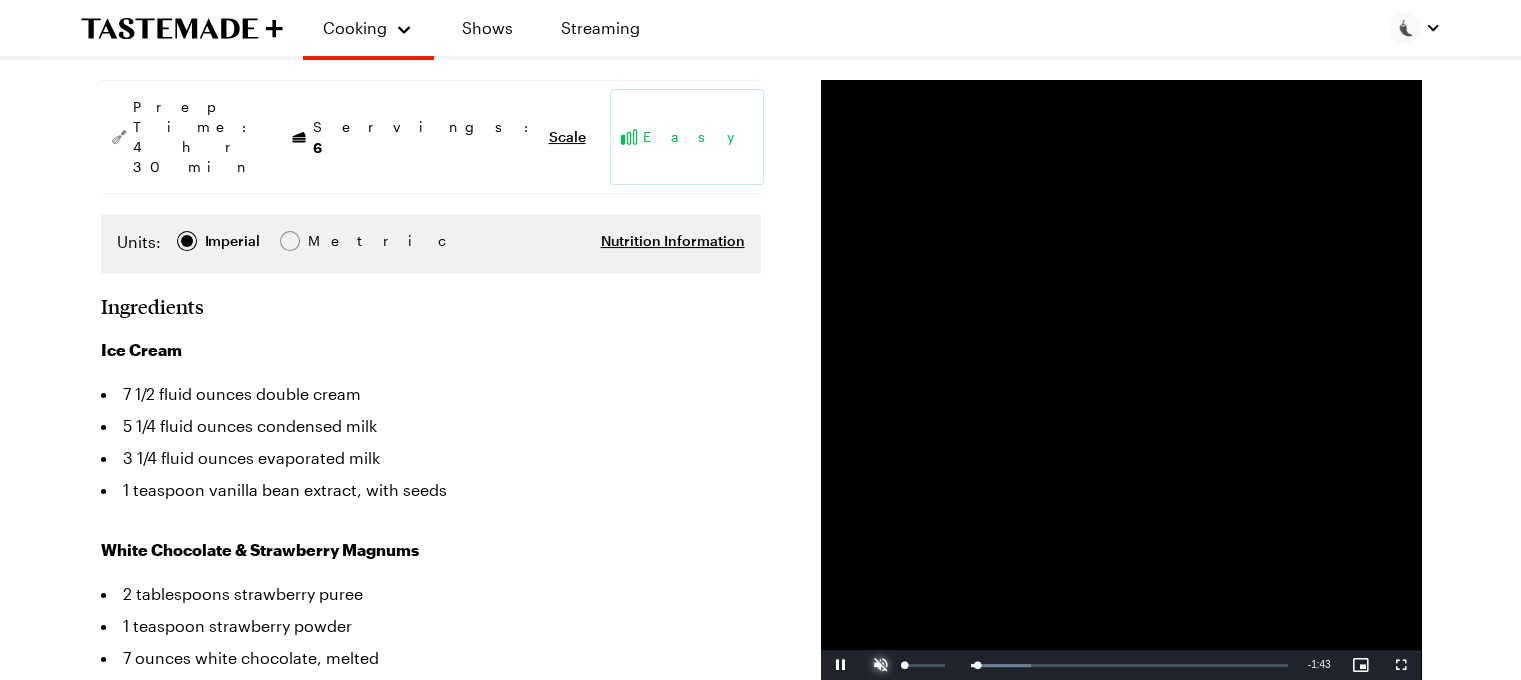 click at bounding box center (881, 665) 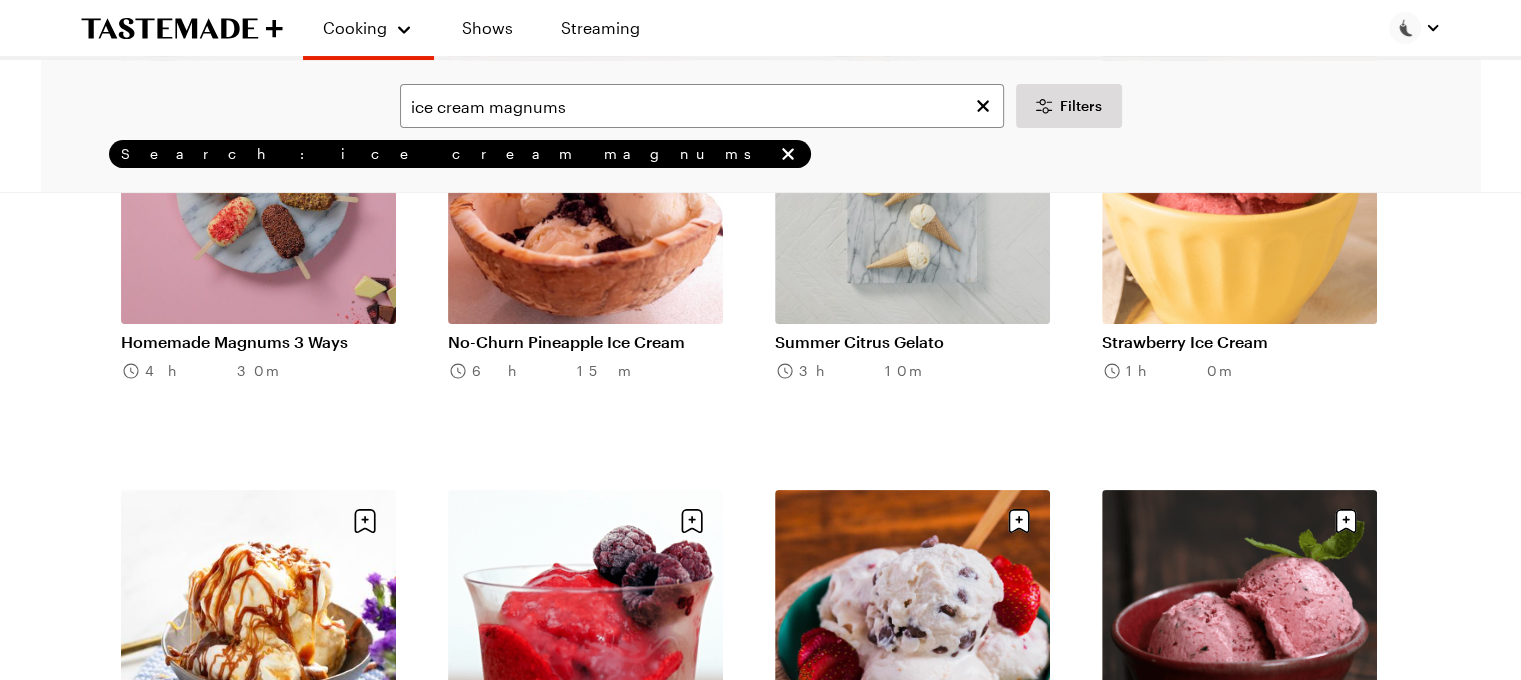 scroll, scrollTop: 0, scrollLeft: 0, axis: both 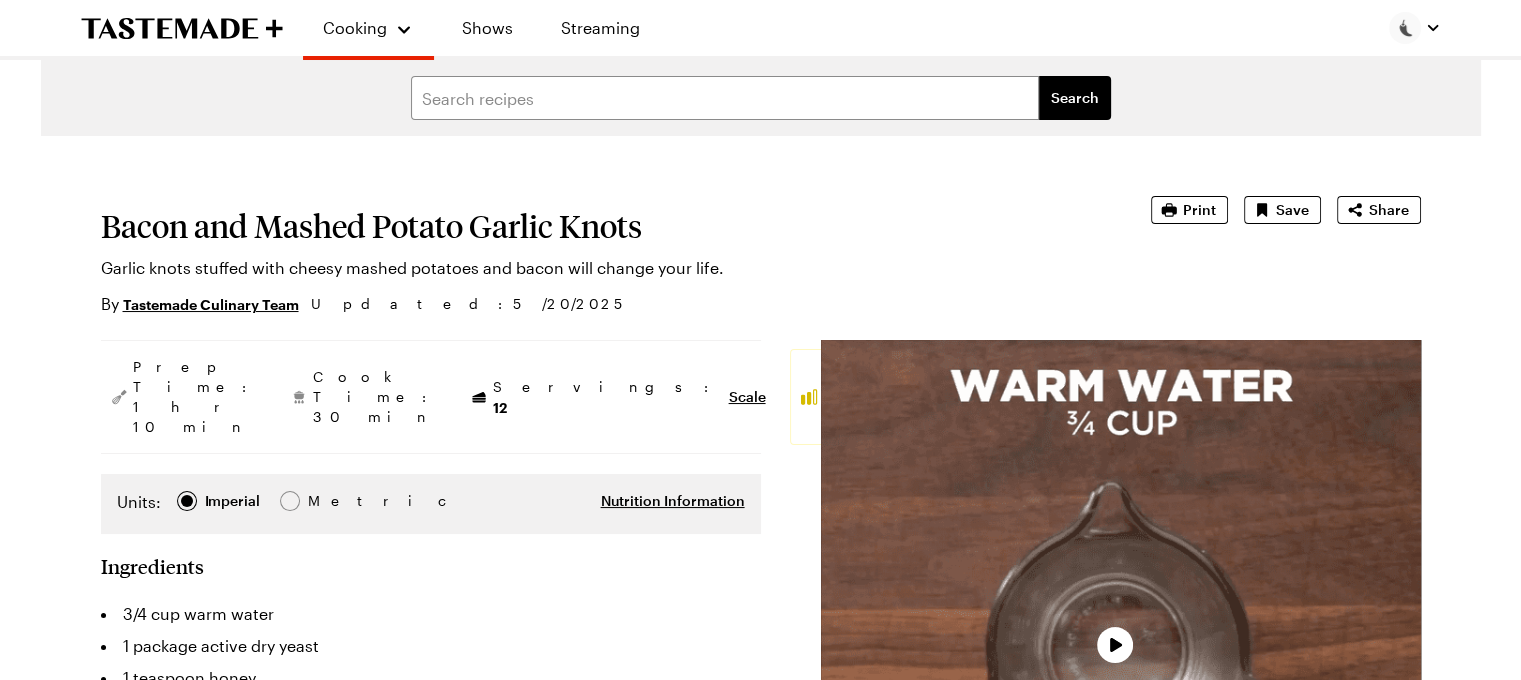 type on "x" 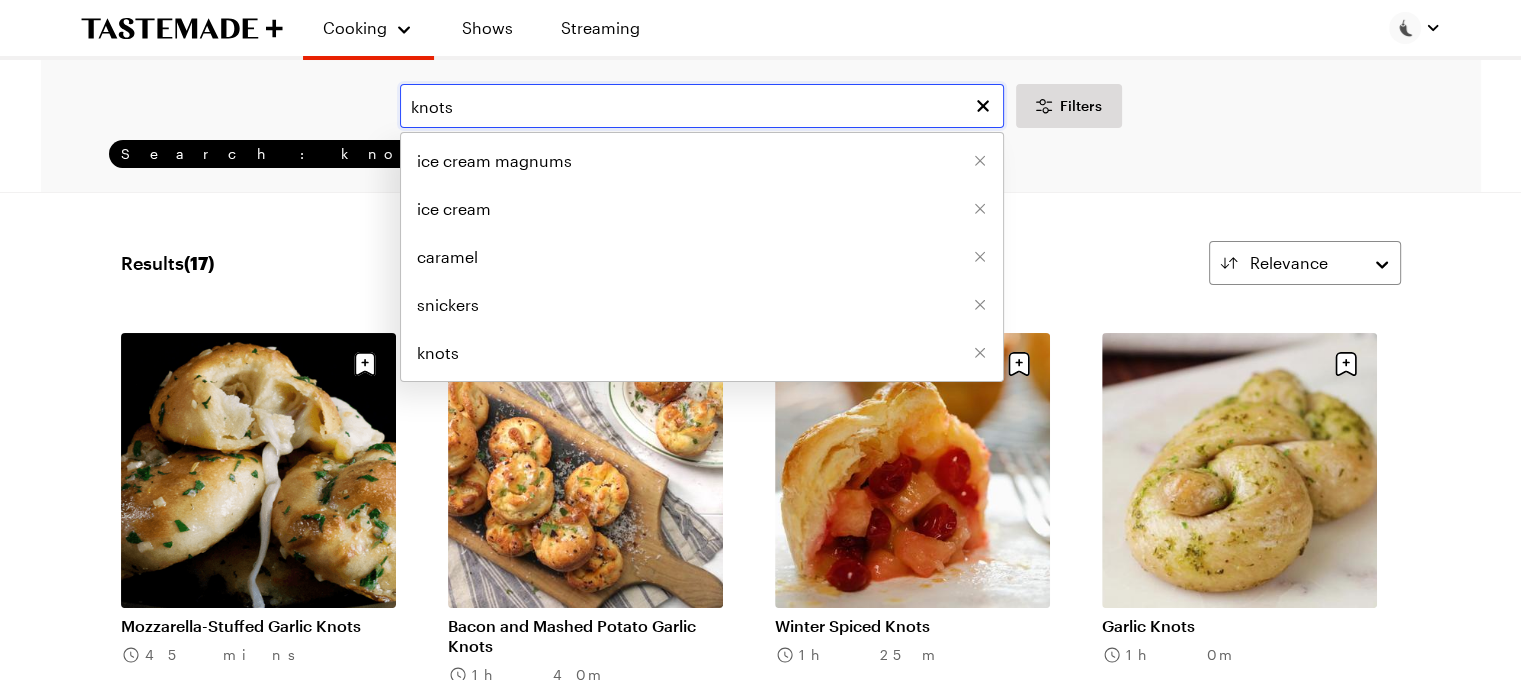 drag, startPoint x: 559, startPoint y: 104, endPoint x: 239, endPoint y: 143, distance: 322.3678 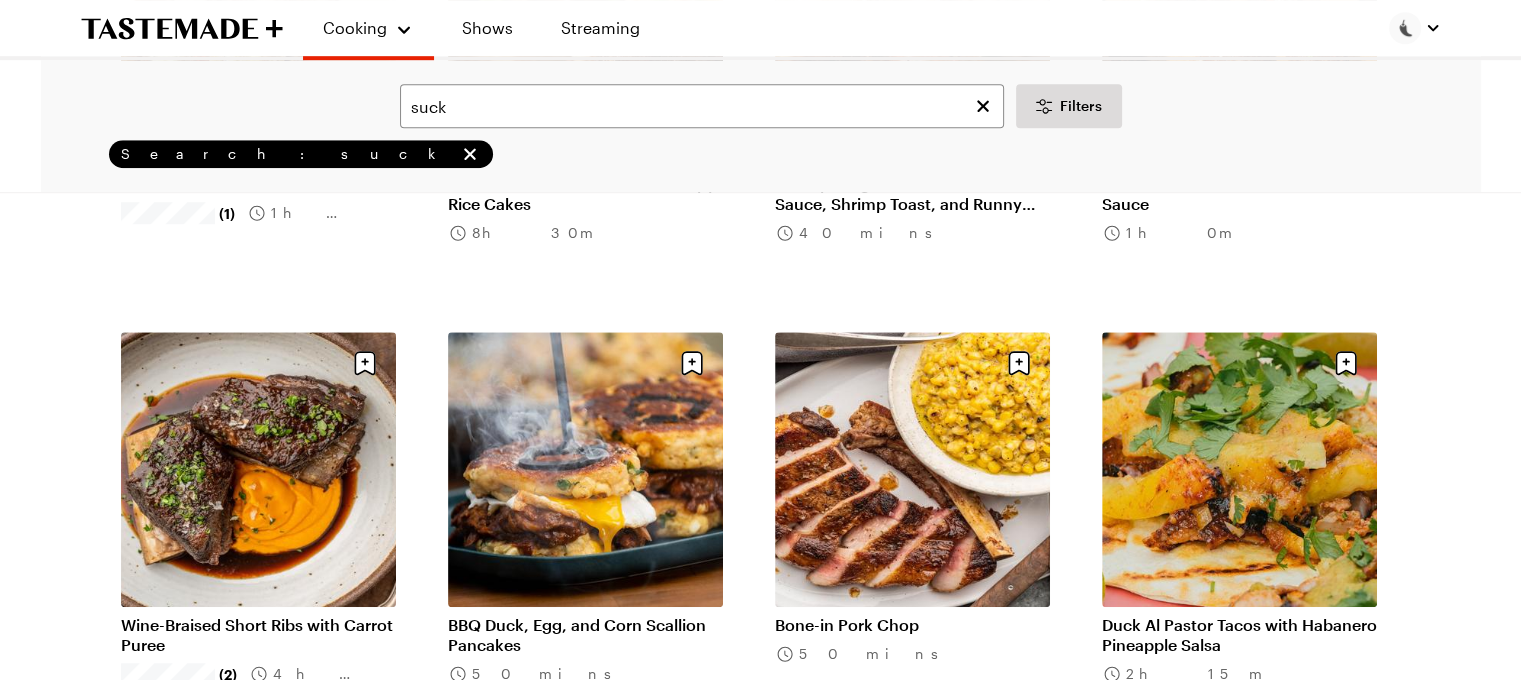 scroll, scrollTop: 1324, scrollLeft: 0, axis: vertical 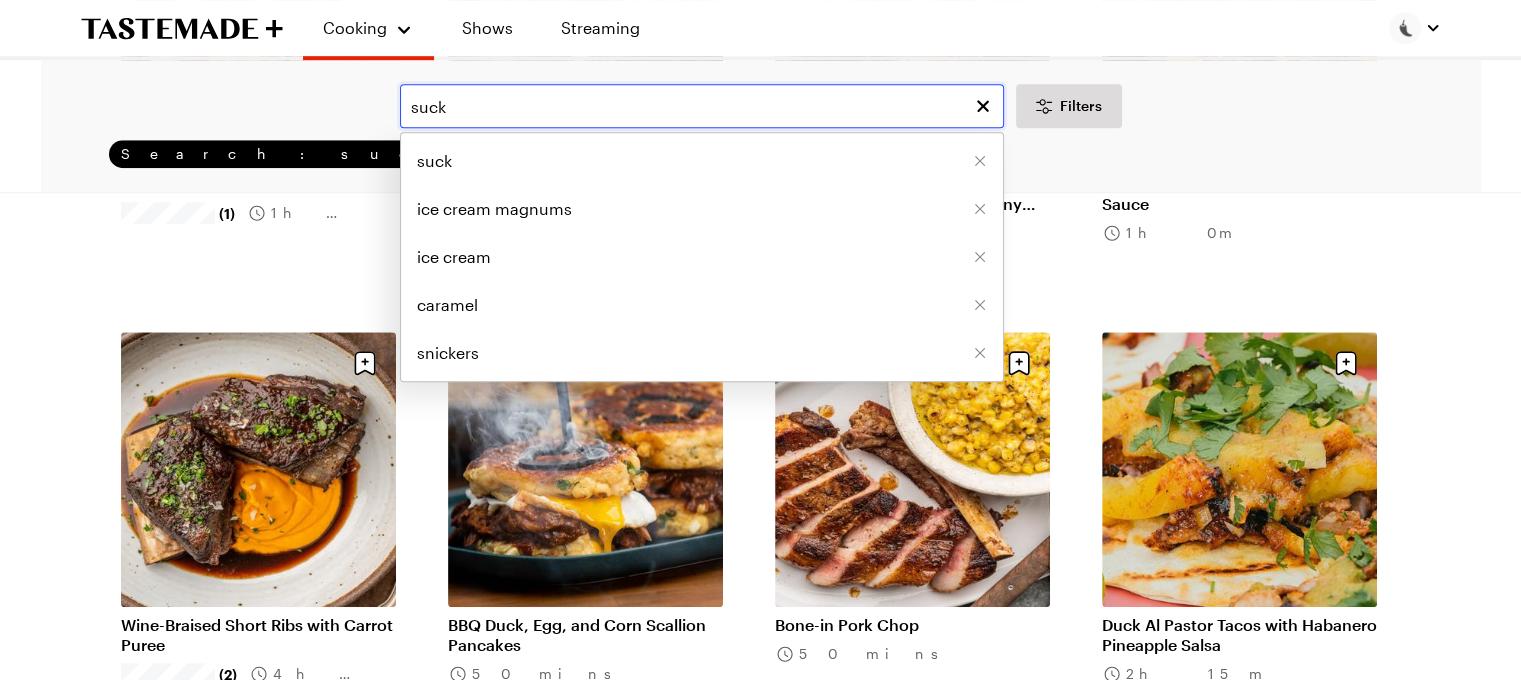 drag, startPoint x: 468, startPoint y: 112, endPoint x: 272, endPoint y: 143, distance: 198.43639 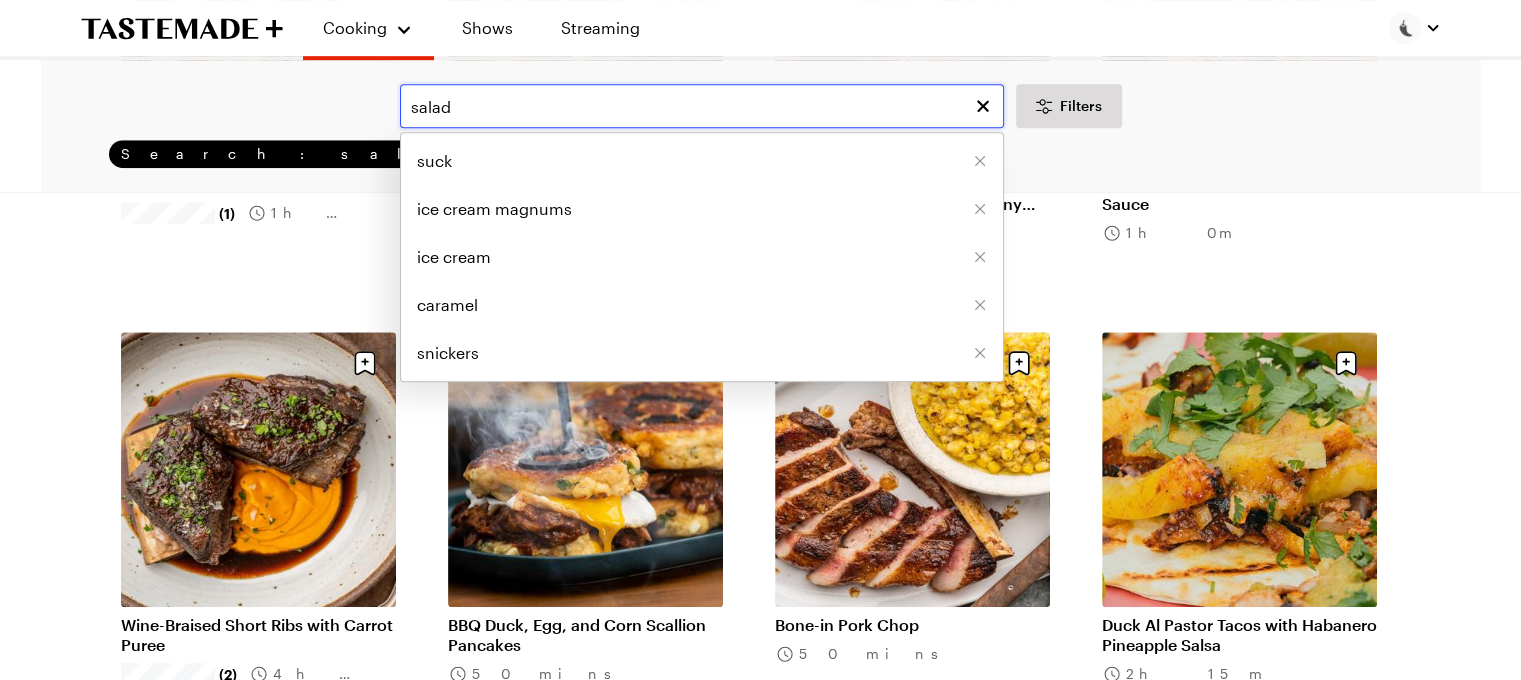 scroll, scrollTop: 0, scrollLeft: 0, axis: both 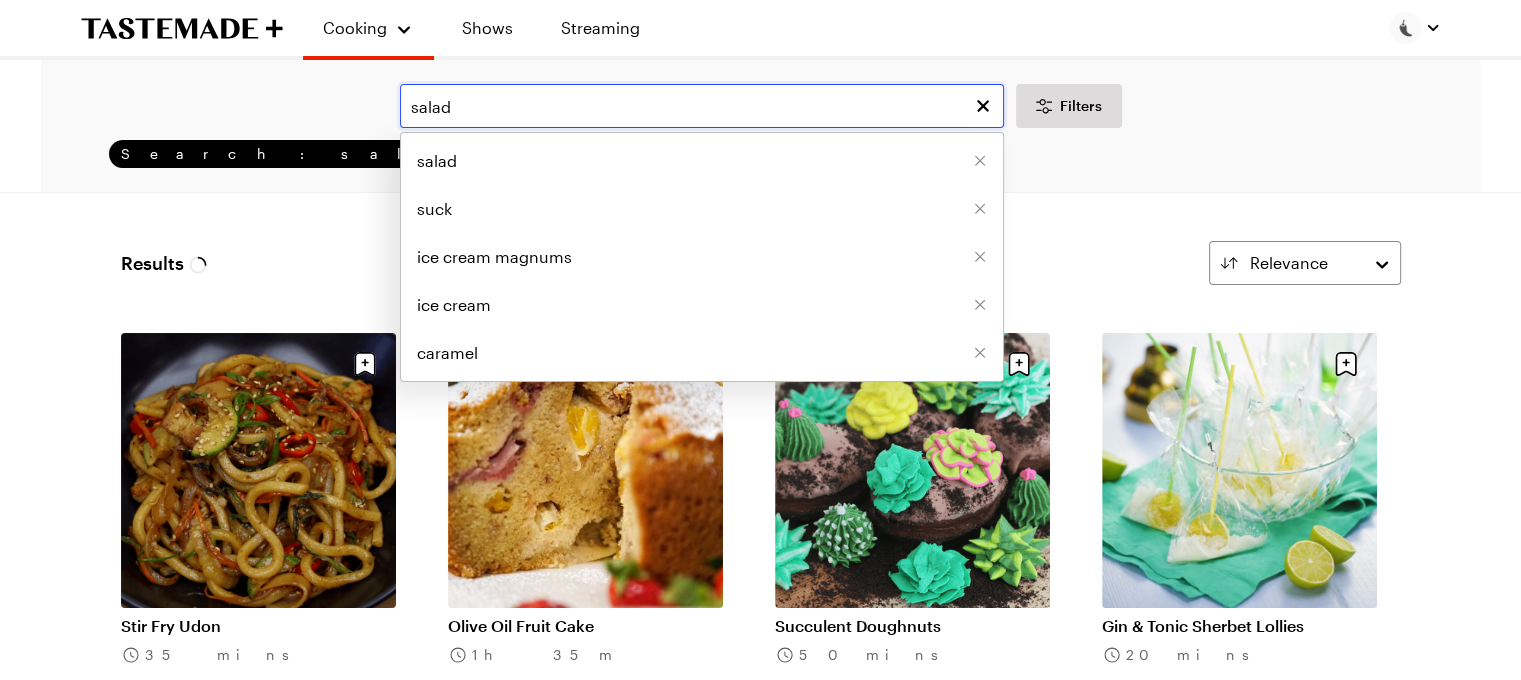 type on "salad" 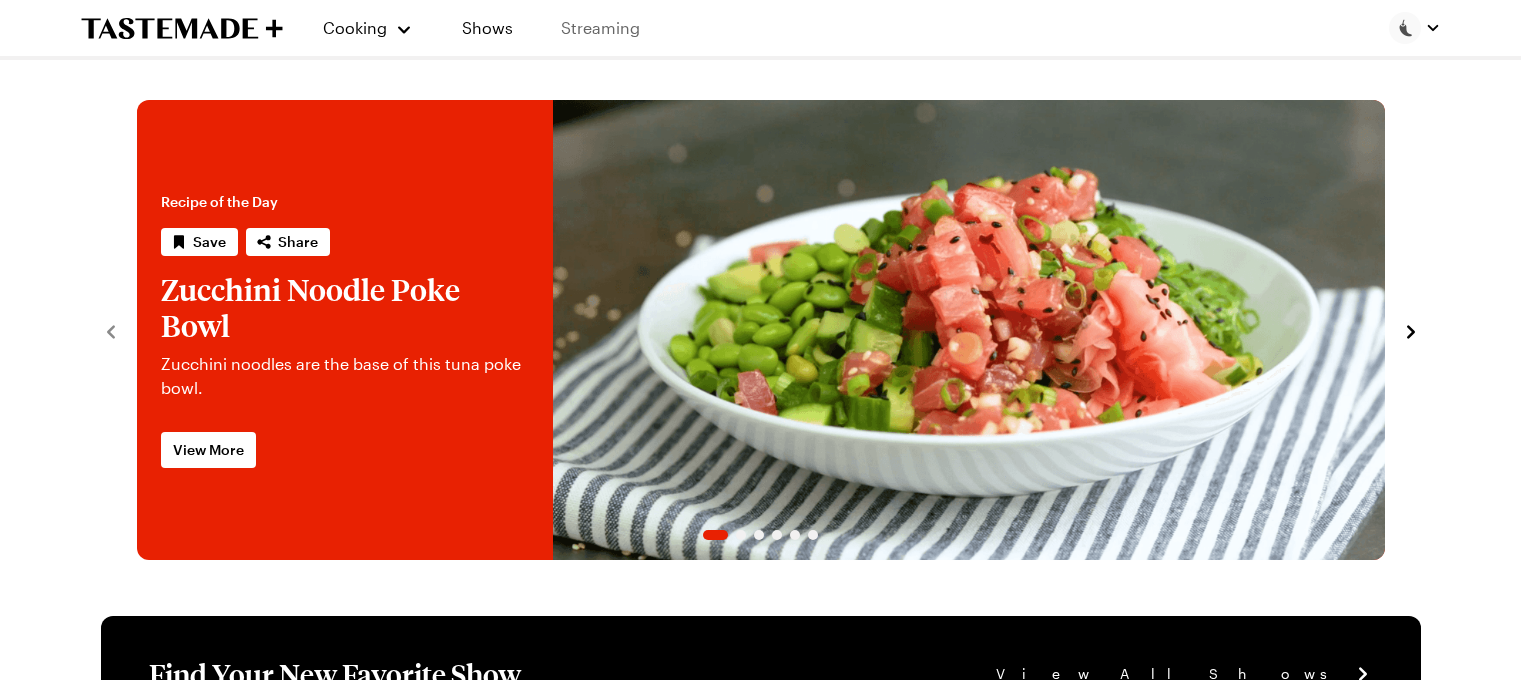 scroll, scrollTop: 0, scrollLeft: 0, axis: both 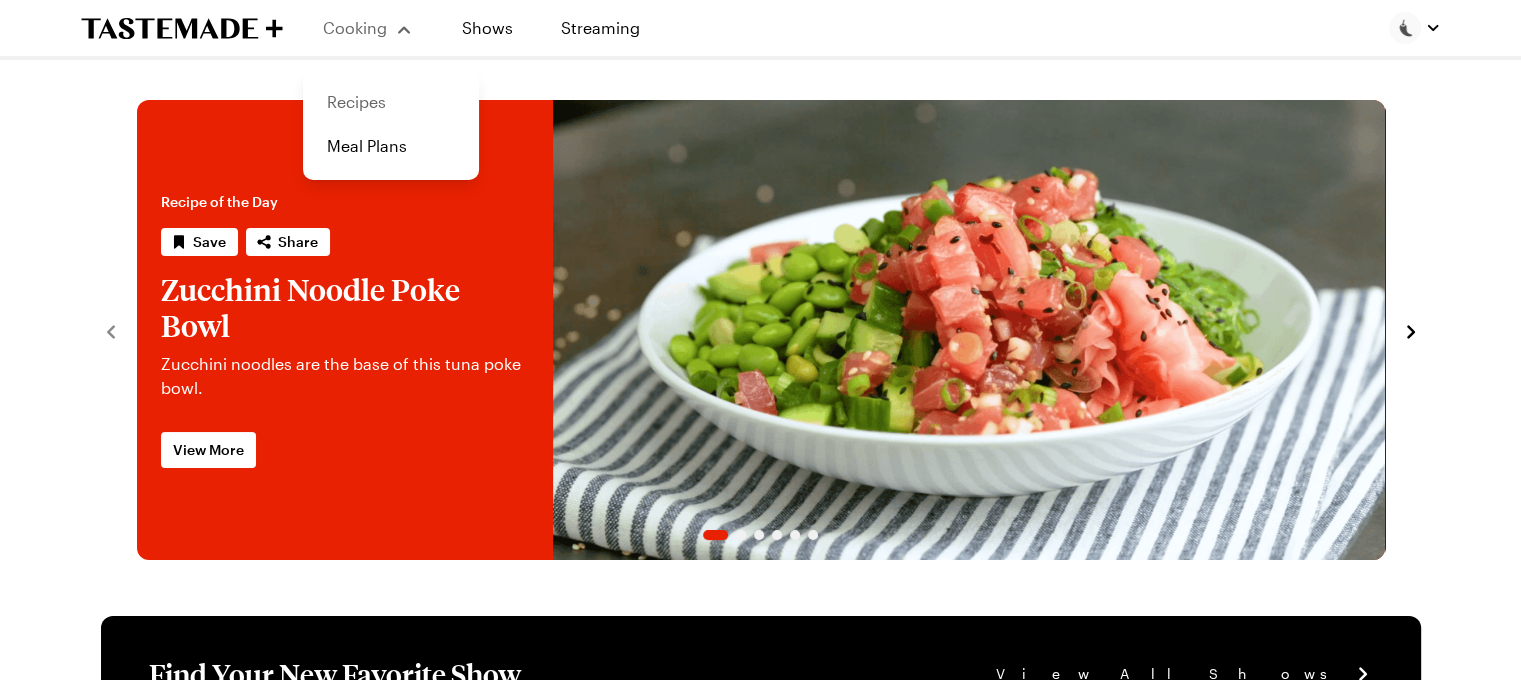 click on "Recipes" at bounding box center (391, 102) 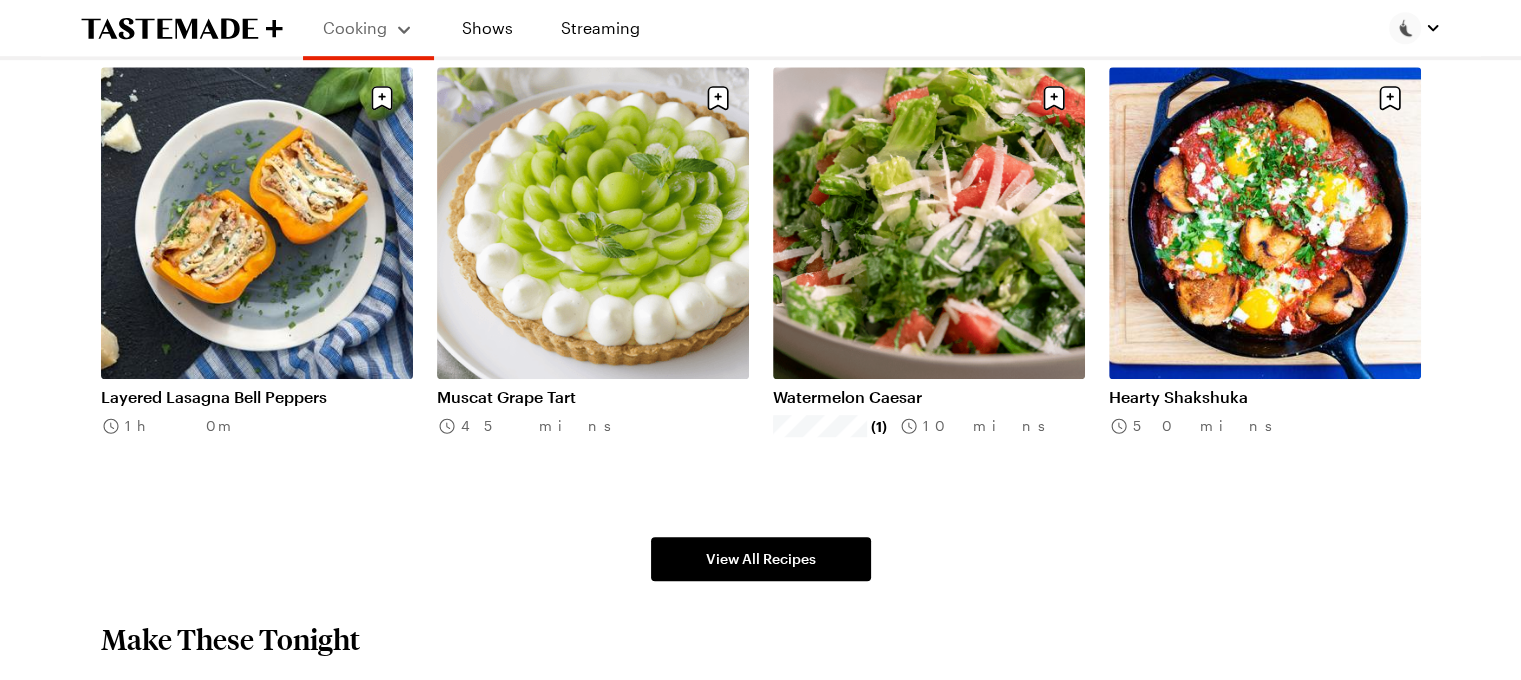 scroll, scrollTop: 1224, scrollLeft: 0, axis: vertical 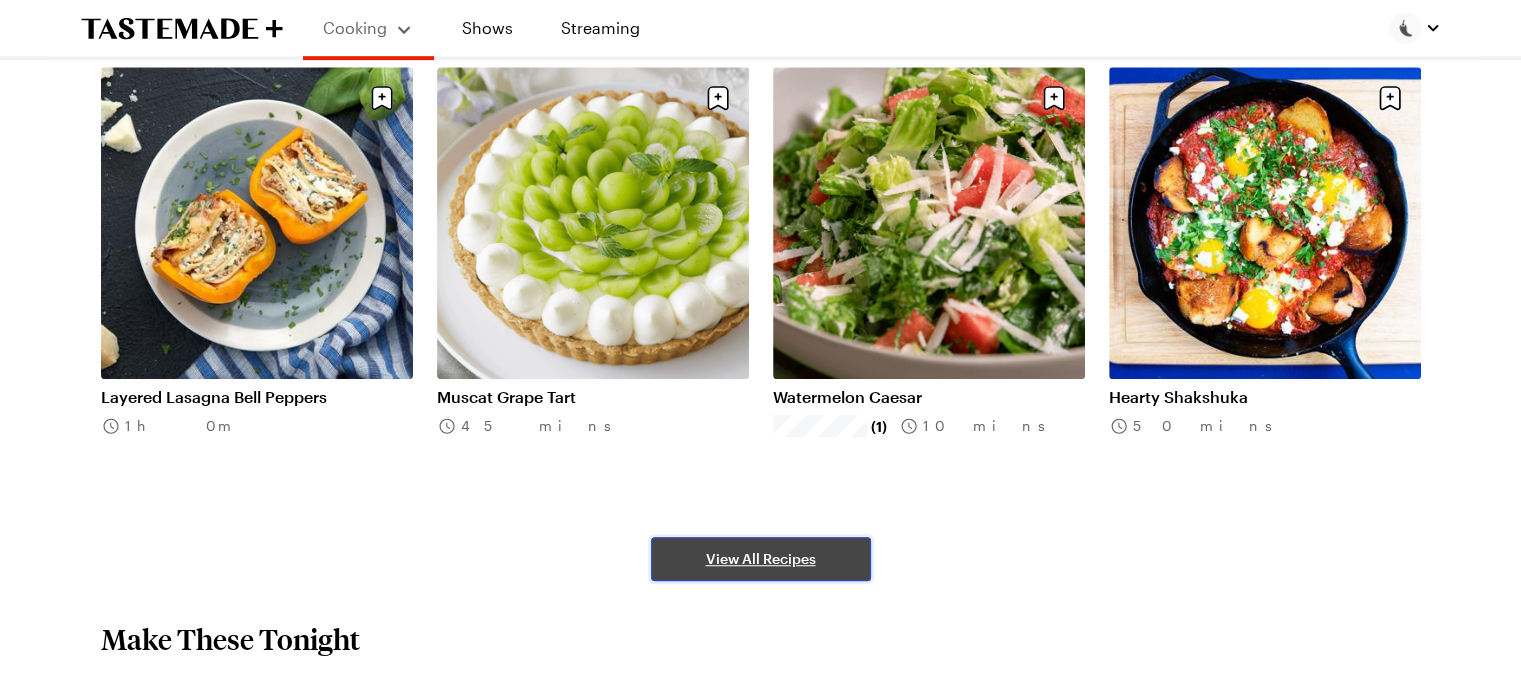 click on "View All Recipes" at bounding box center (761, 559) 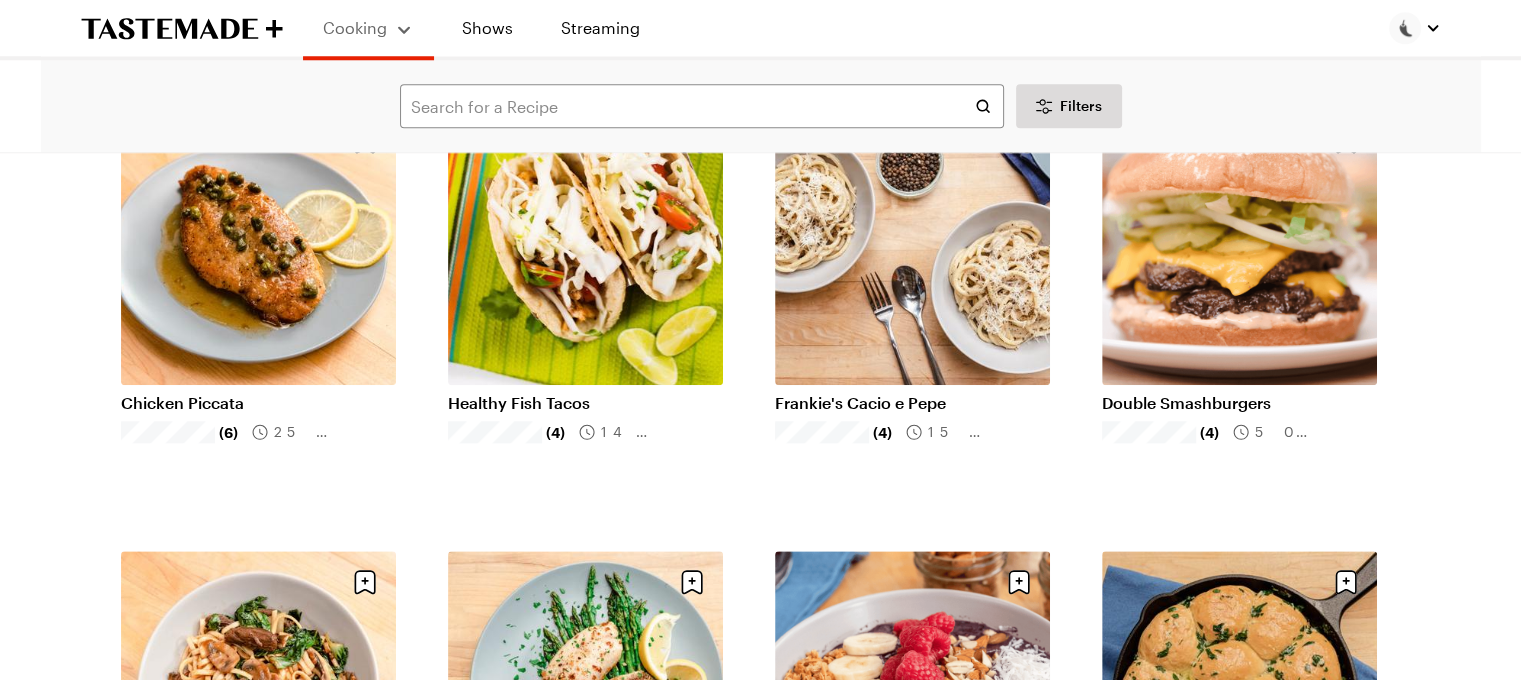 scroll, scrollTop: 2008, scrollLeft: 0, axis: vertical 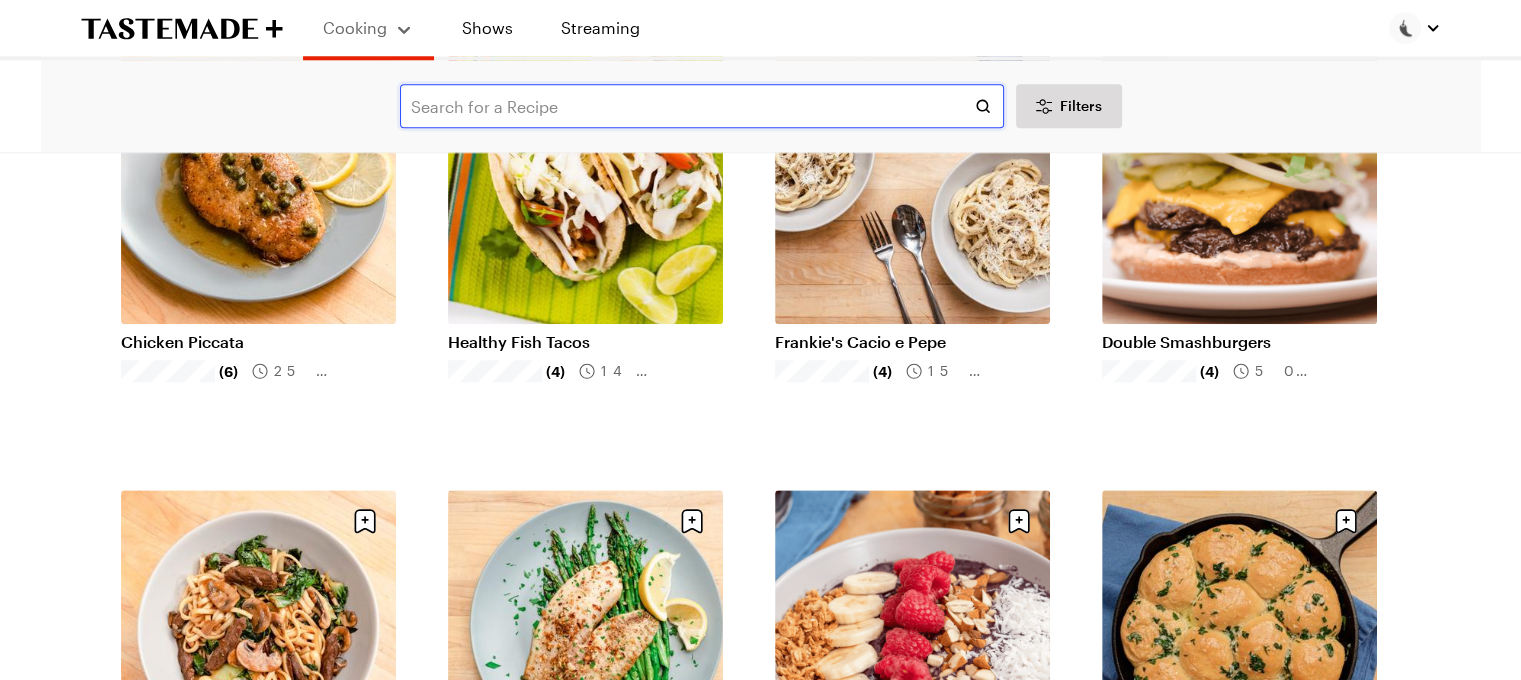click at bounding box center (702, 106) 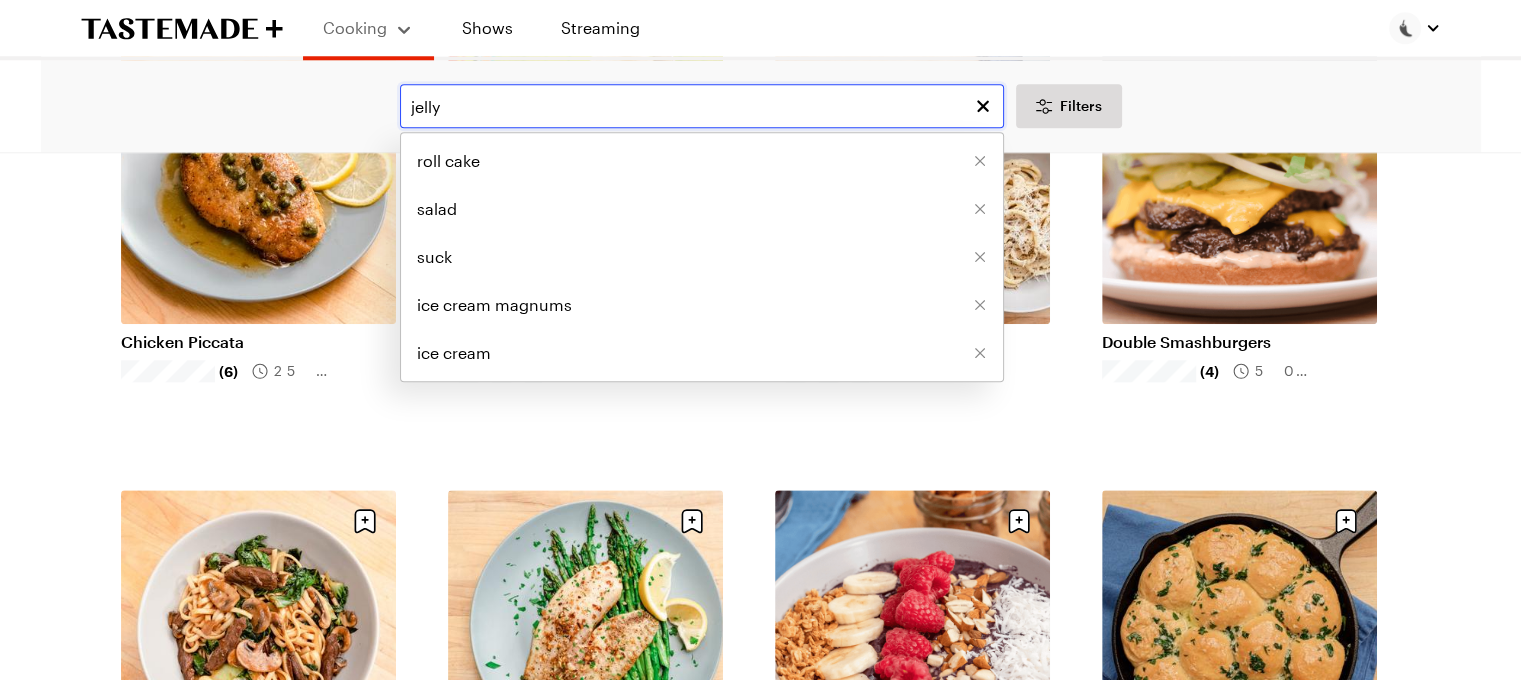 type on "jelly" 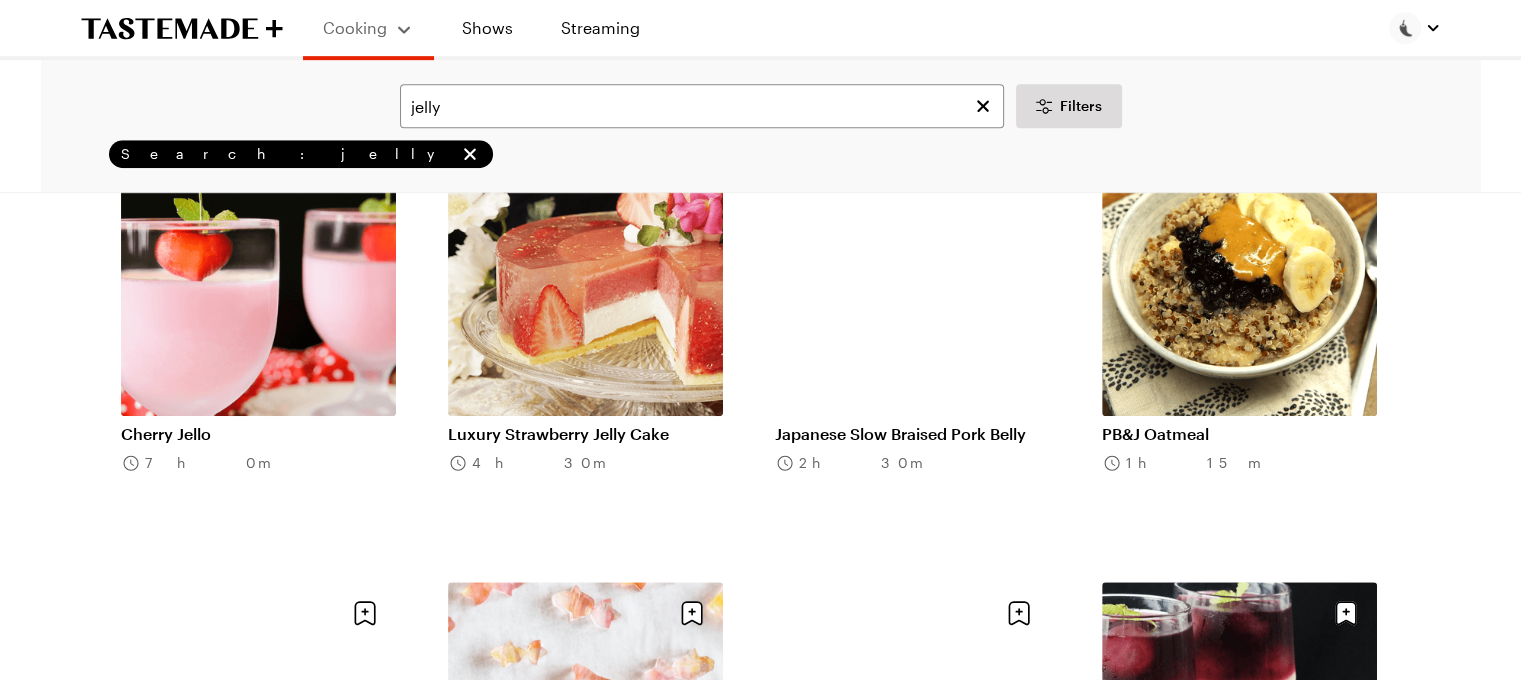 scroll, scrollTop: 1323, scrollLeft: 7, axis: both 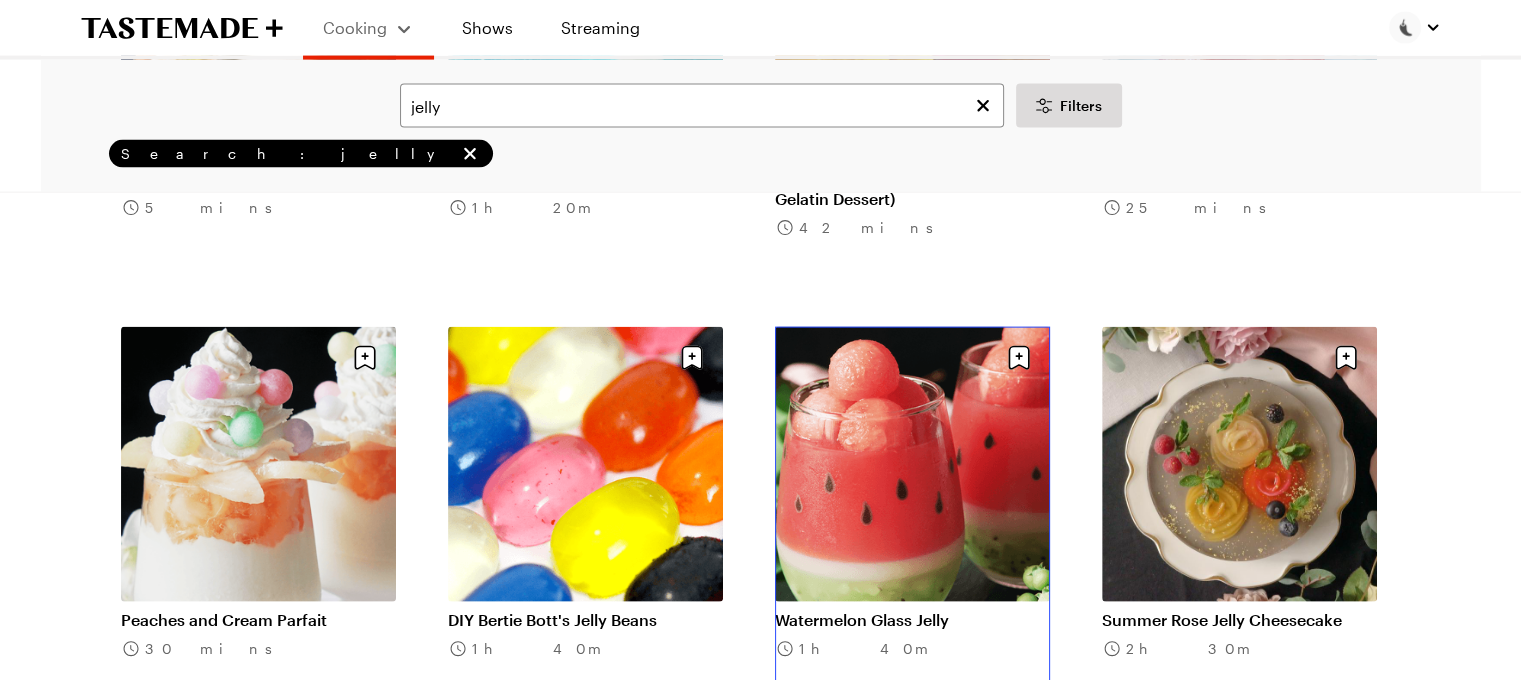 click on "Watermelon Glass Jelly" at bounding box center [912, 620] 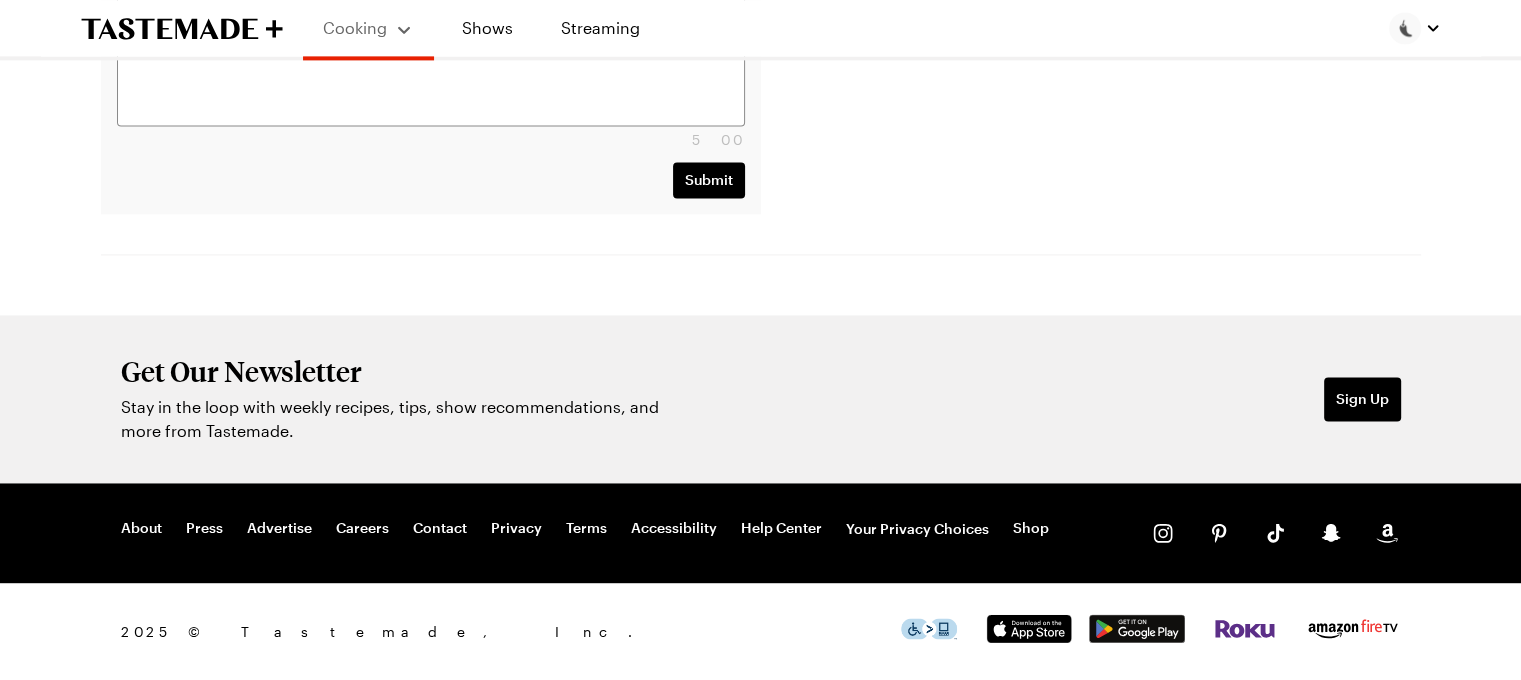 scroll, scrollTop: 0, scrollLeft: 0, axis: both 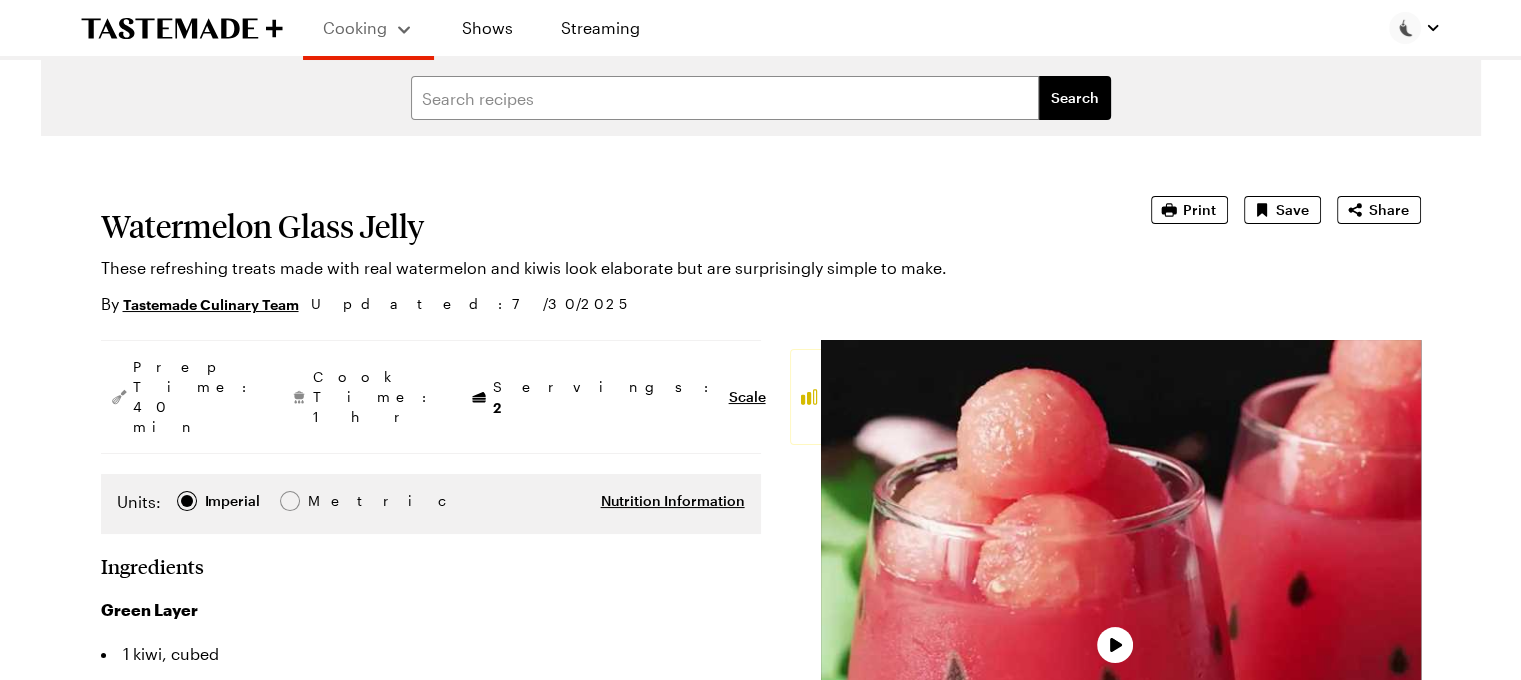 click at bounding box center (1121, 640) 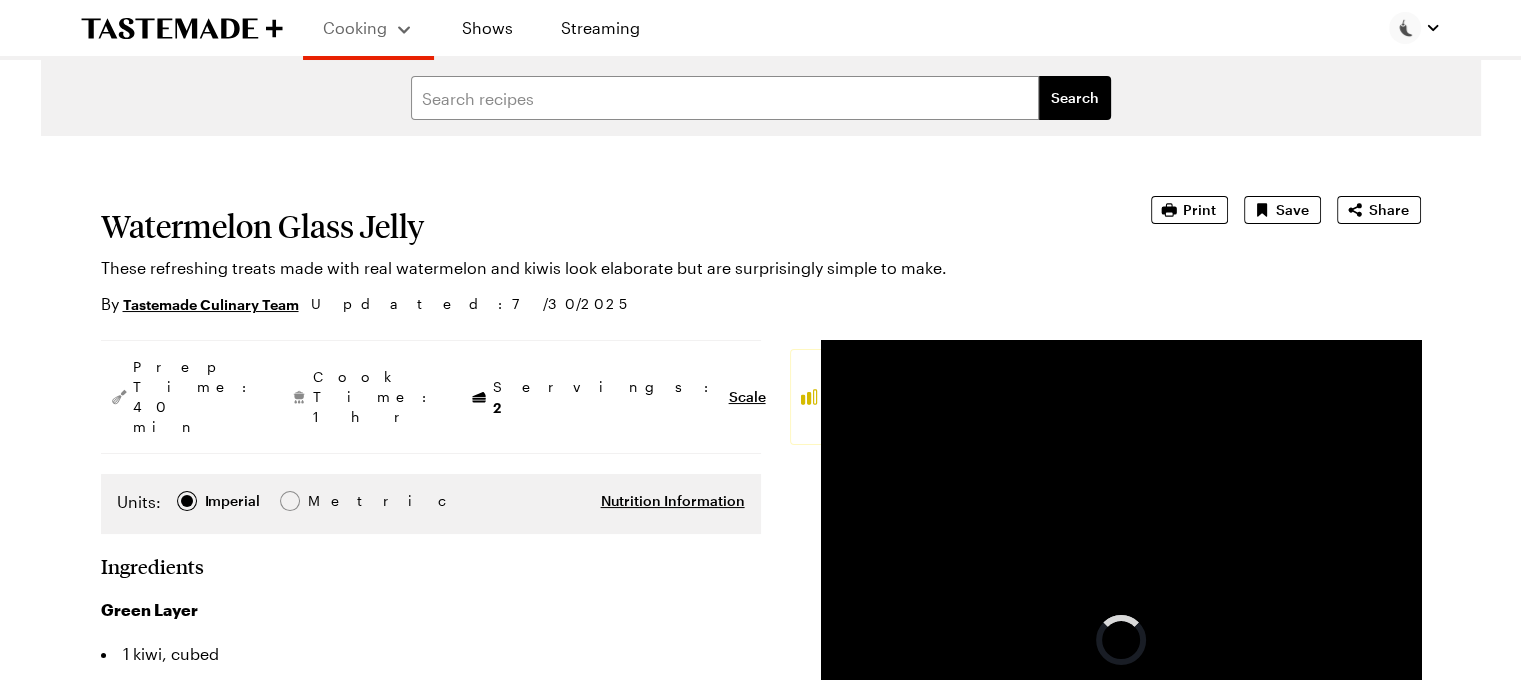 scroll, scrollTop: 260, scrollLeft: 0, axis: vertical 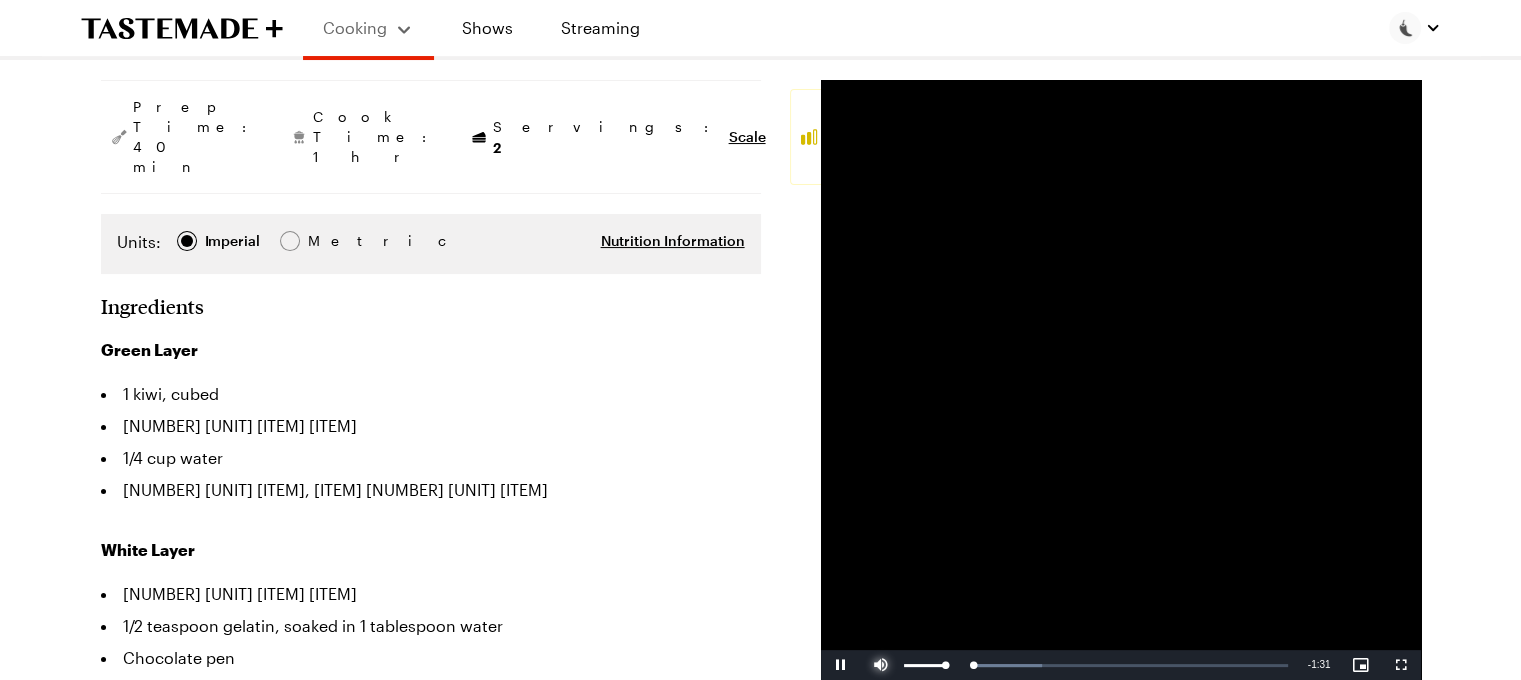 click at bounding box center (881, 665) 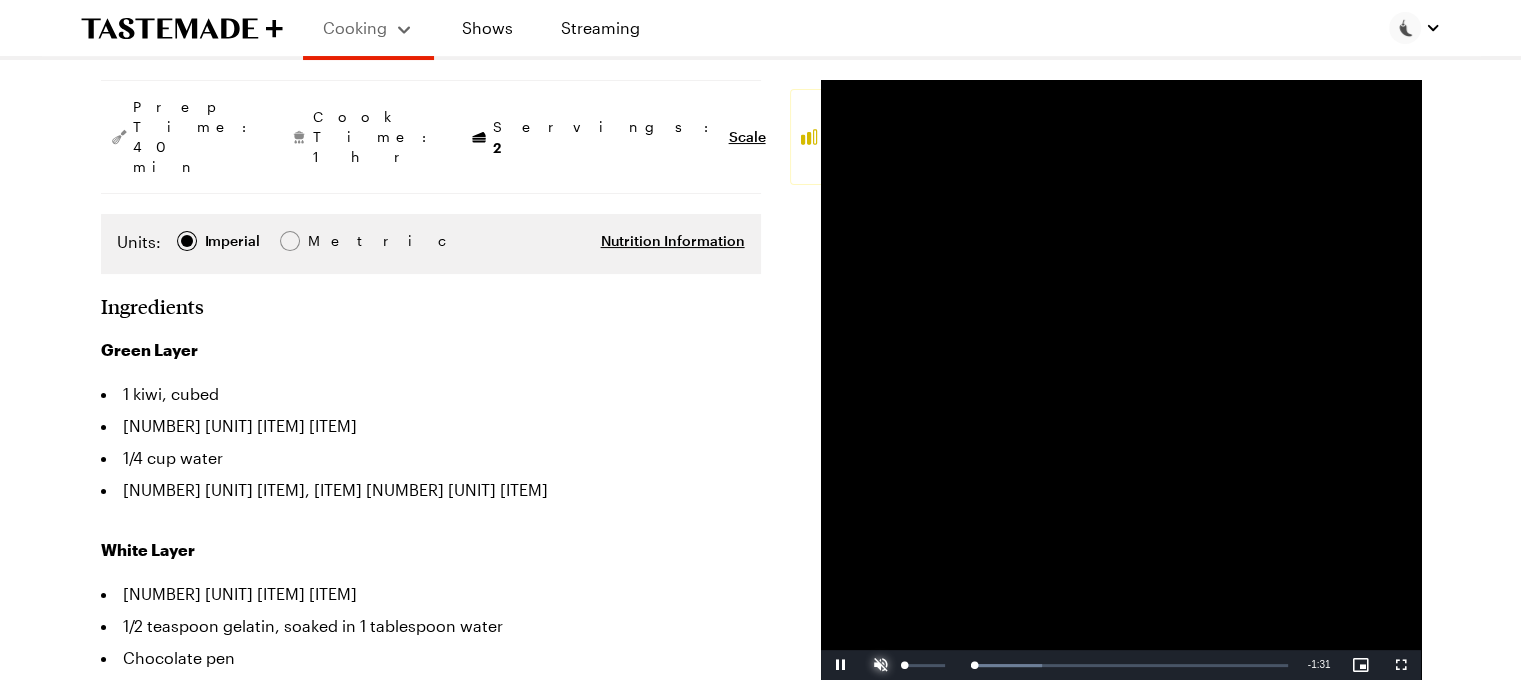 click at bounding box center (881, 665) 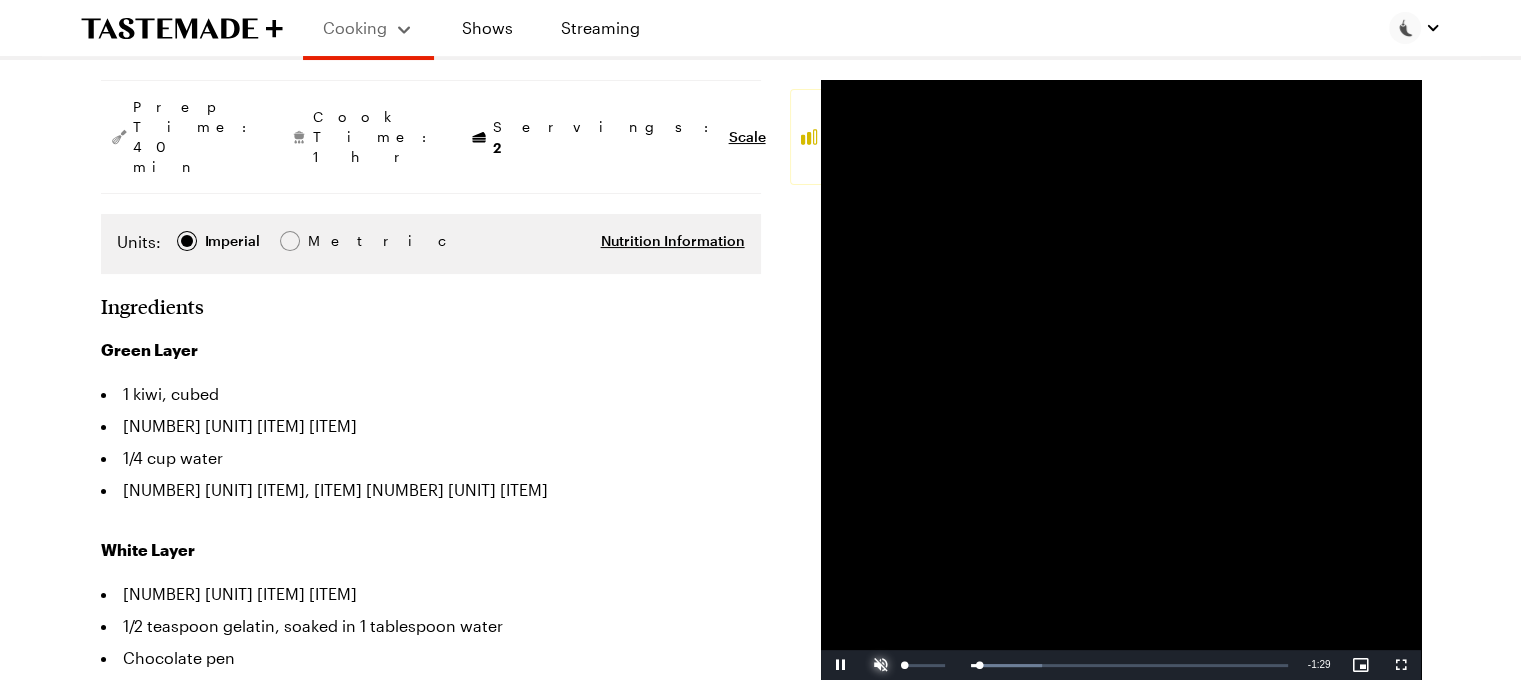 click at bounding box center (881, 665) 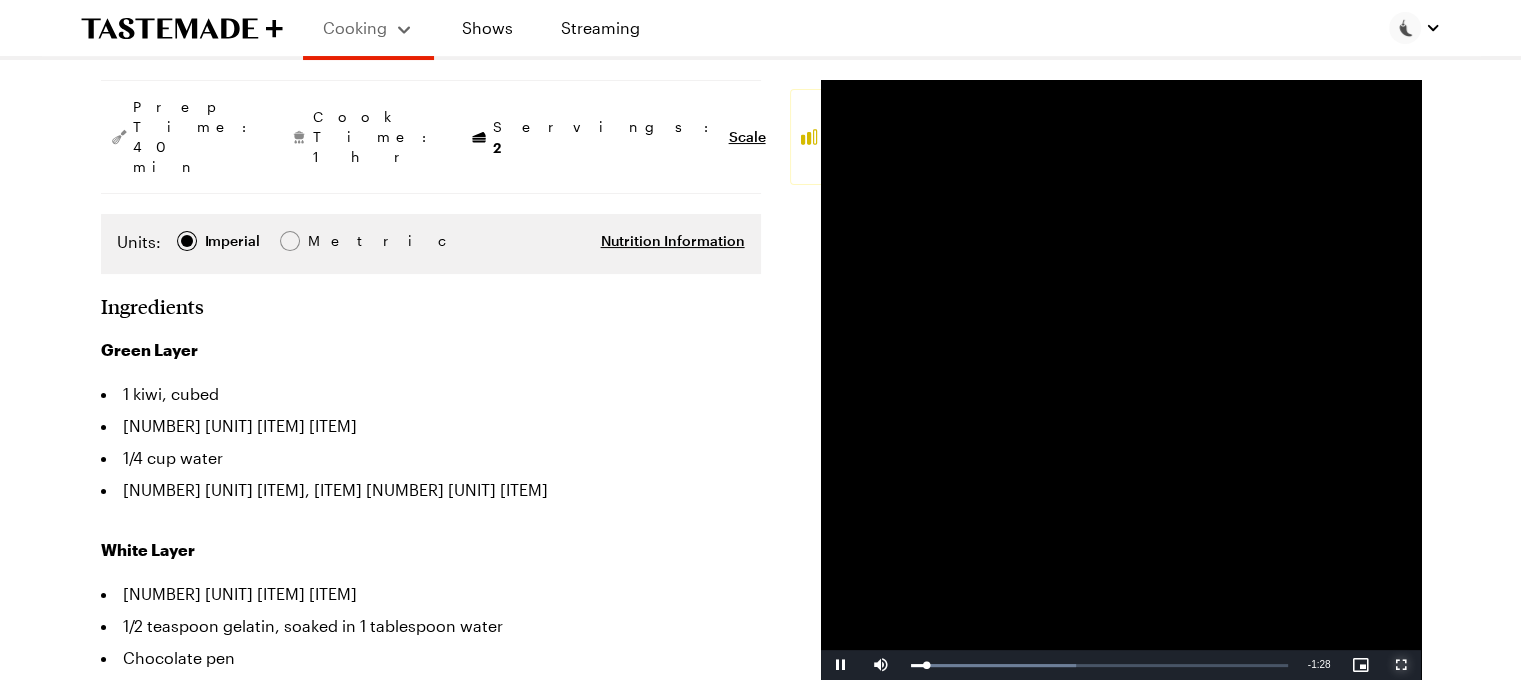 click at bounding box center [1401, 665] 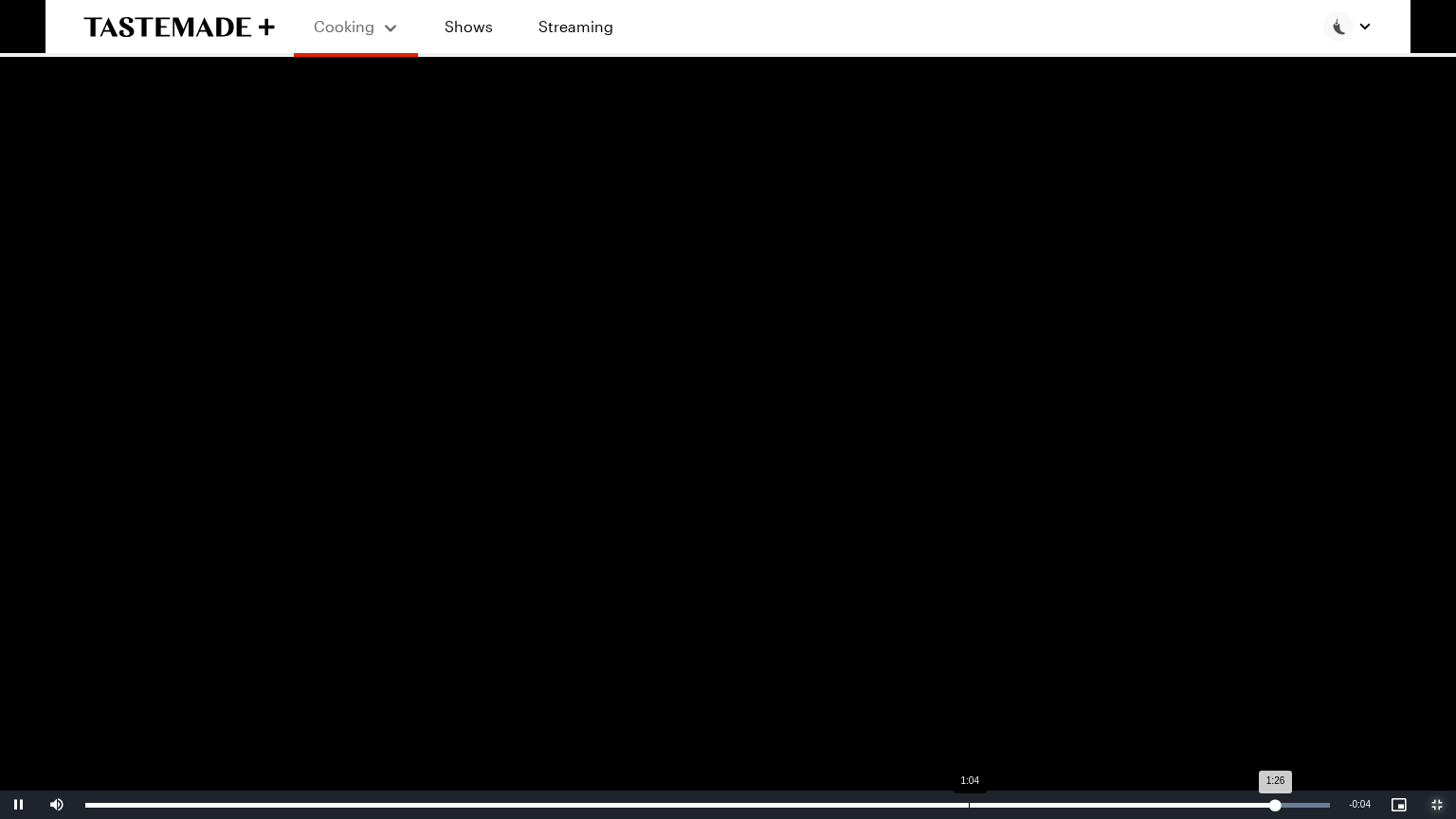 click on "Loaded : [PERCENTAGE]% [TIME] [TIME]" at bounding box center (707, 805) 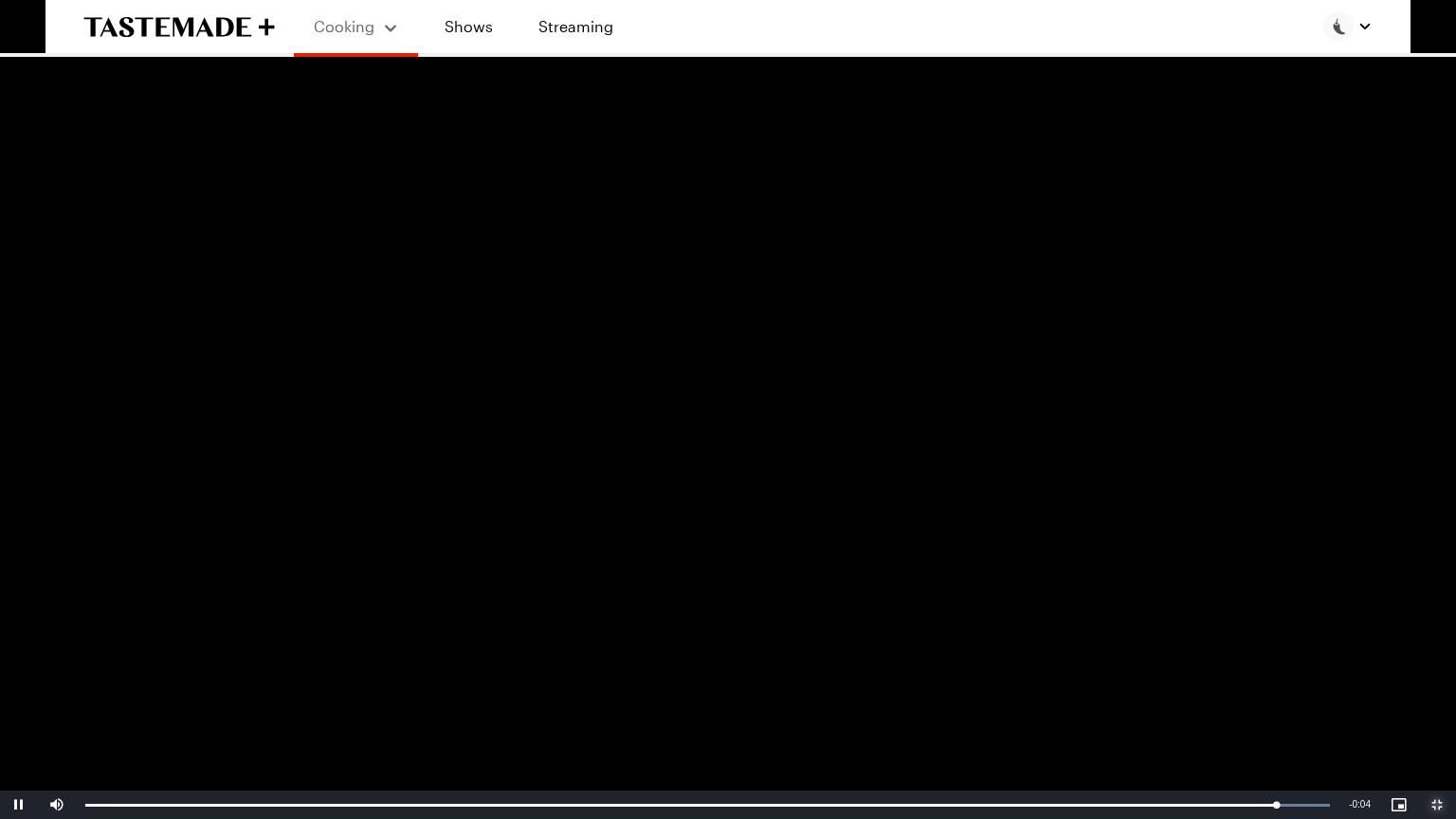 type on "x" 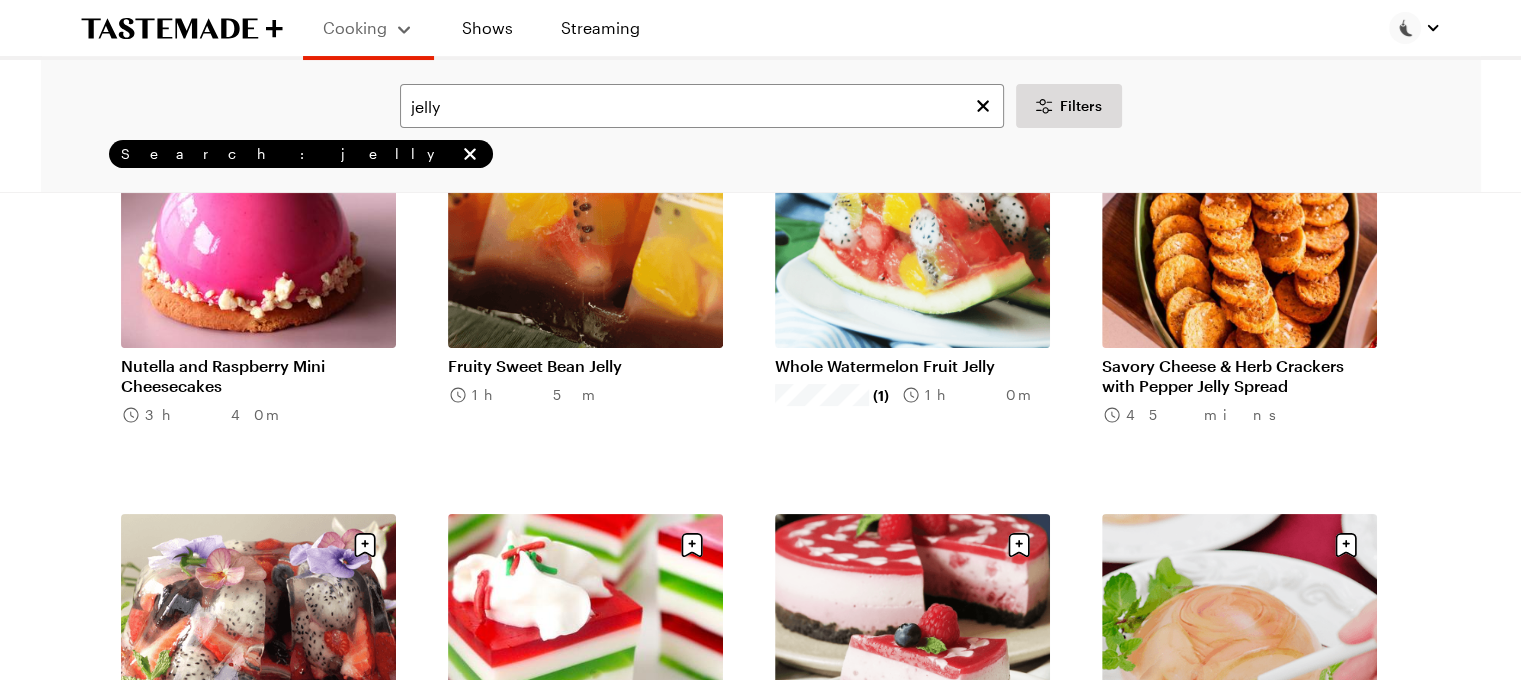 scroll, scrollTop: 0, scrollLeft: 0, axis: both 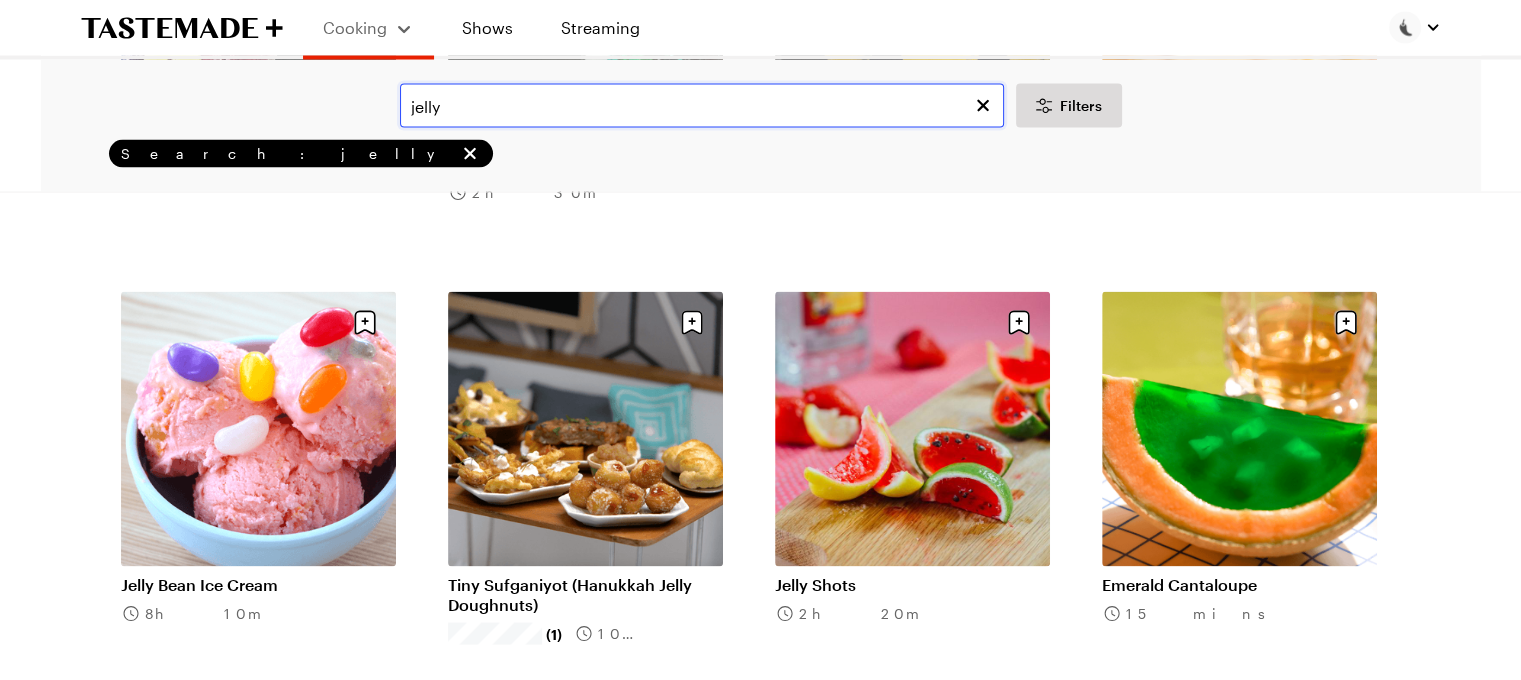 drag, startPoint x: 486, startPoint y: 99, endPoint x: 244, endPoint y: 148, distance: 246.91092 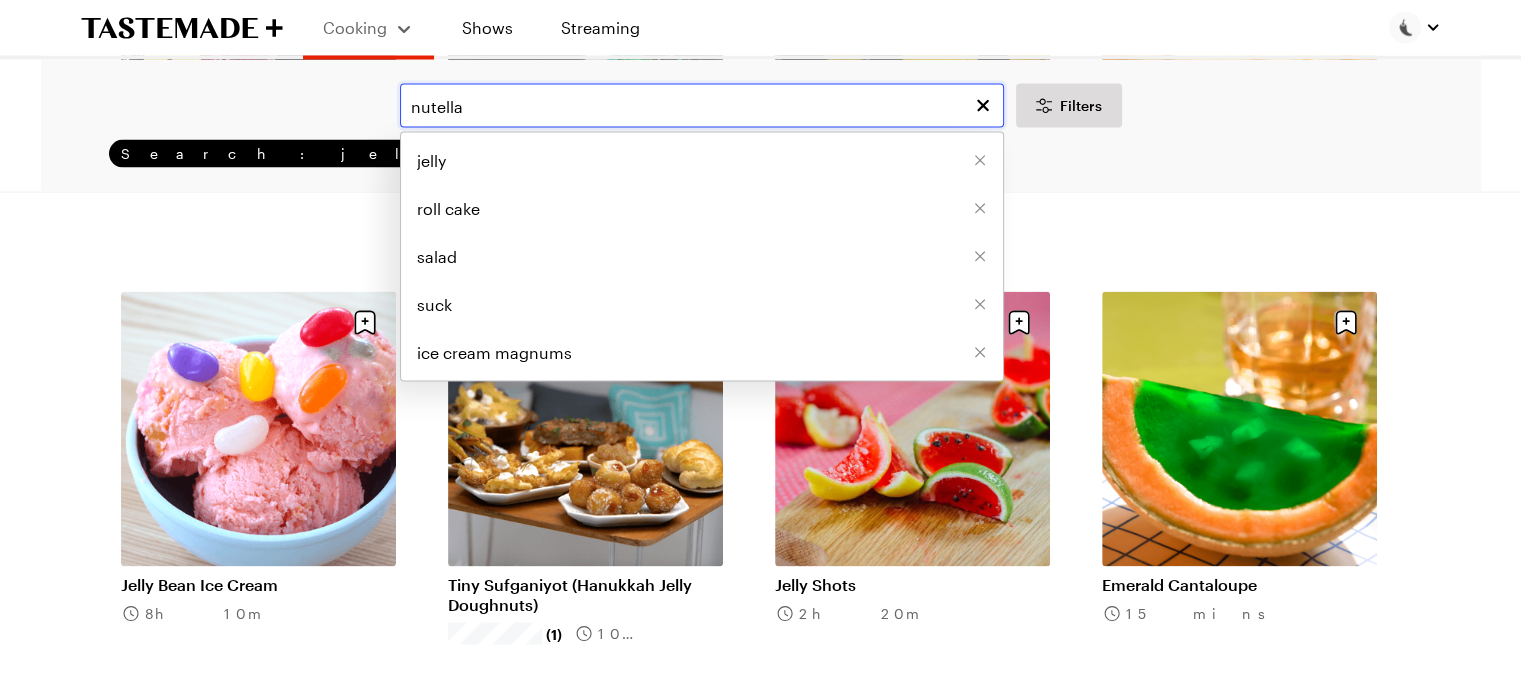 type on "nutella" 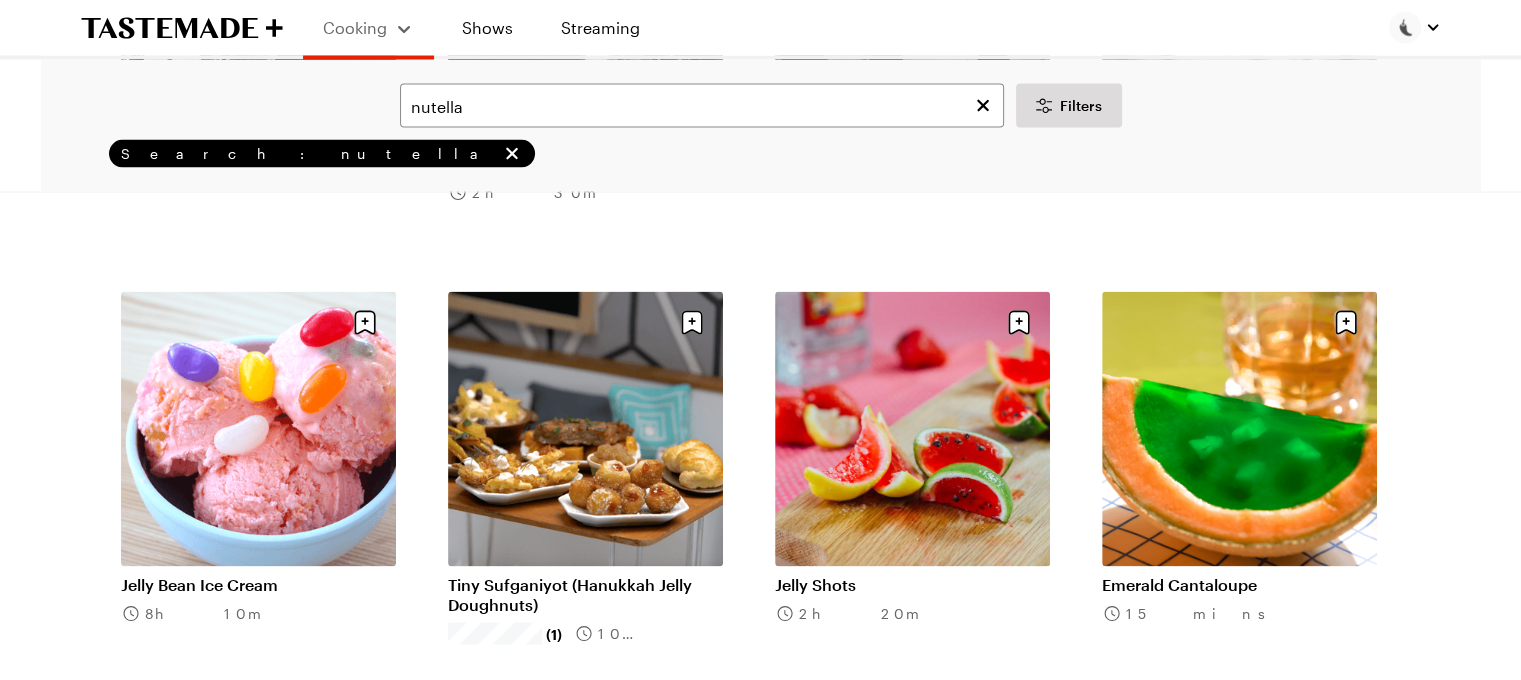 scroll, scrollTop: 0, scrollLeft: 0, axis: both 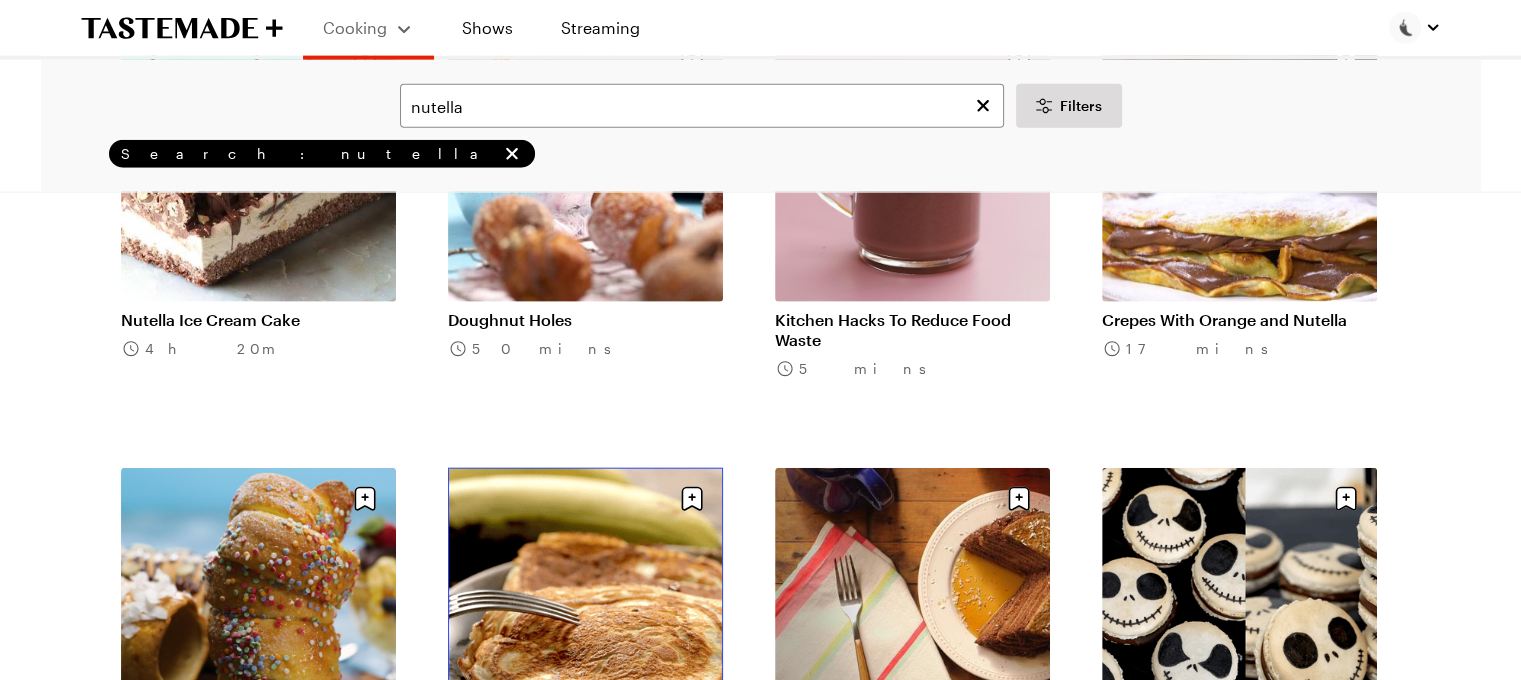 click on "Nutella Banana Pancakes" at bounding box center (585, 761) 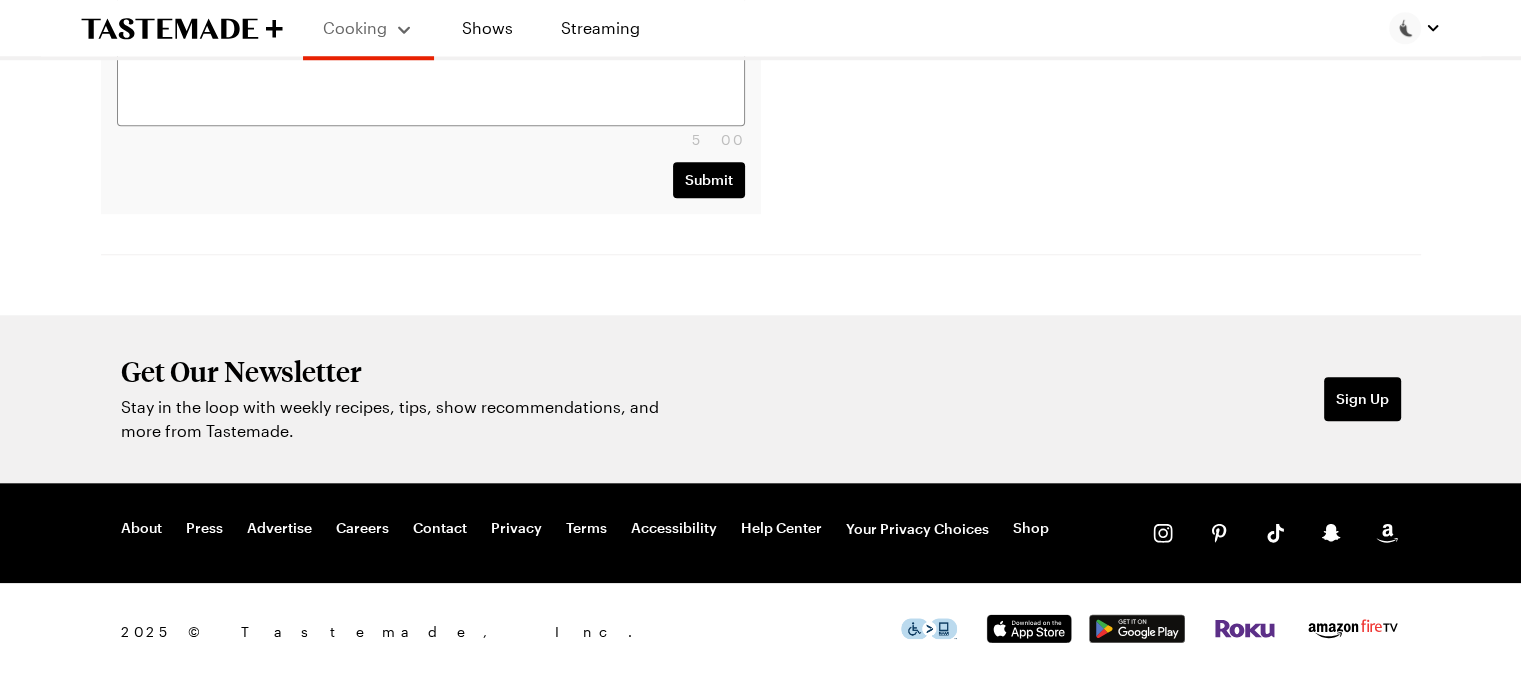 scroll, scrollTop: 0, scrollLeft: 0, axis: both 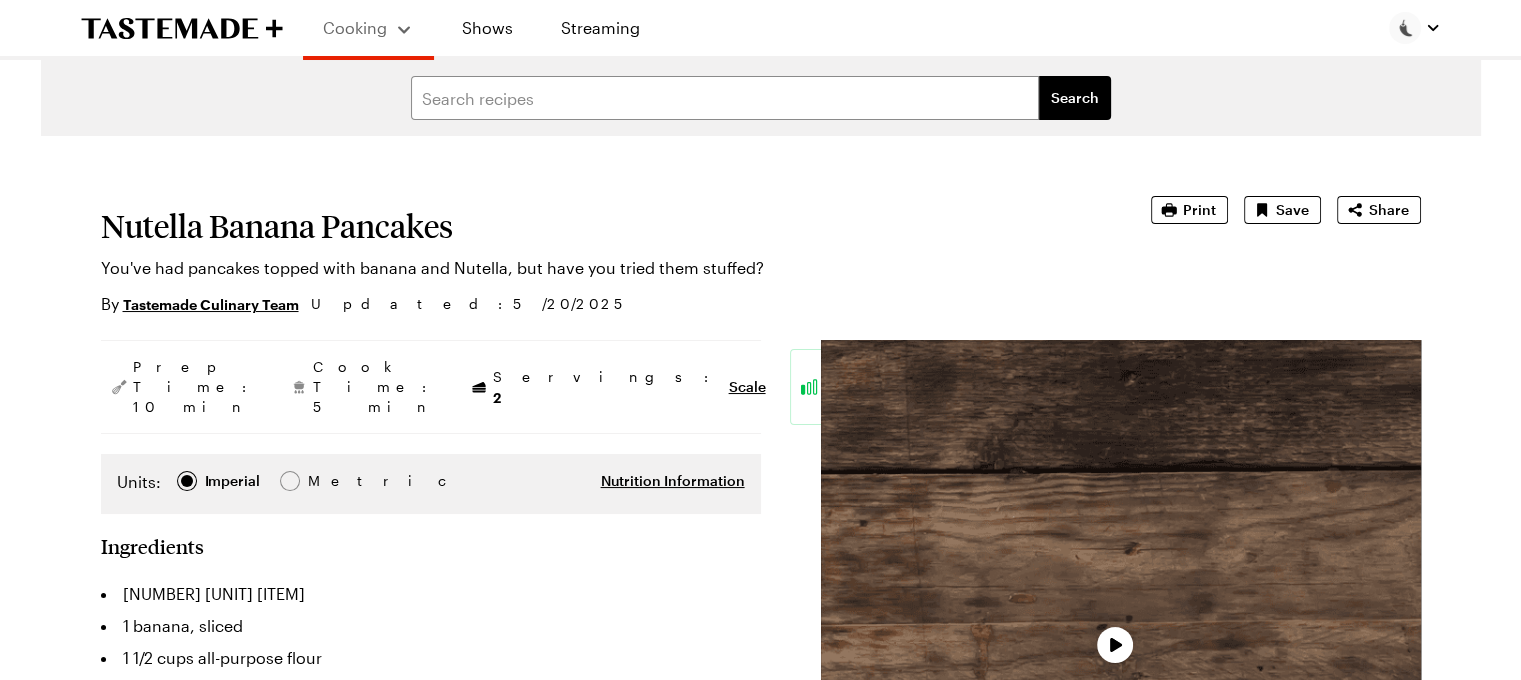 click at bounding box center [1121, 640] 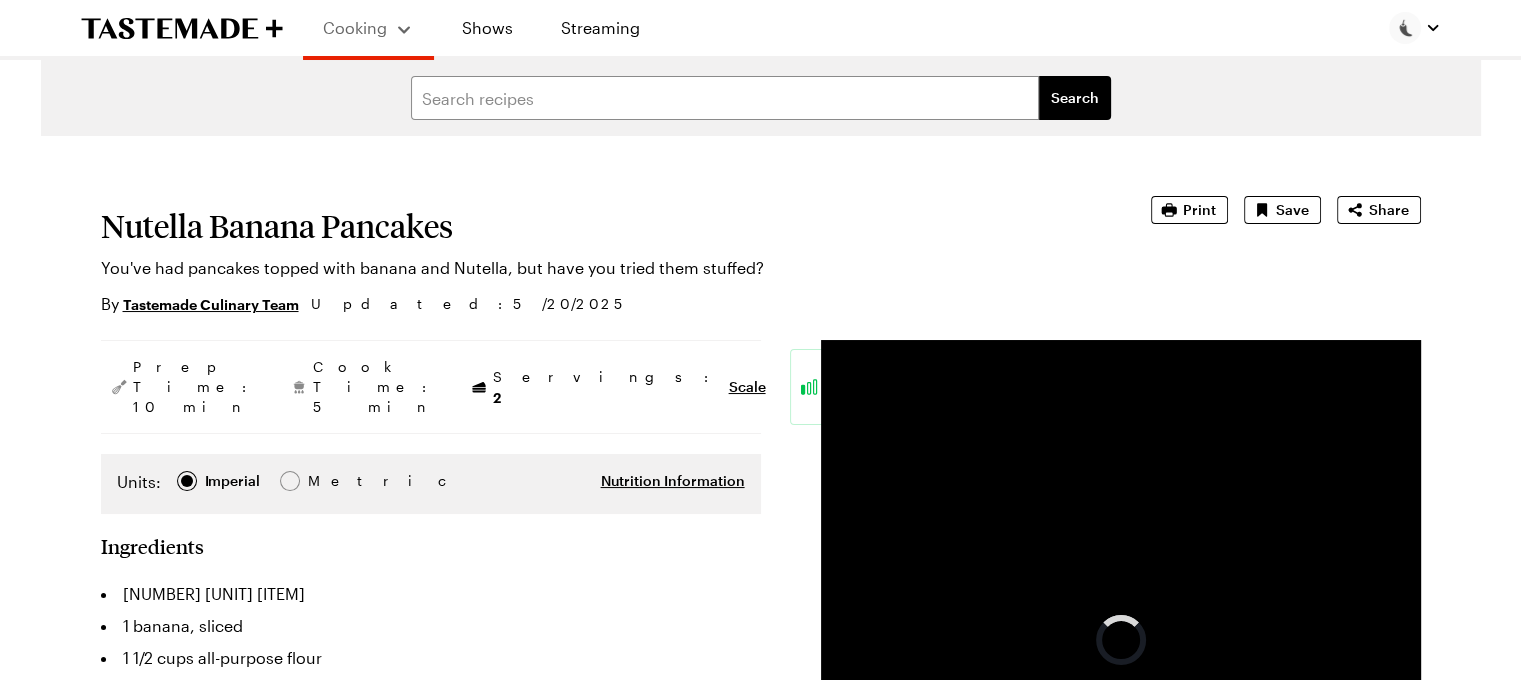 scroll, scrollTop: 260, scrollLeft: 0, axis: vertical 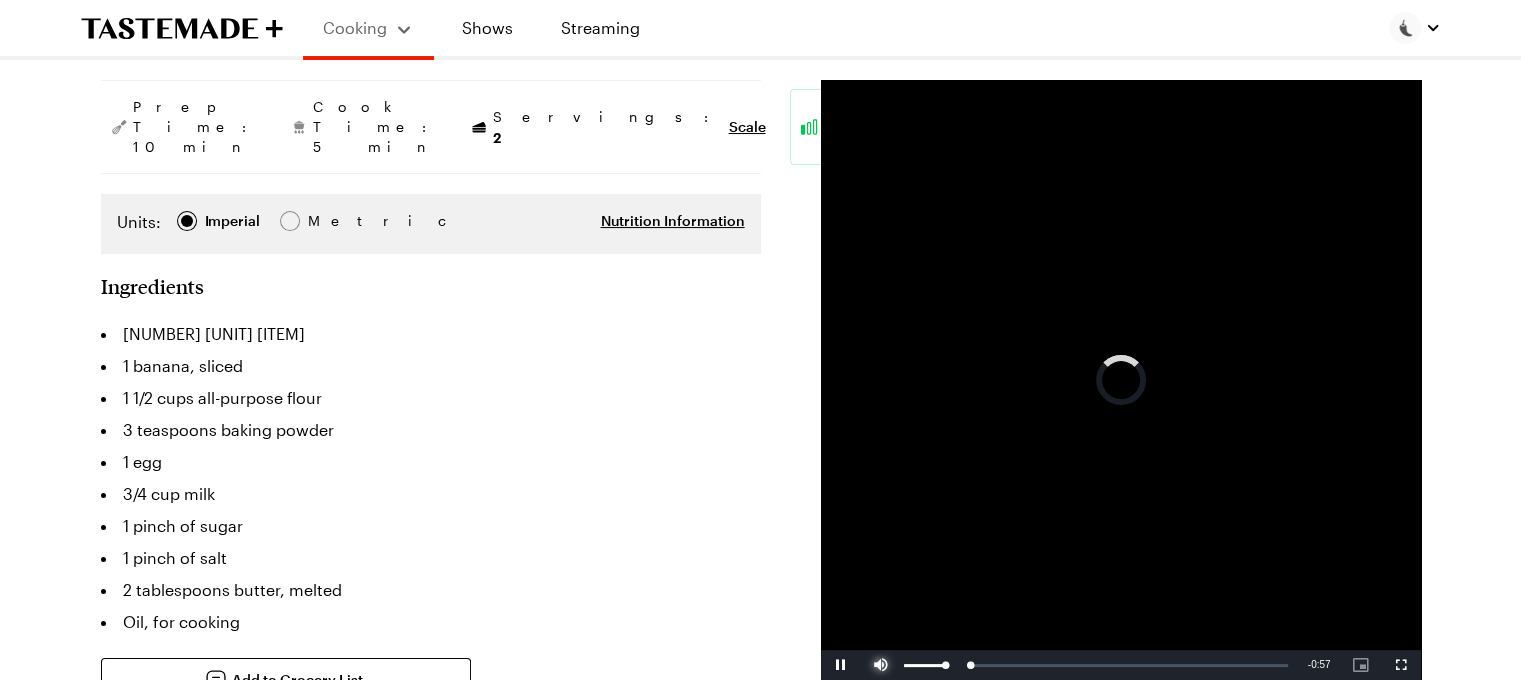 click at bounding box center [881, 665] 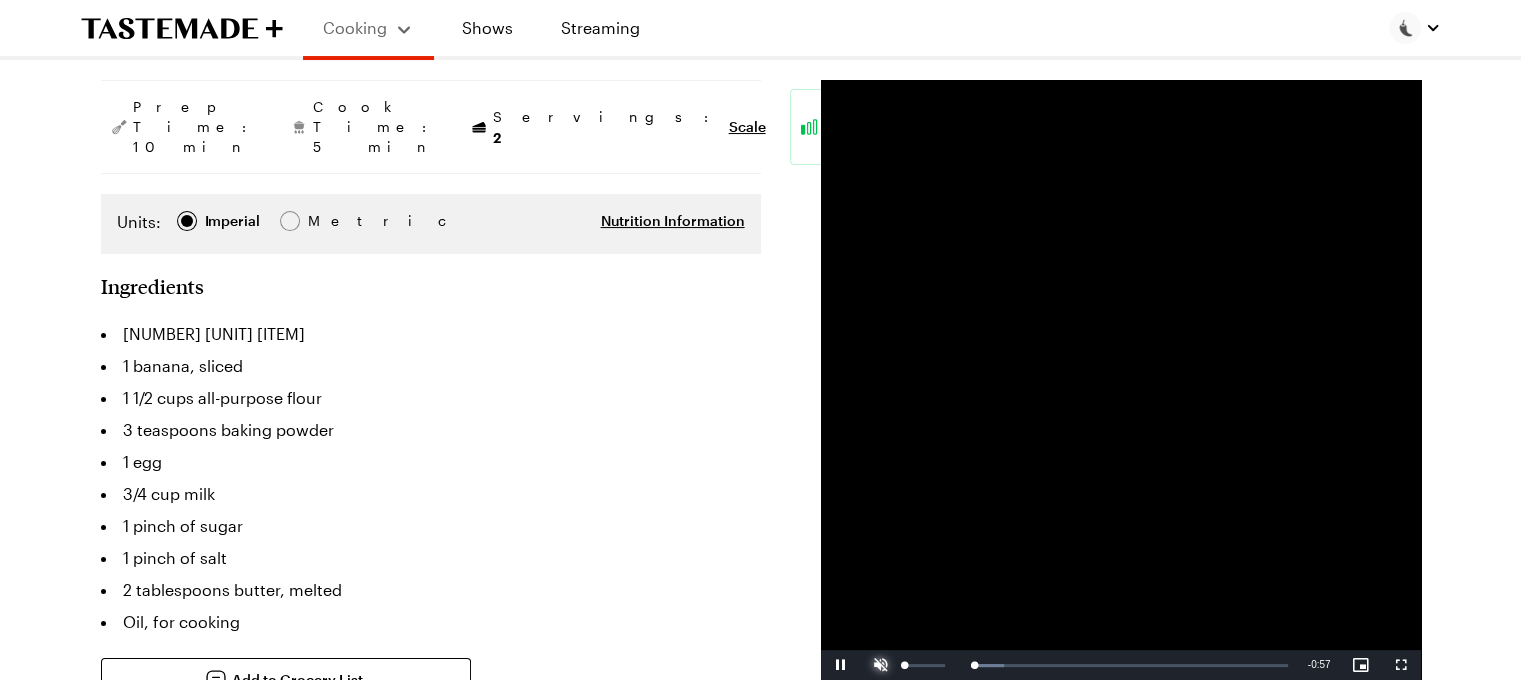 click at bounding box center (881, 665) 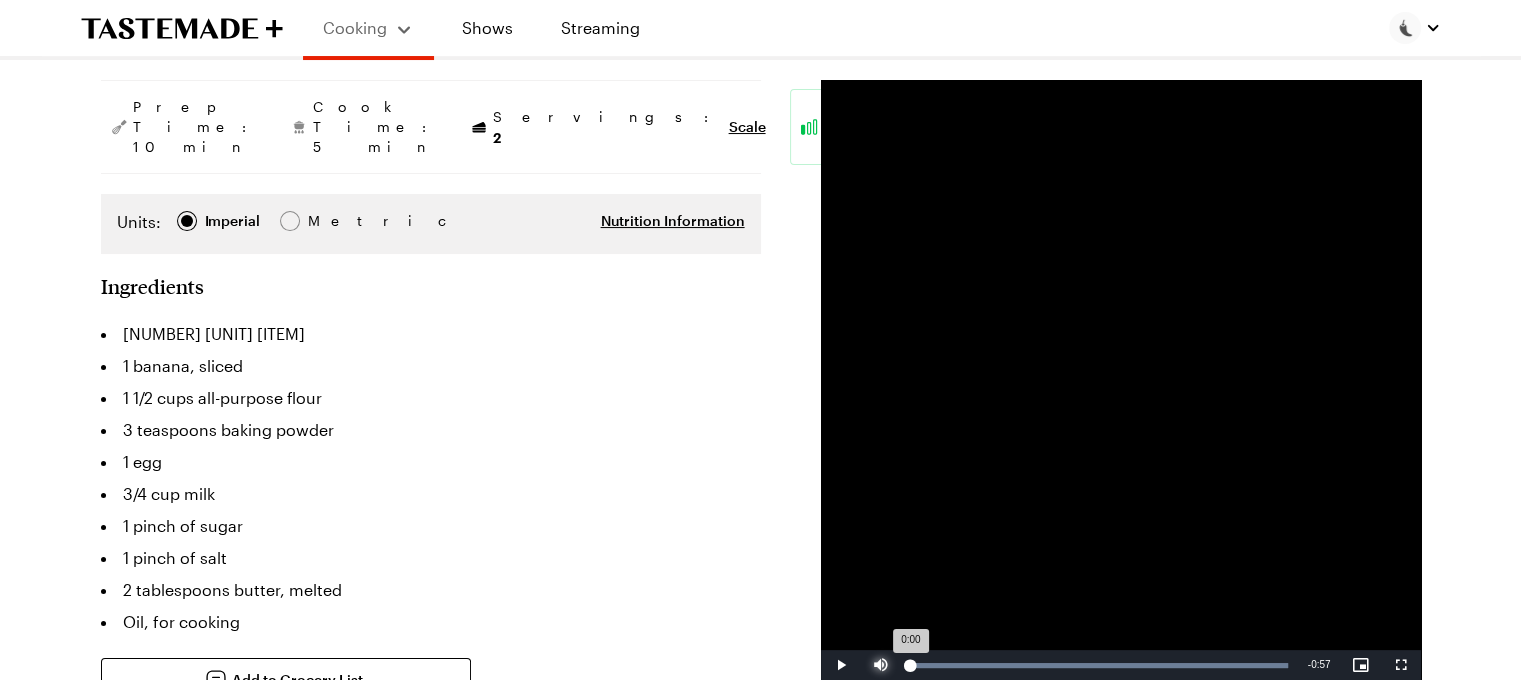 click on "Loaded :  100.00% 0:00 0:00" at bounding box center (1099, 665) 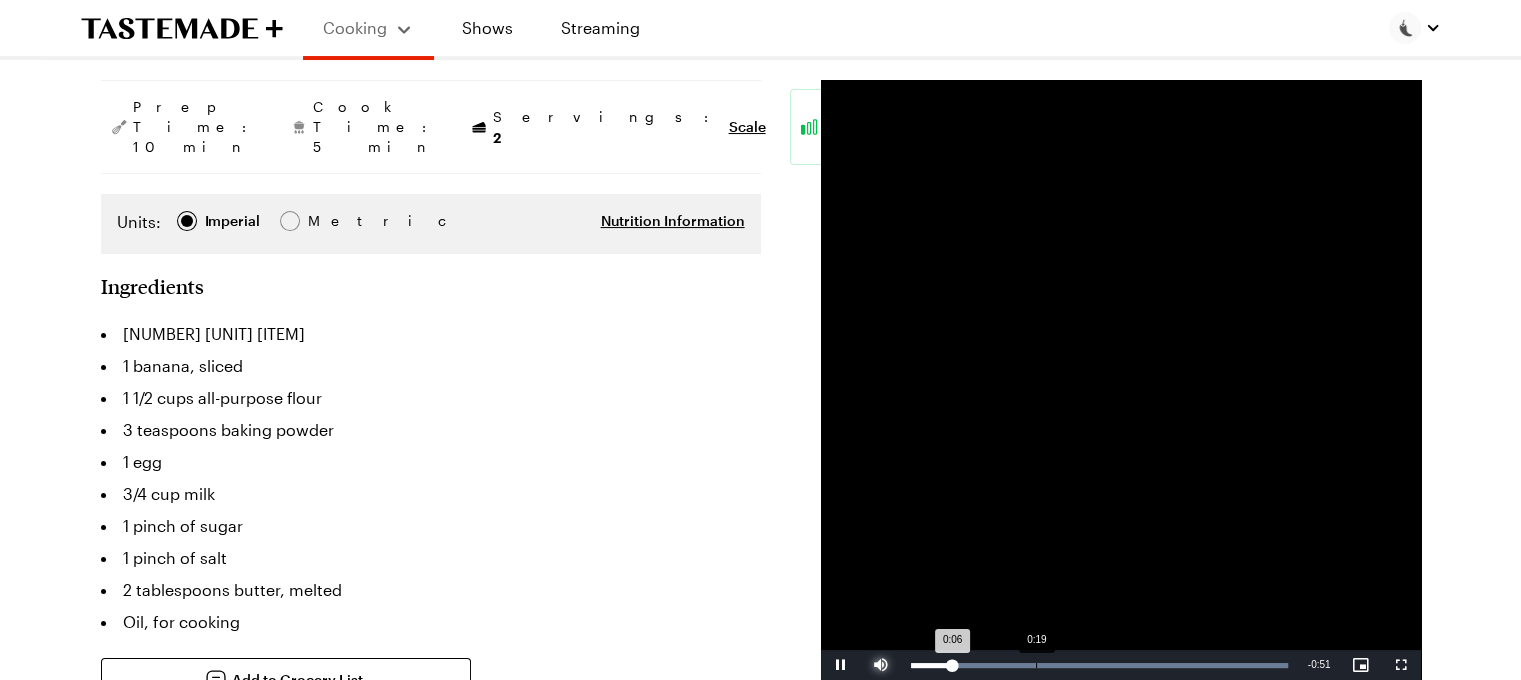 click on "Loaded :  100.00% 0:19 0:06" at bounding box center (1099, 665) 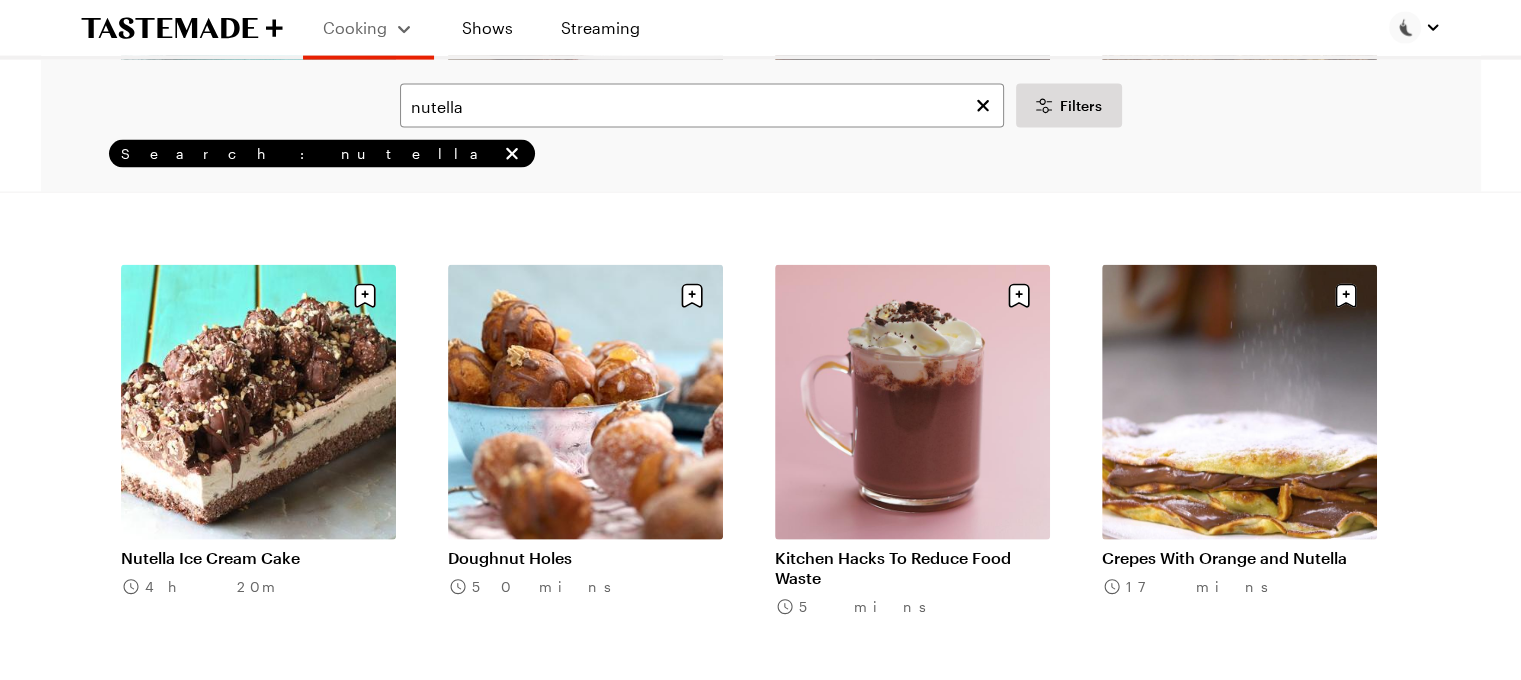 scroll, scrollTop: 4476, scrollLeft: 0, axis: vertical 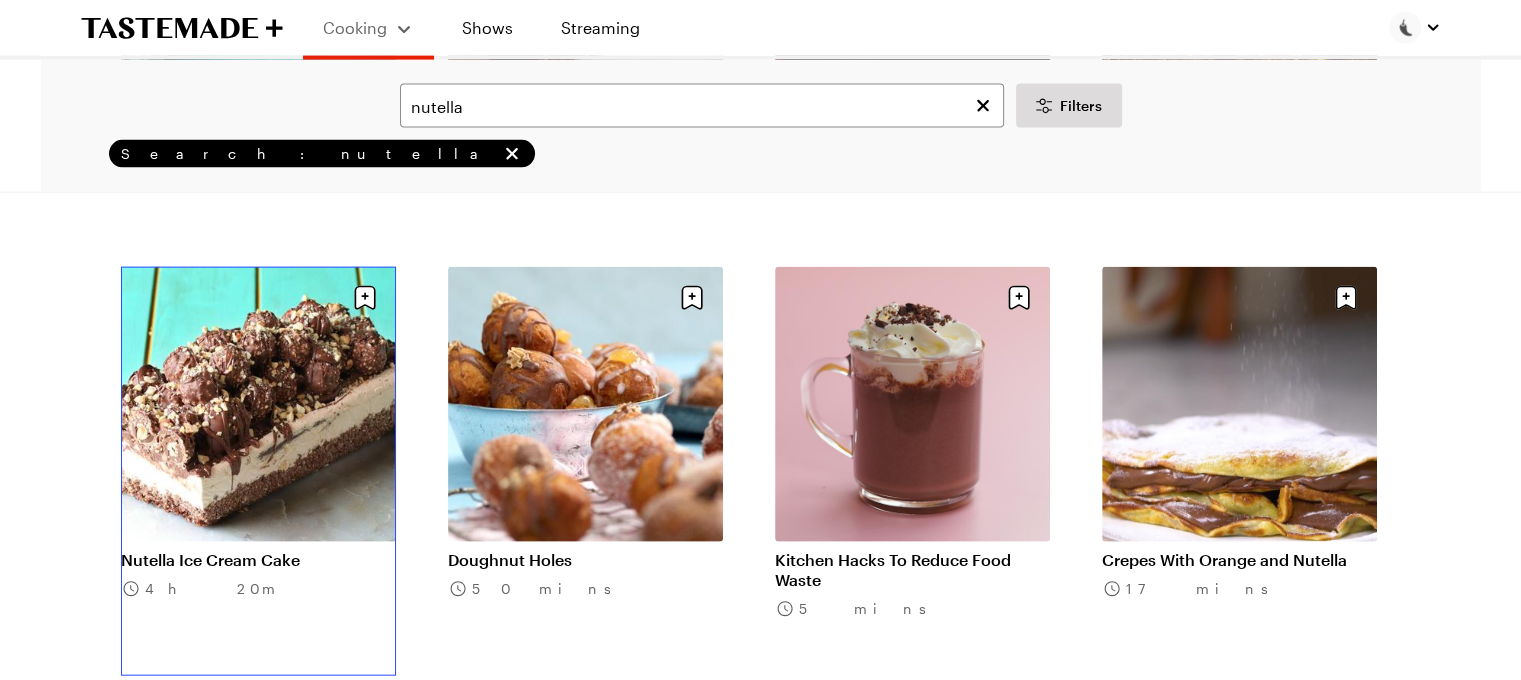 click on "Nutella Ice Cream Cake" at bounding box center [258, 560] 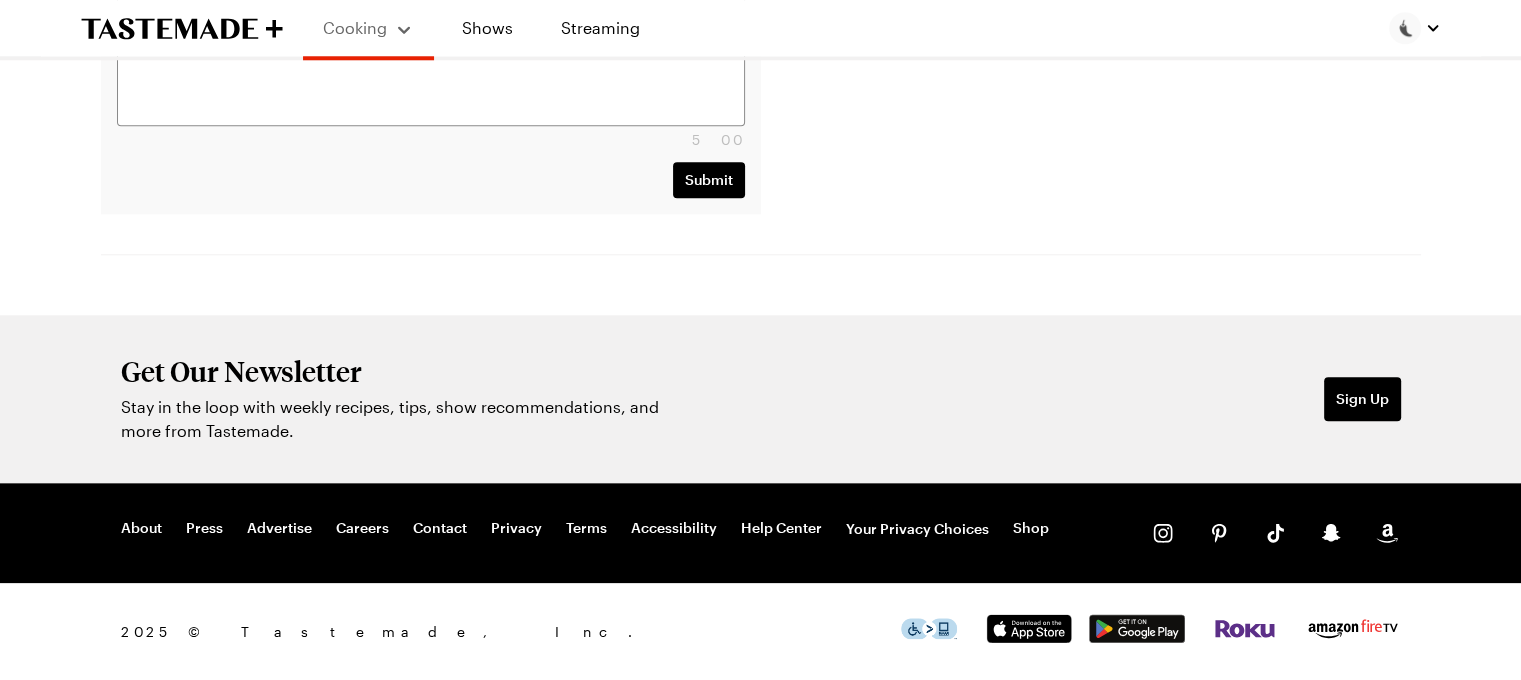 scroll, scrollTop: 0, scrollLeft: 0, axis: both 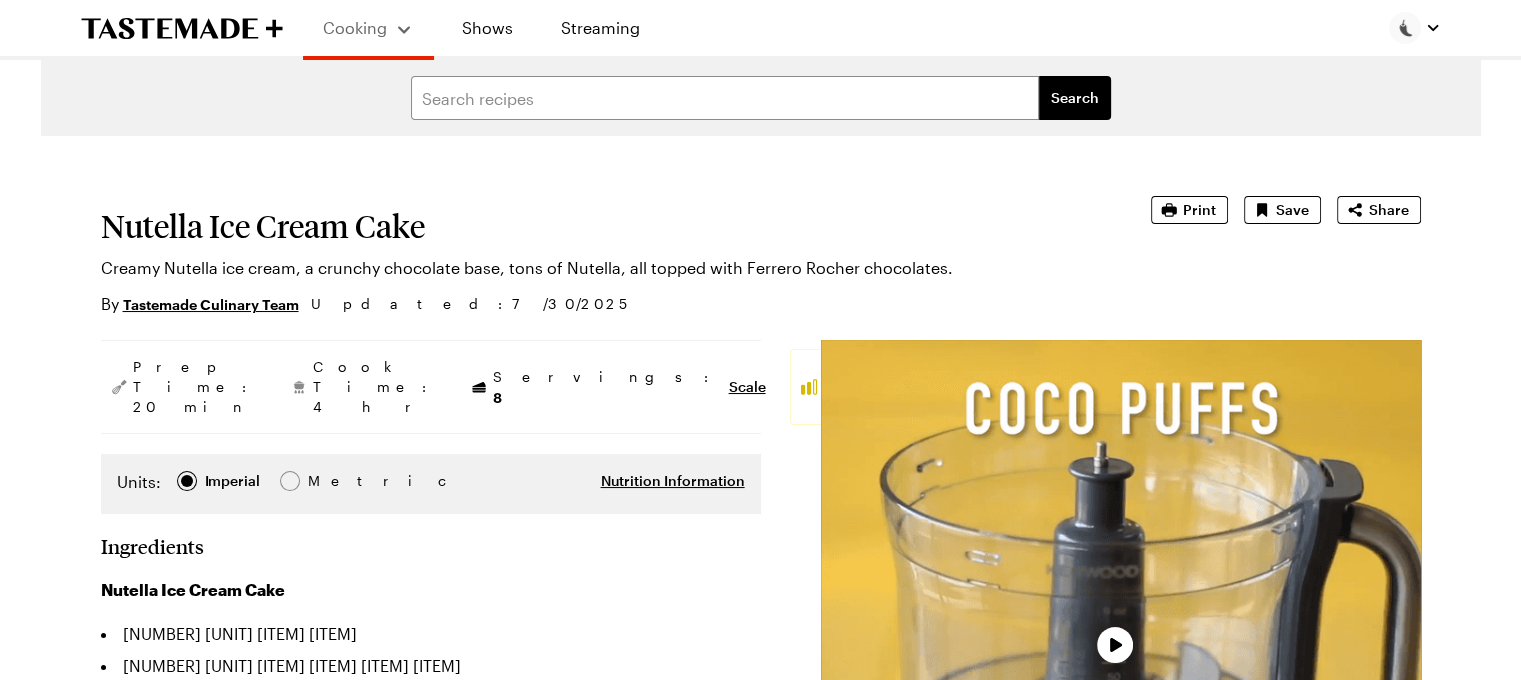 click at bounding box center (1121, 640) 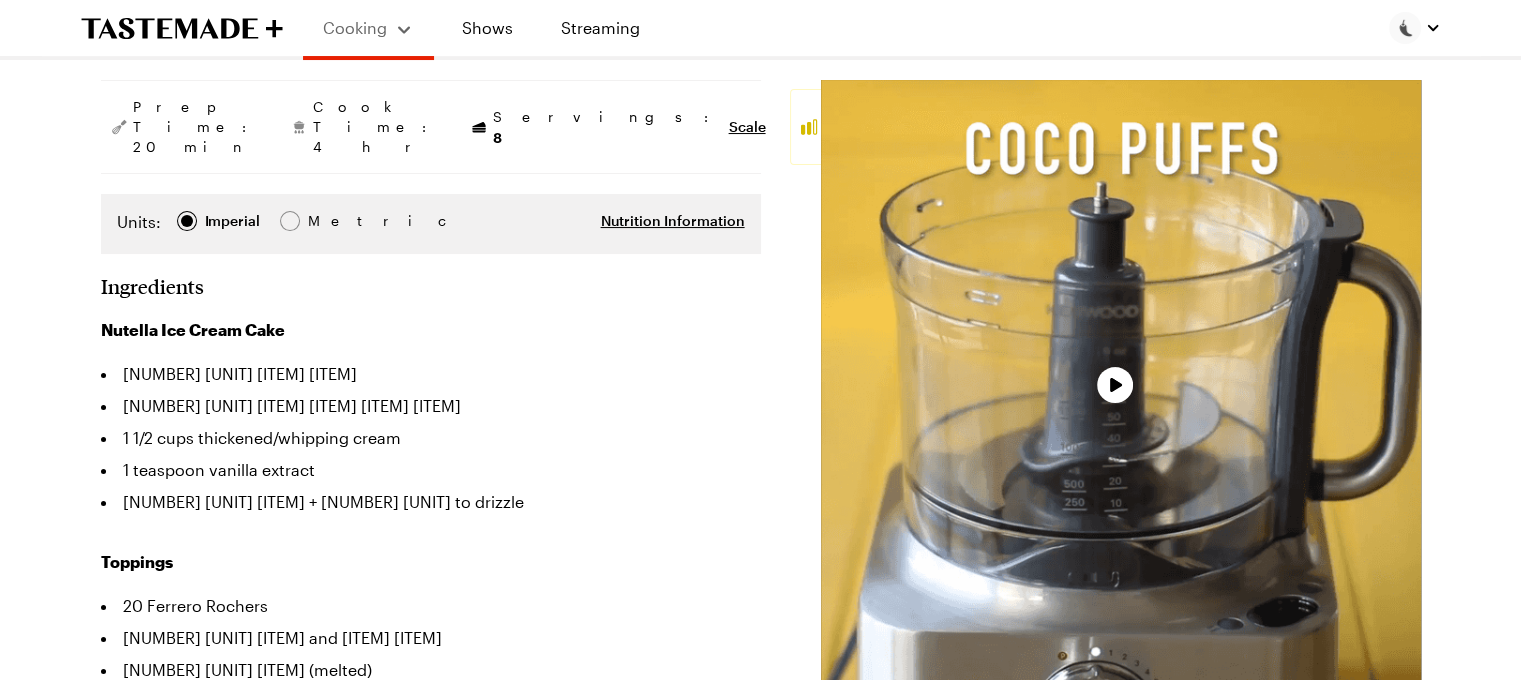 type on "x" 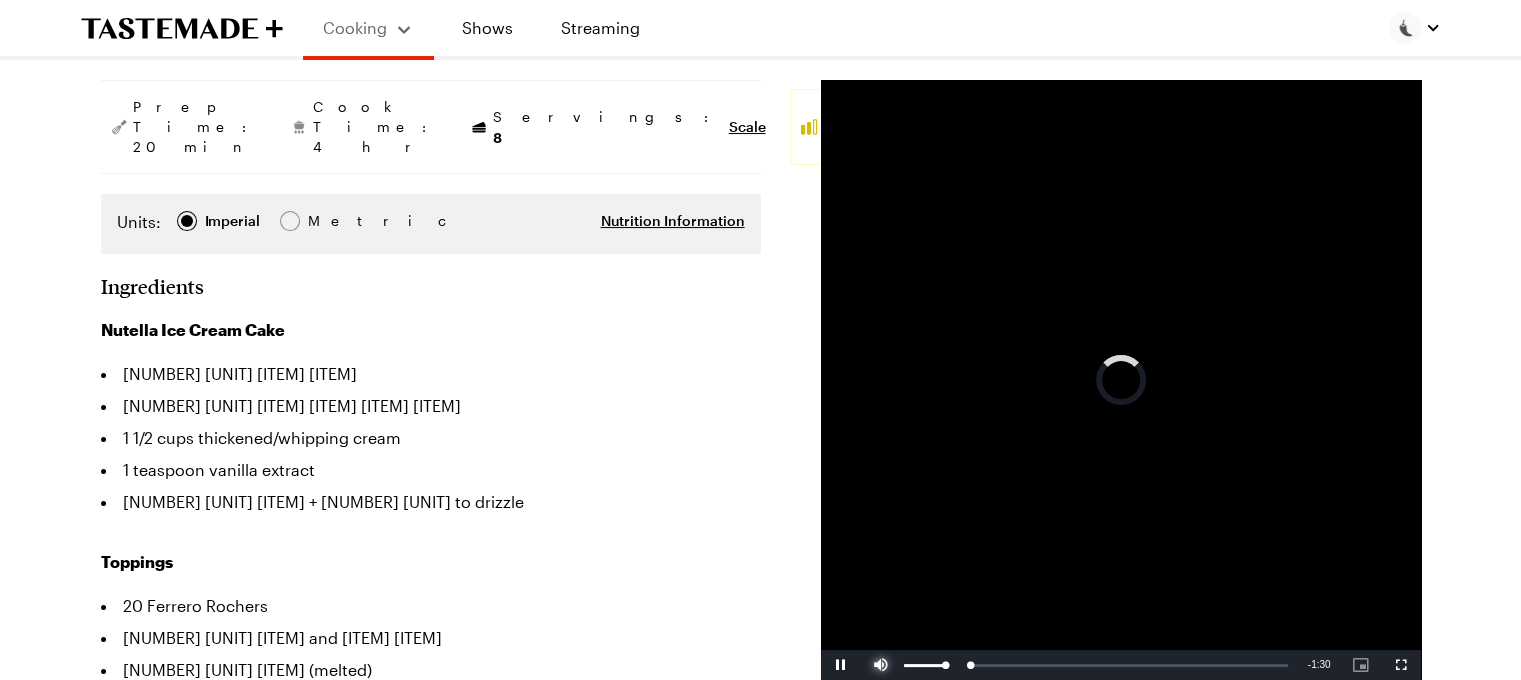 click at bounding box center (881, 665) 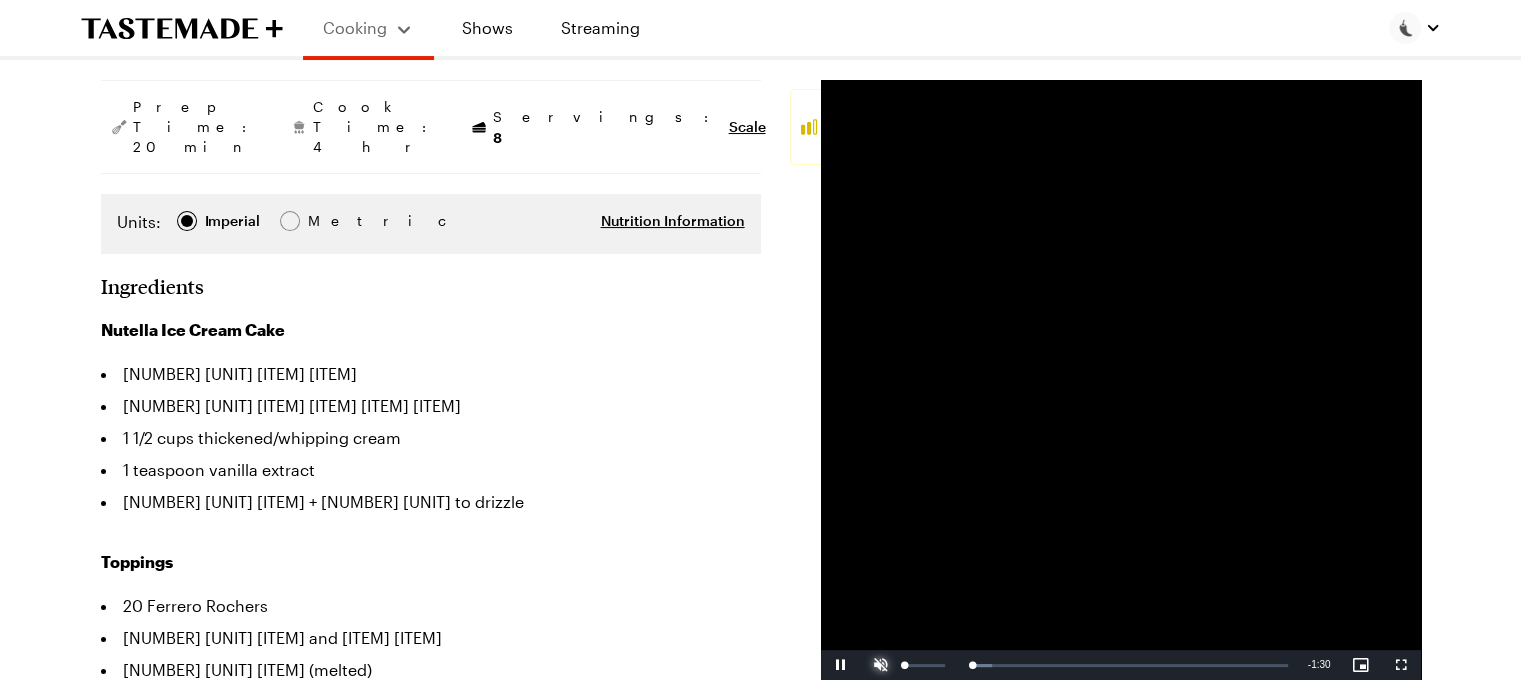 click at bounding box center [881, 665] 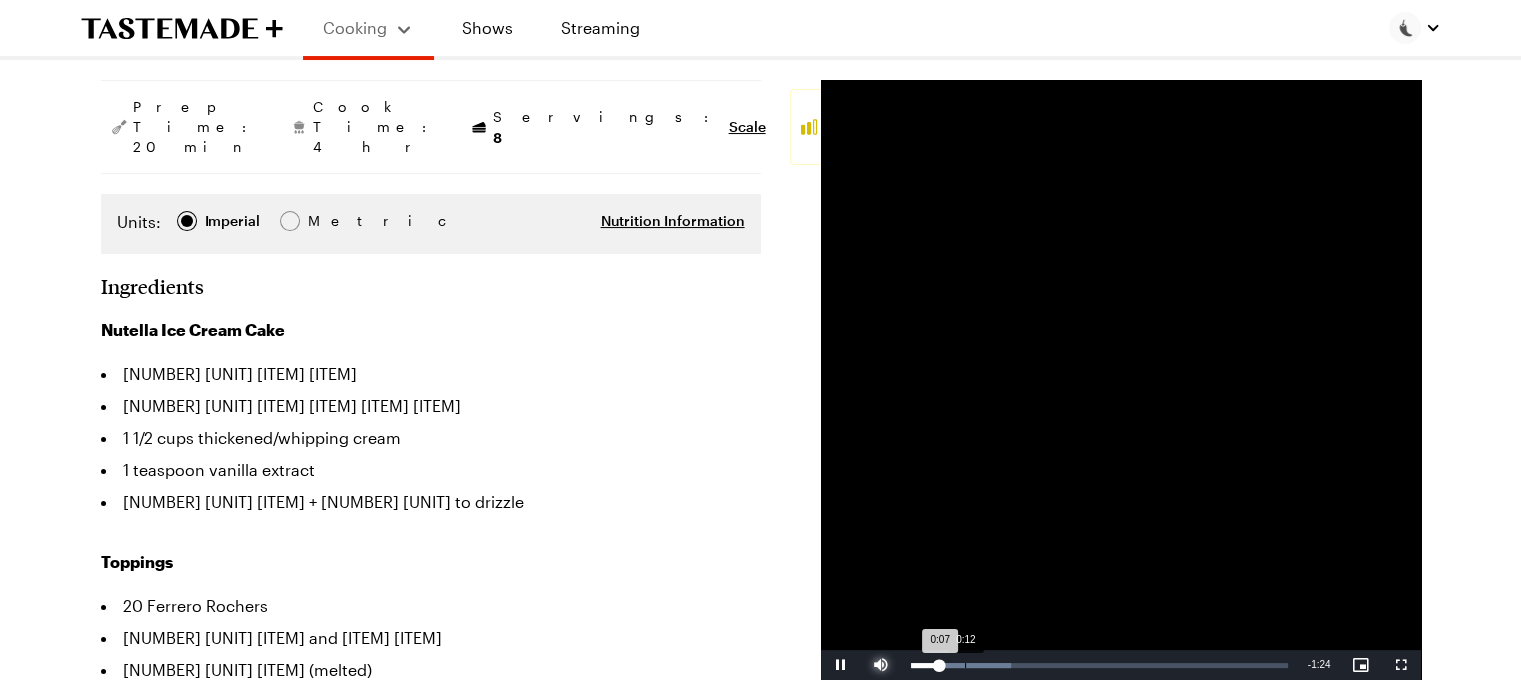 click on "Loaded : [PERCENTAGE]% [TIME] [TIME]" at bounding box center (1099, 665) 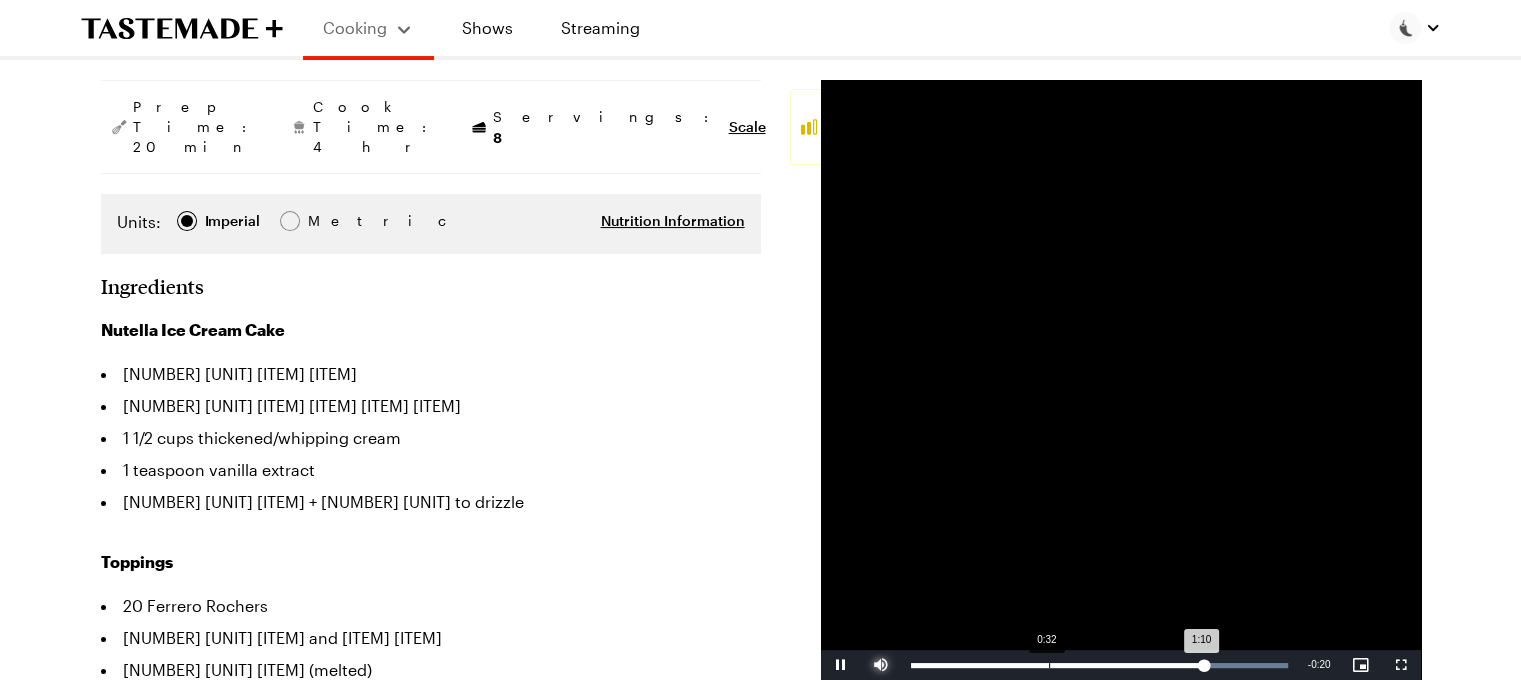 click on "Loaded : [PERCENTAGE]% [TIME] [TIME]" at bounding box center (1099, 665) 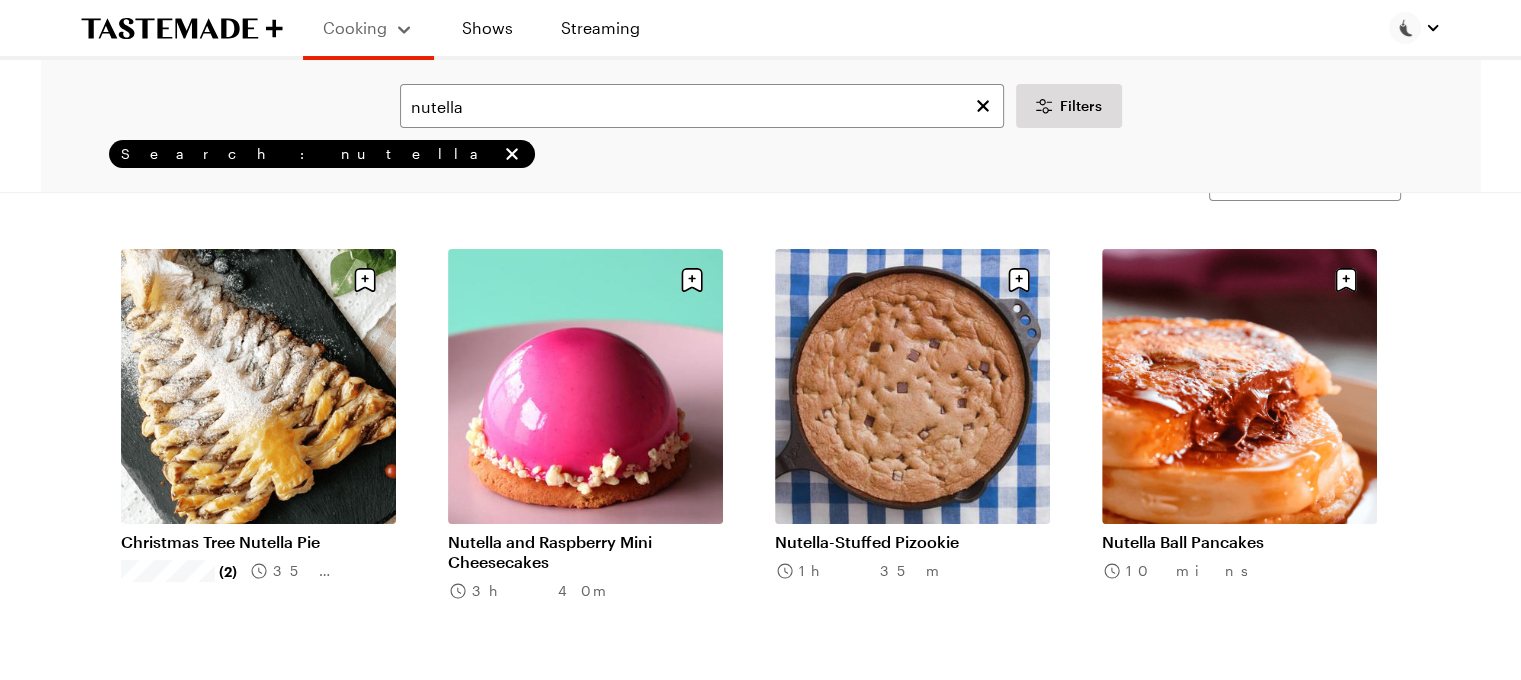scroll, scrollTop: 206, scrollLeft: 2, axis: both 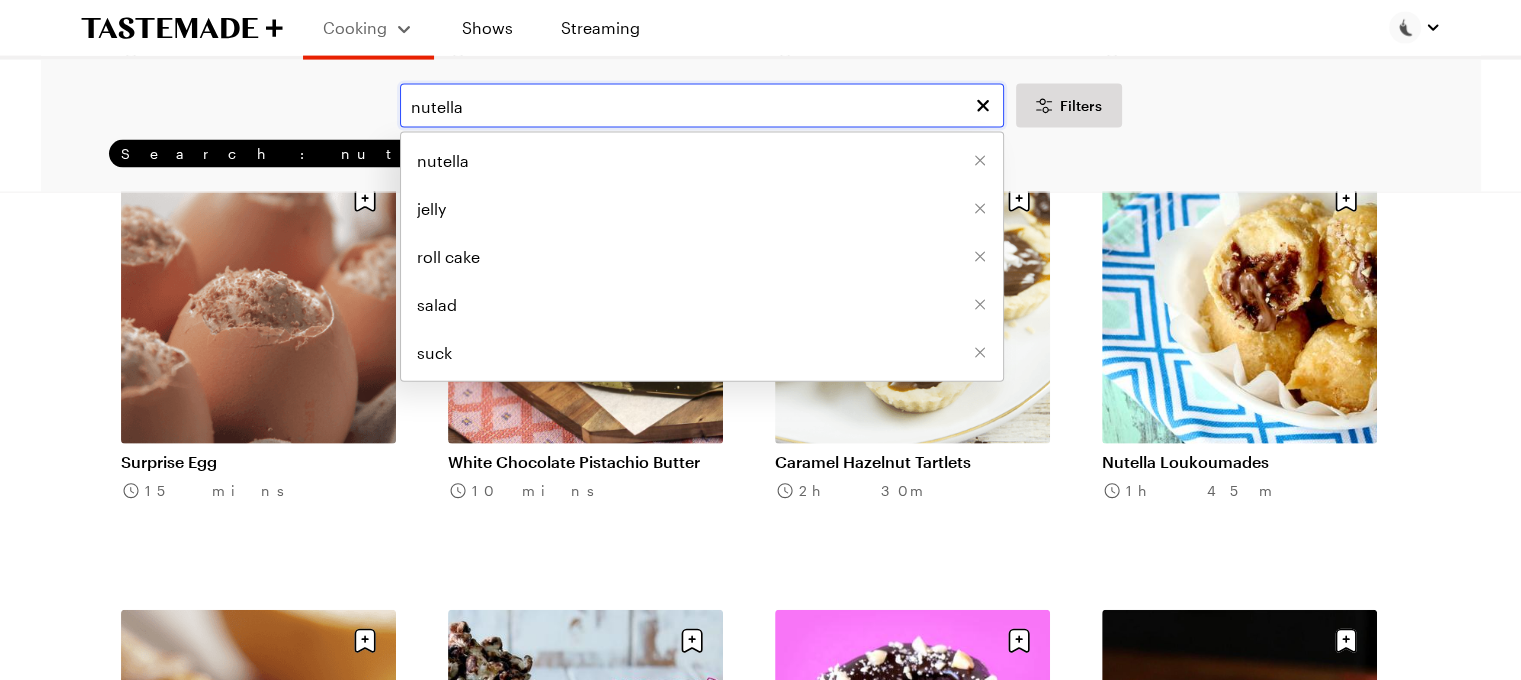 drag, startPoint x: 519, startPoint y: 122, endPoint x: 398, endPoint y: 106, distance: 122.05327 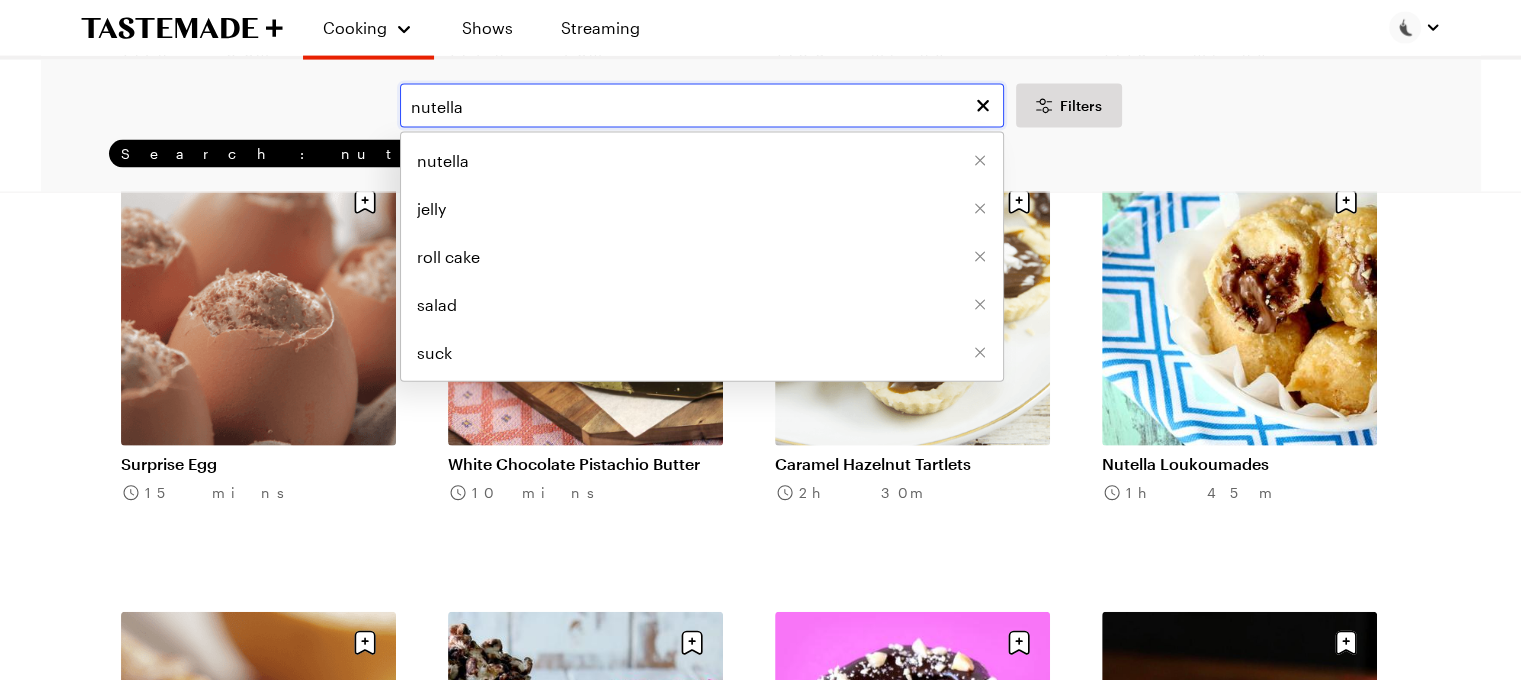 scroll, scrollTop: 12063, scrollLeft: 0, axis: vertical 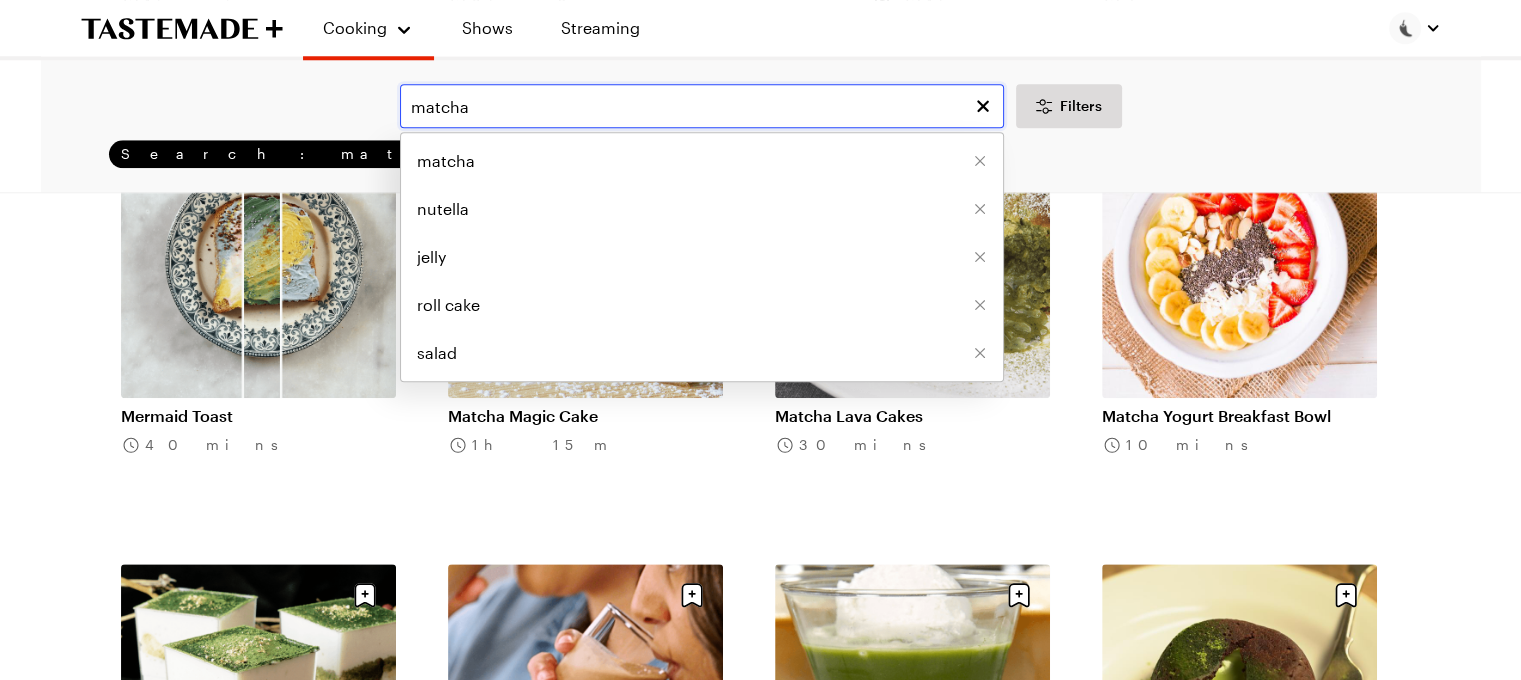 drag, startPoint x: 494, startPoint y: 115, endPoint x: 485, endPoint y: 103, distance: 15 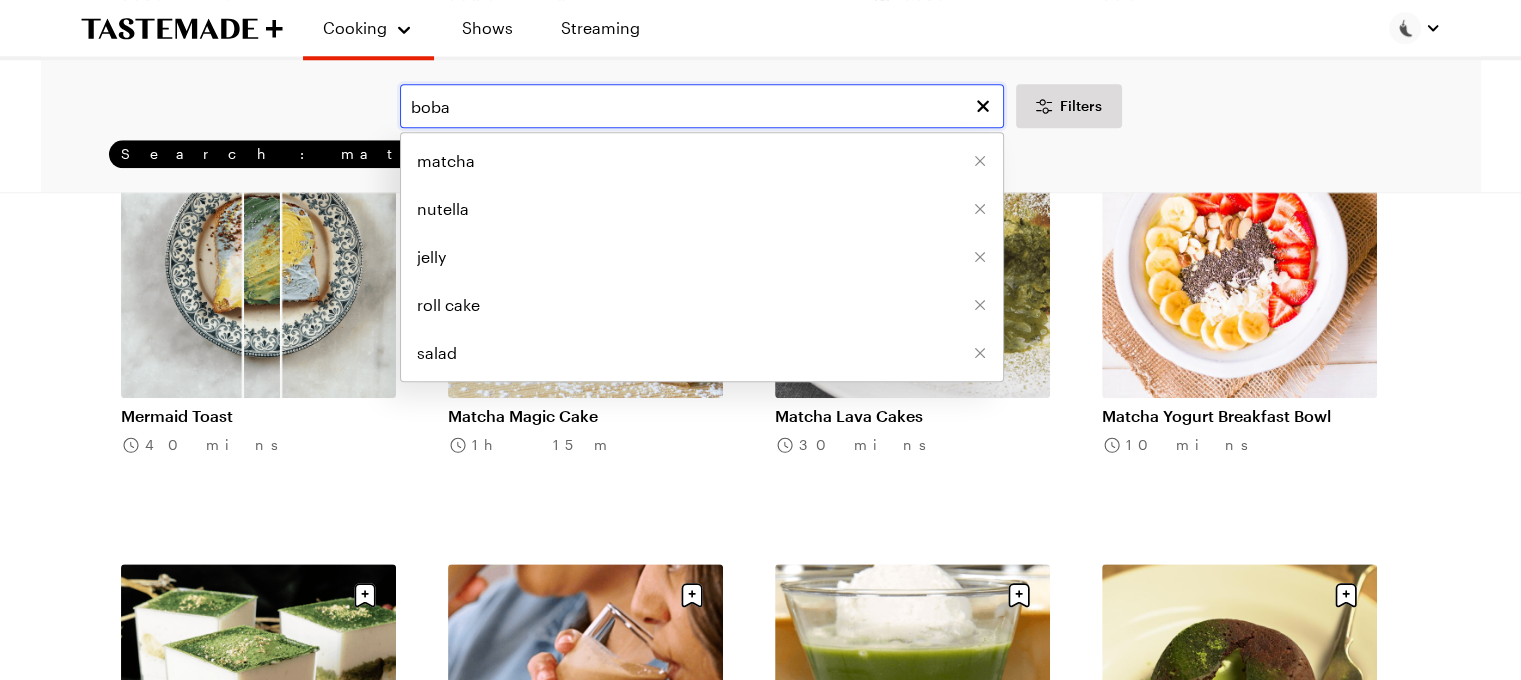 type on "boba" 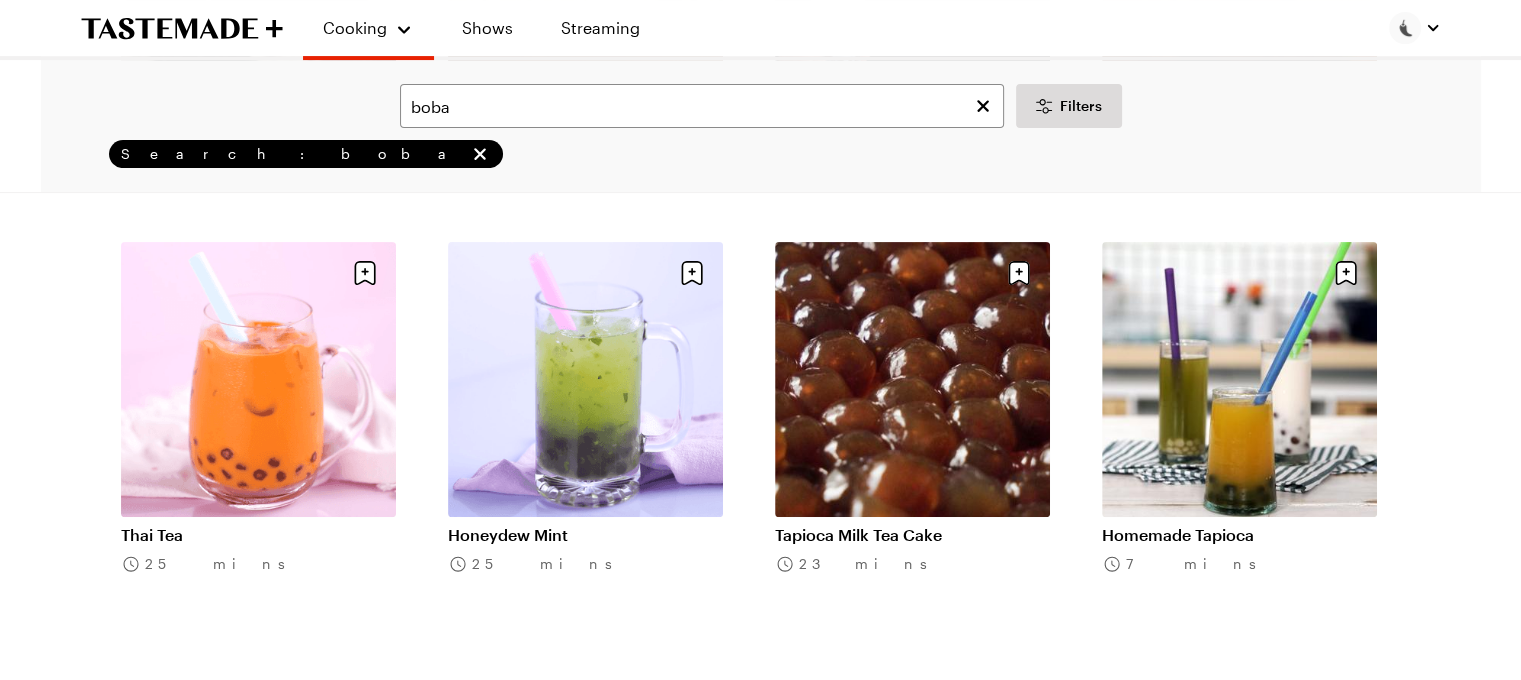 scroll, scrollTop: 532, scrollLeft: 0, axis: vertical 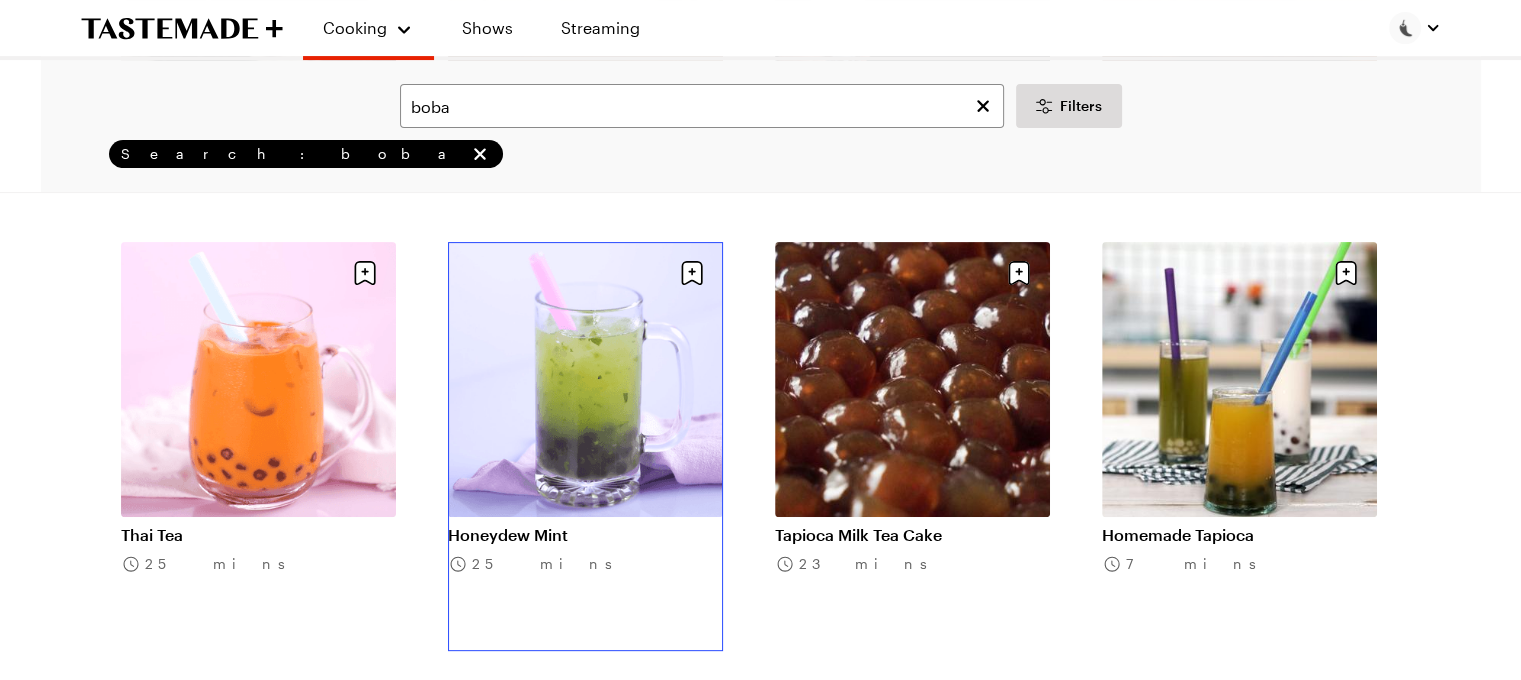 click on "Honeydew Mint" at bounding box center (585, 535) 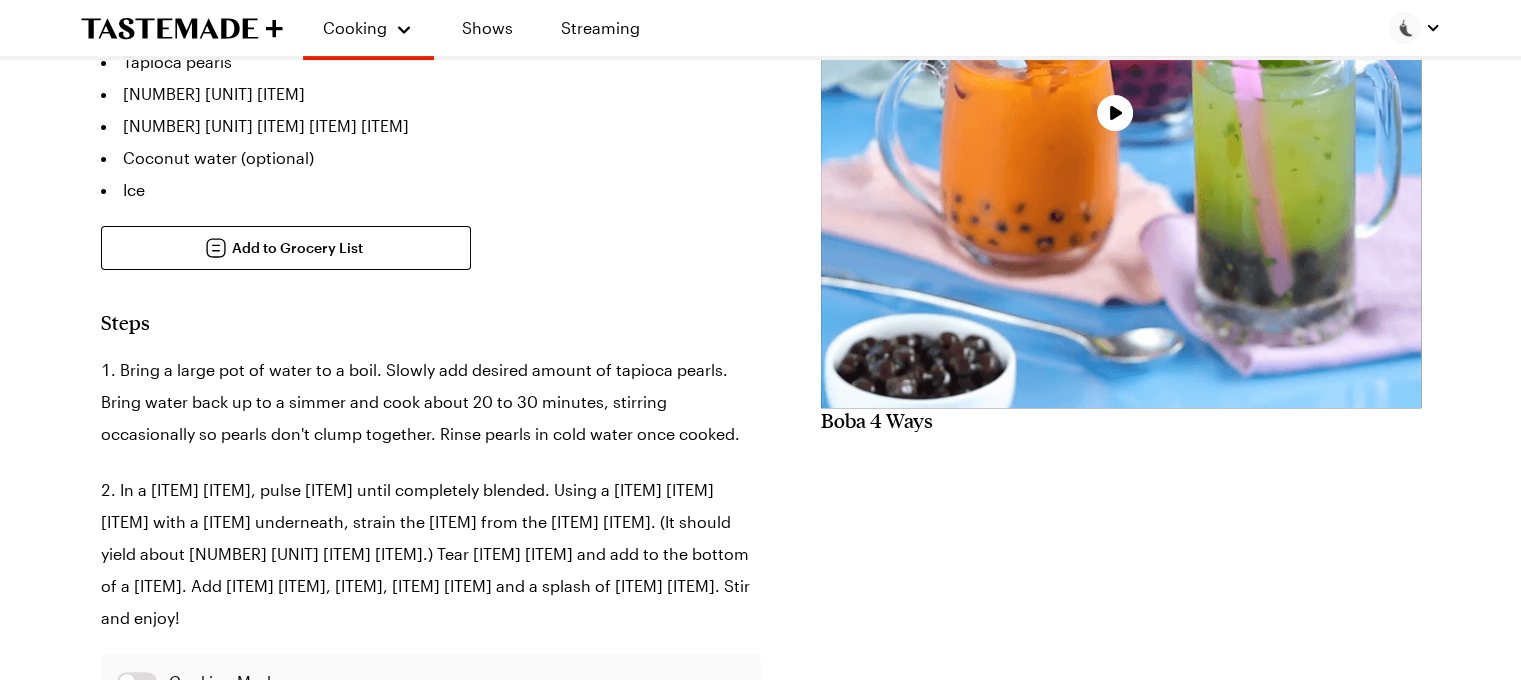 scroll, scrollTop: 0, scrollLeft: 0, axis: both 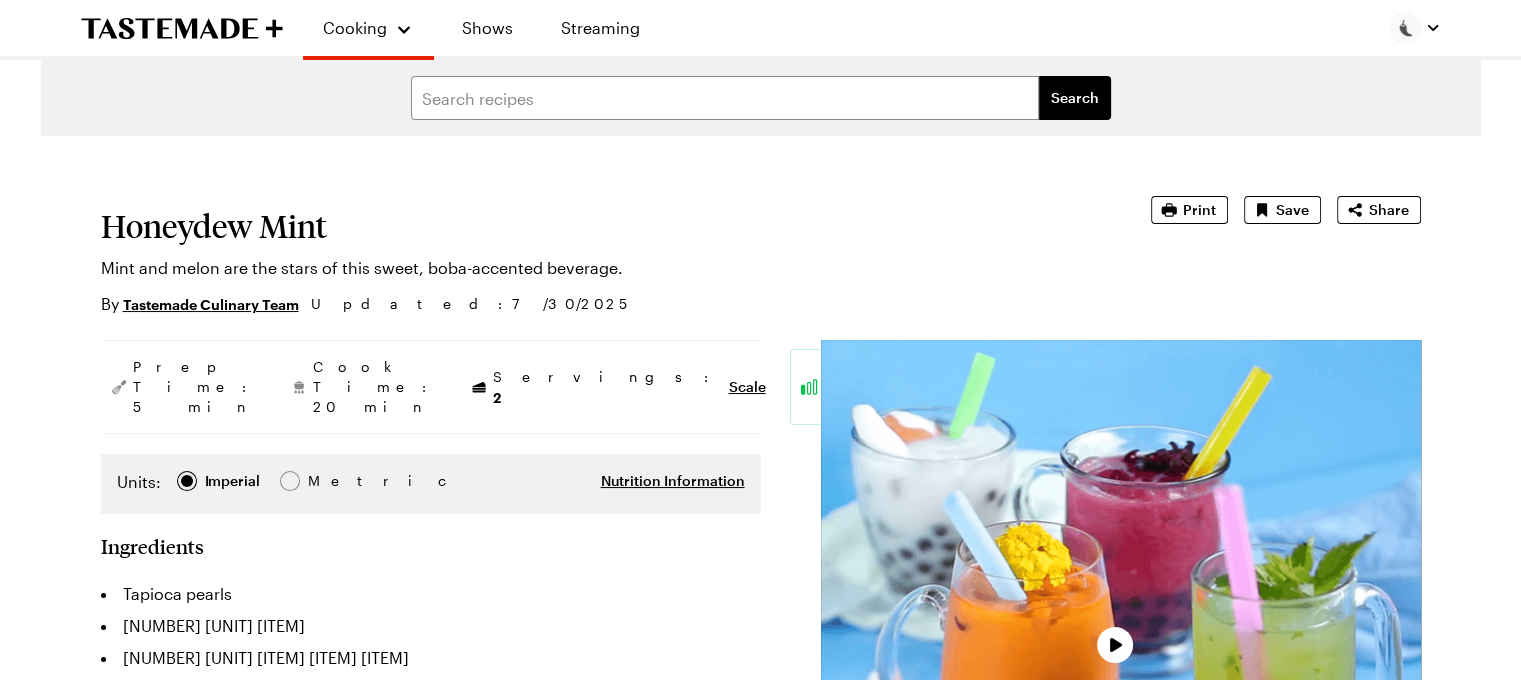 click at bounding box center [1121, 640] 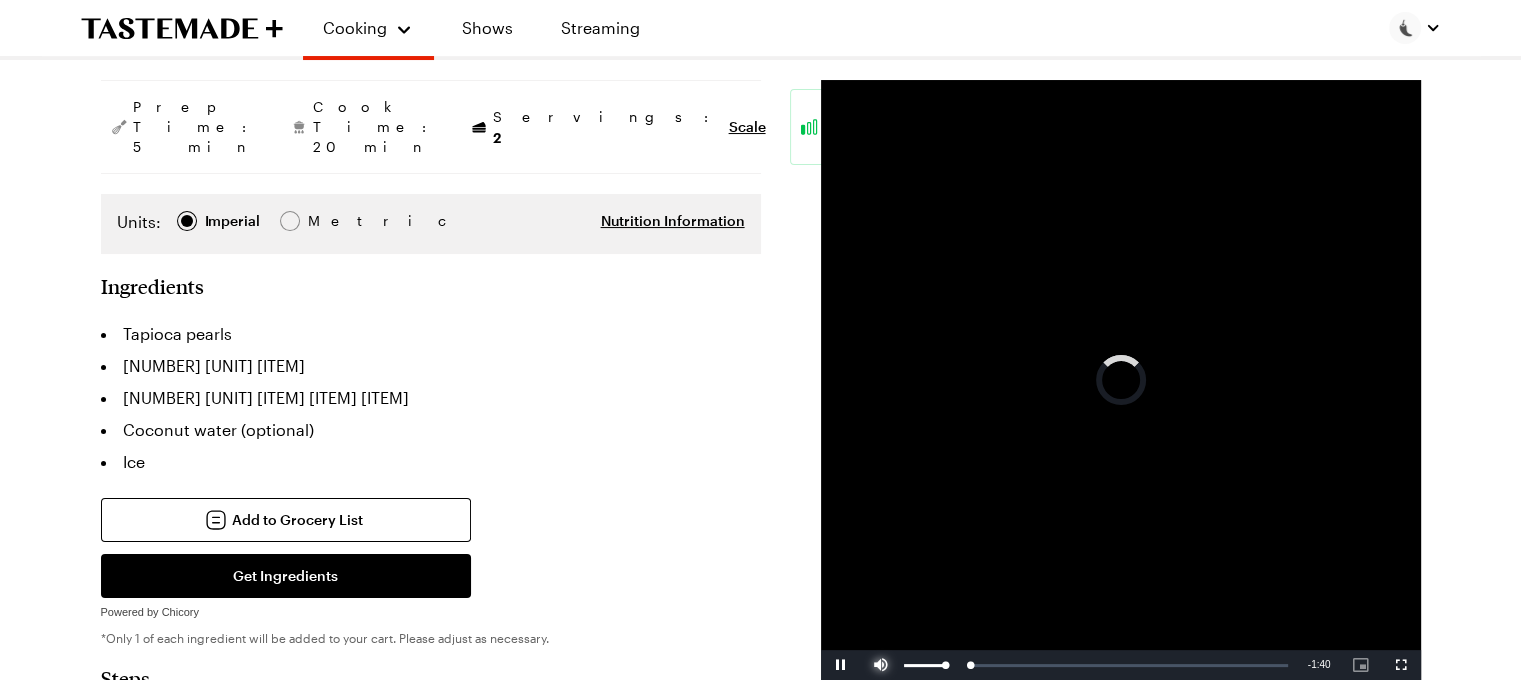 click at bounding box center (881, 665) 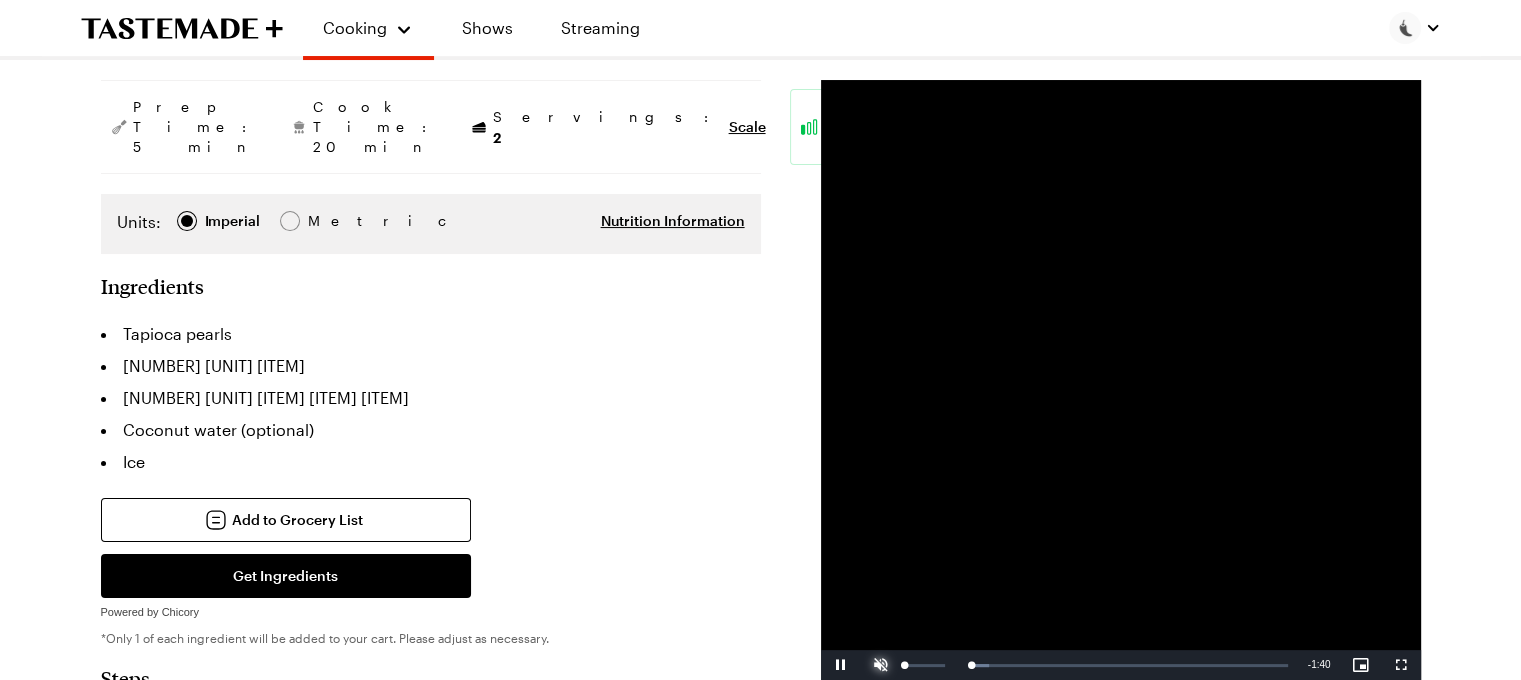 click at bounding box center [881, 665] 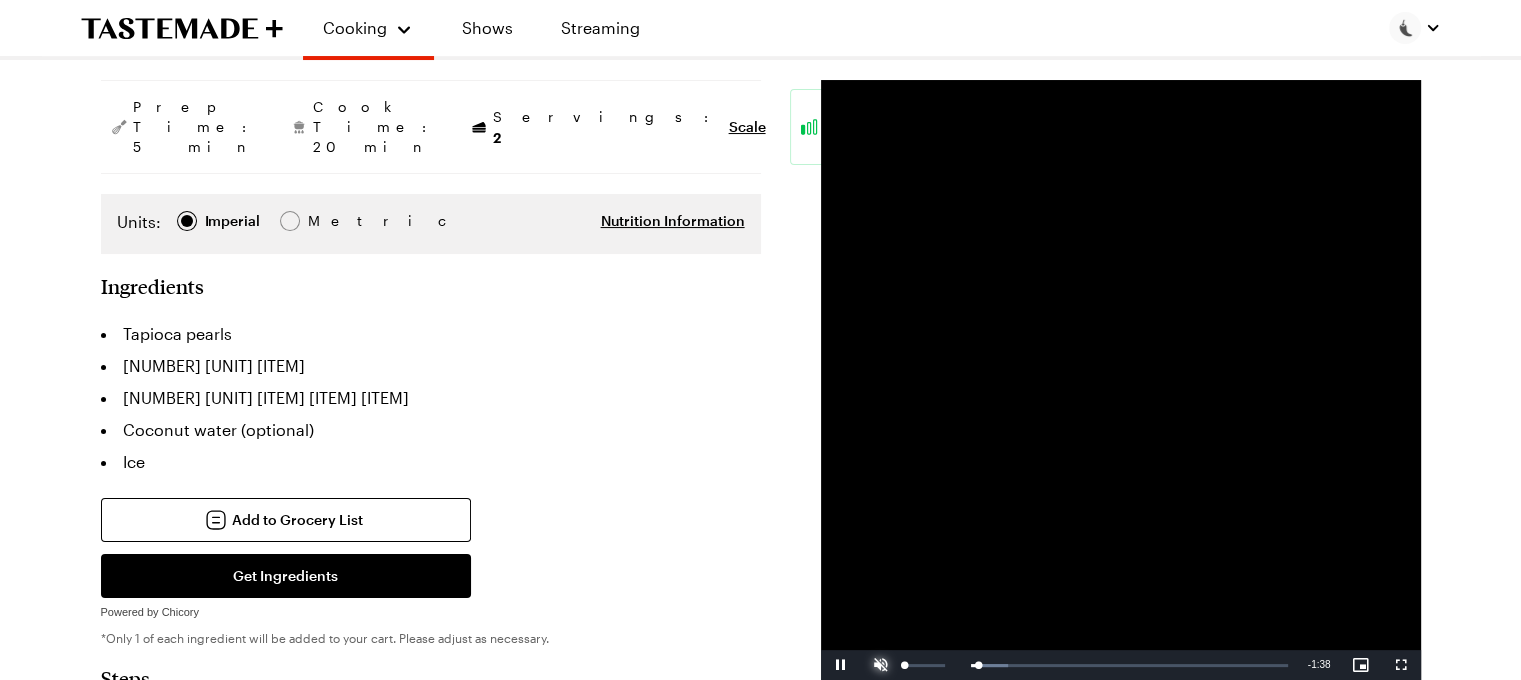 click at bounding box center (881, 665) 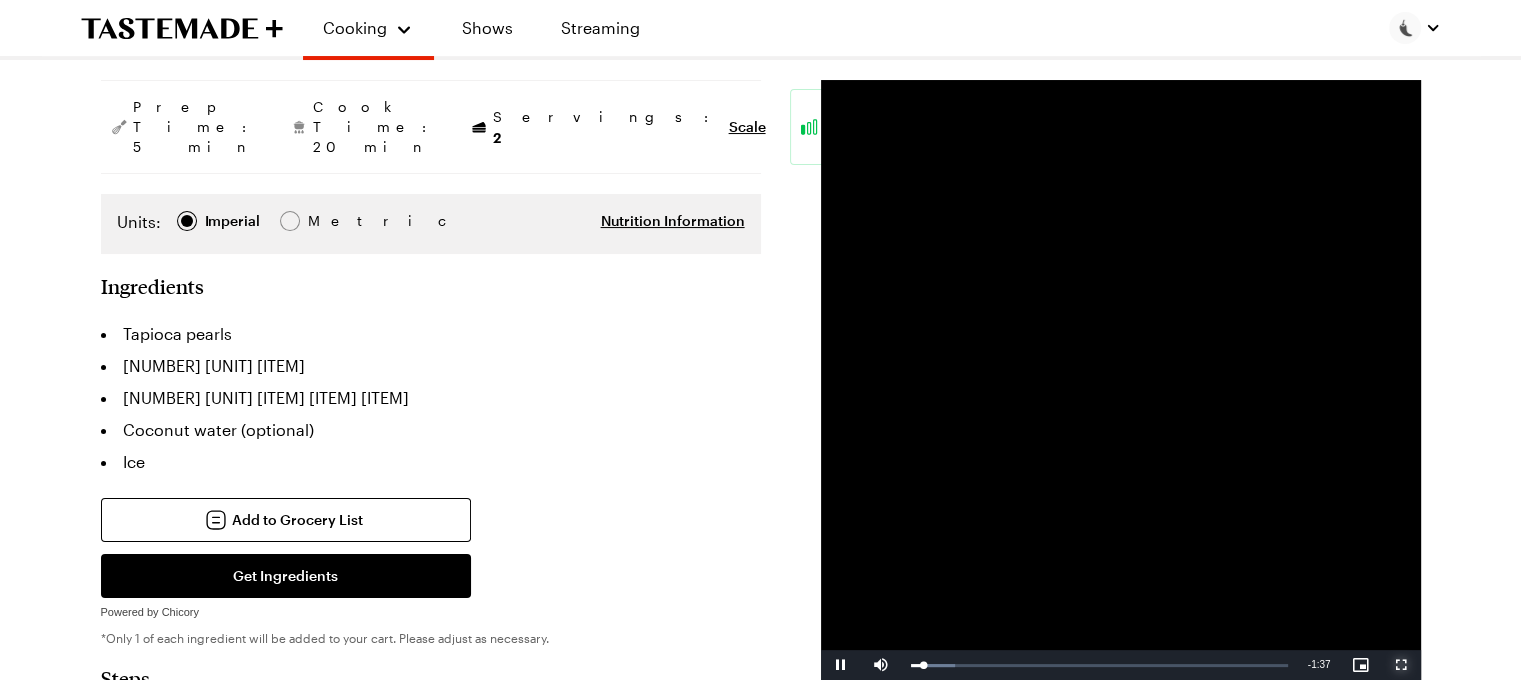 click at bounding box center (1401, 665) 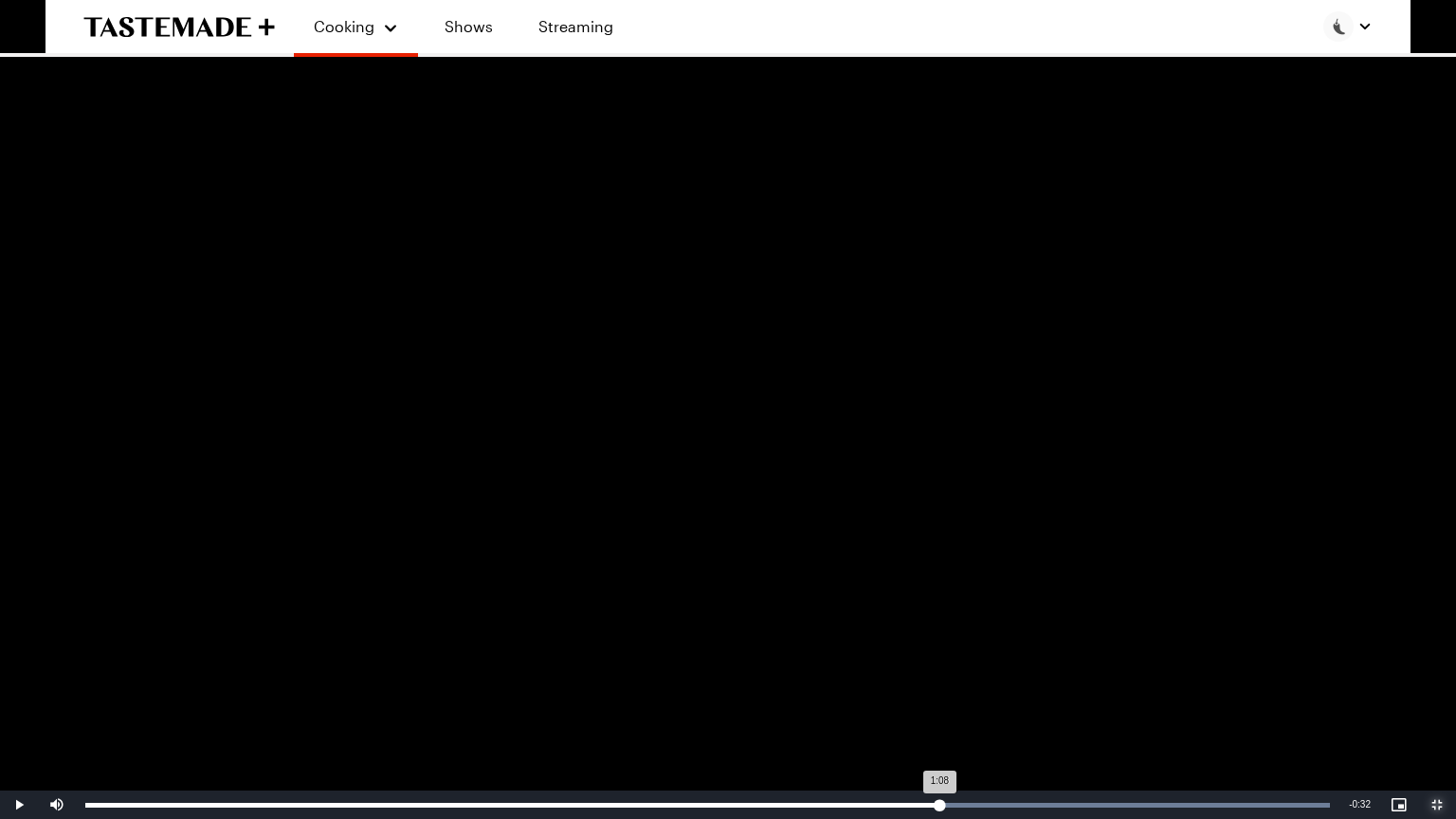 click on "Loaded :  100.00% 1:08 1:08" at bounding box center [707, 805] 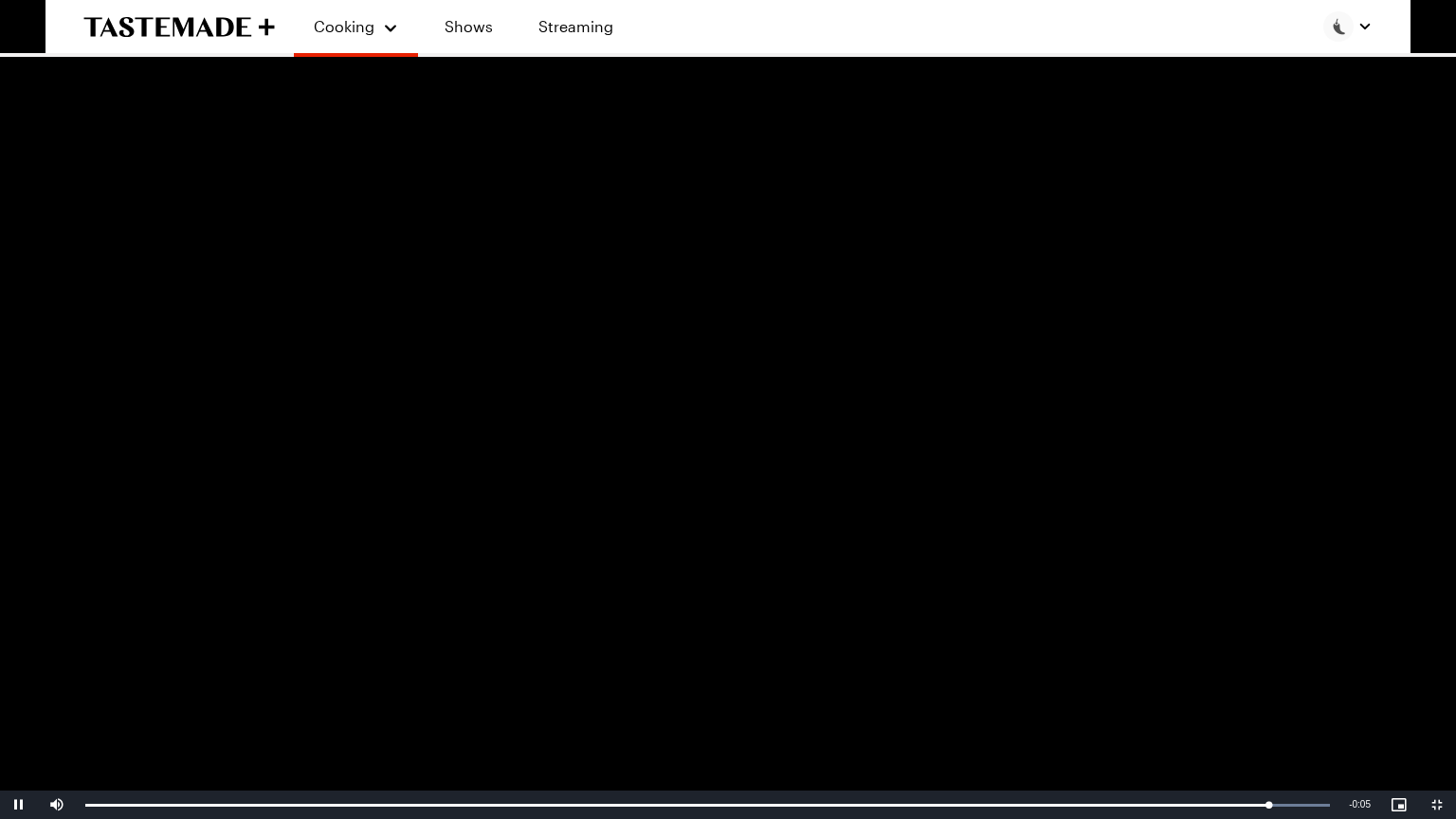 click at bounding box center (728, 410) 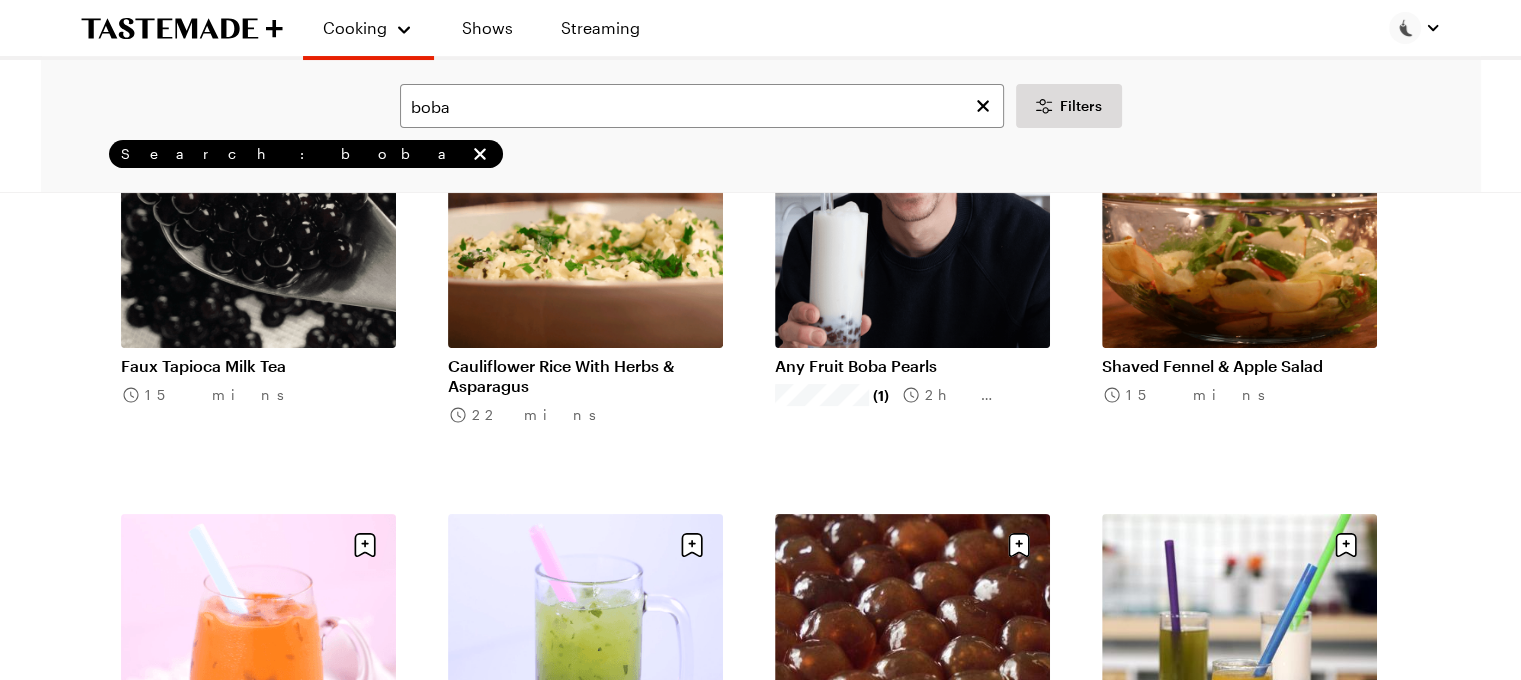 scroll, scrollTop: 0, scrollLeft: 0, axis: both 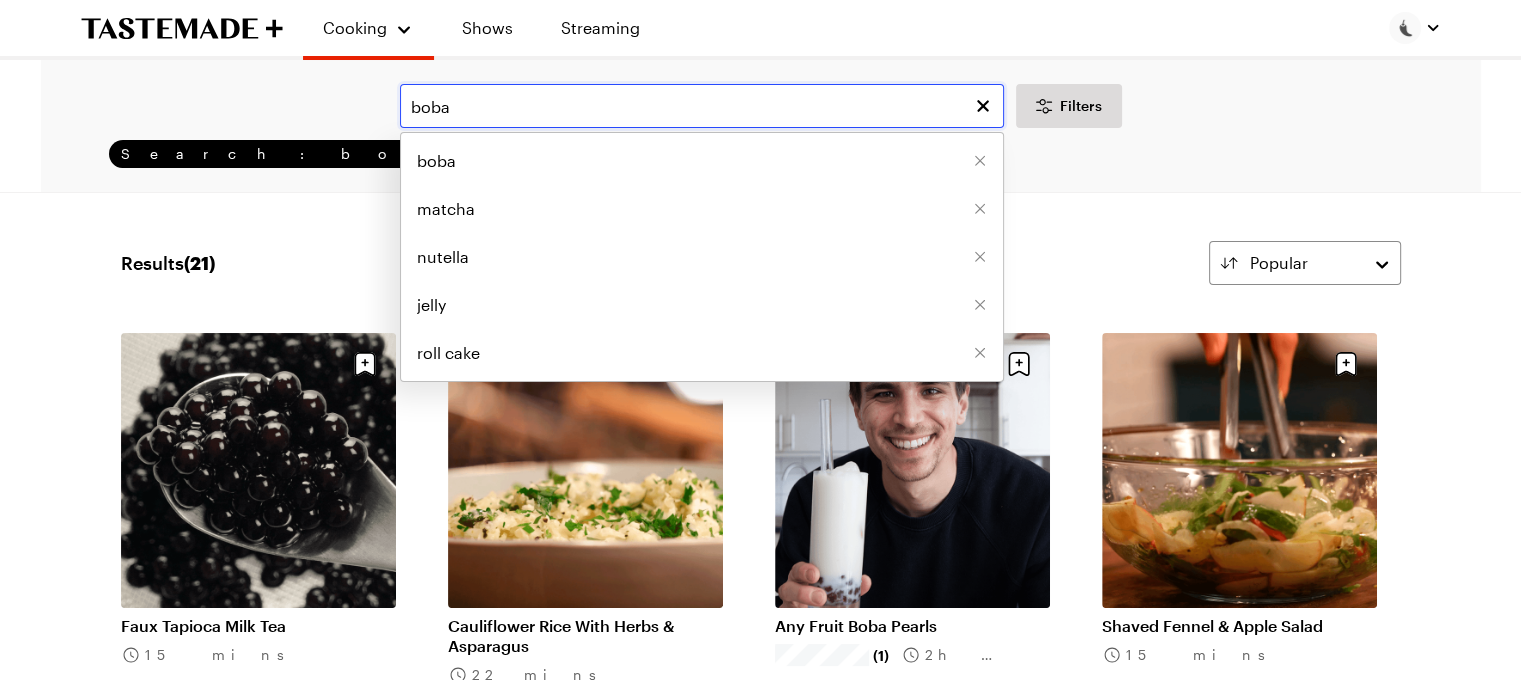 drag, startPoint x: 516, startPoint y: 111, endPoint x: 262, endPoint y: 95, distance: 254.50343 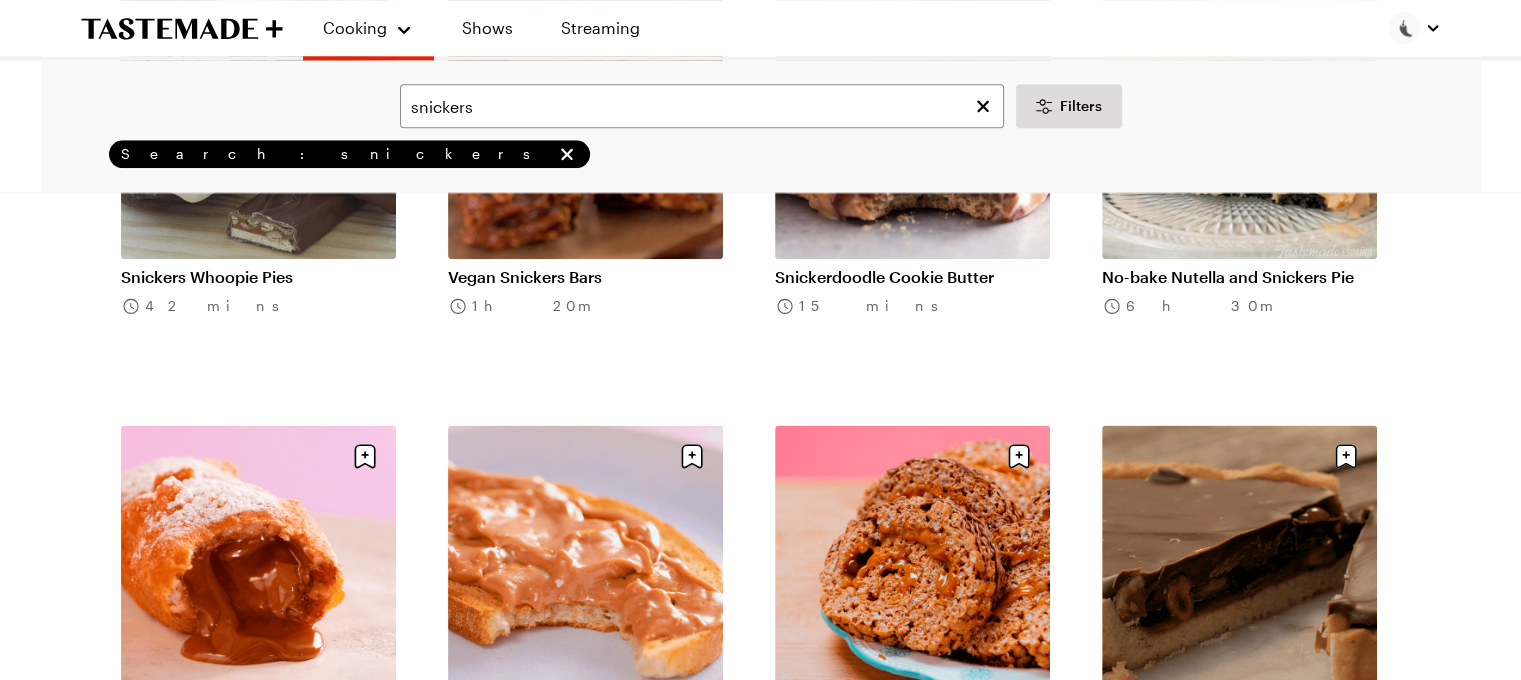 scroll, scrollTop: 2555, scrollLeft: 0, axis: vertical 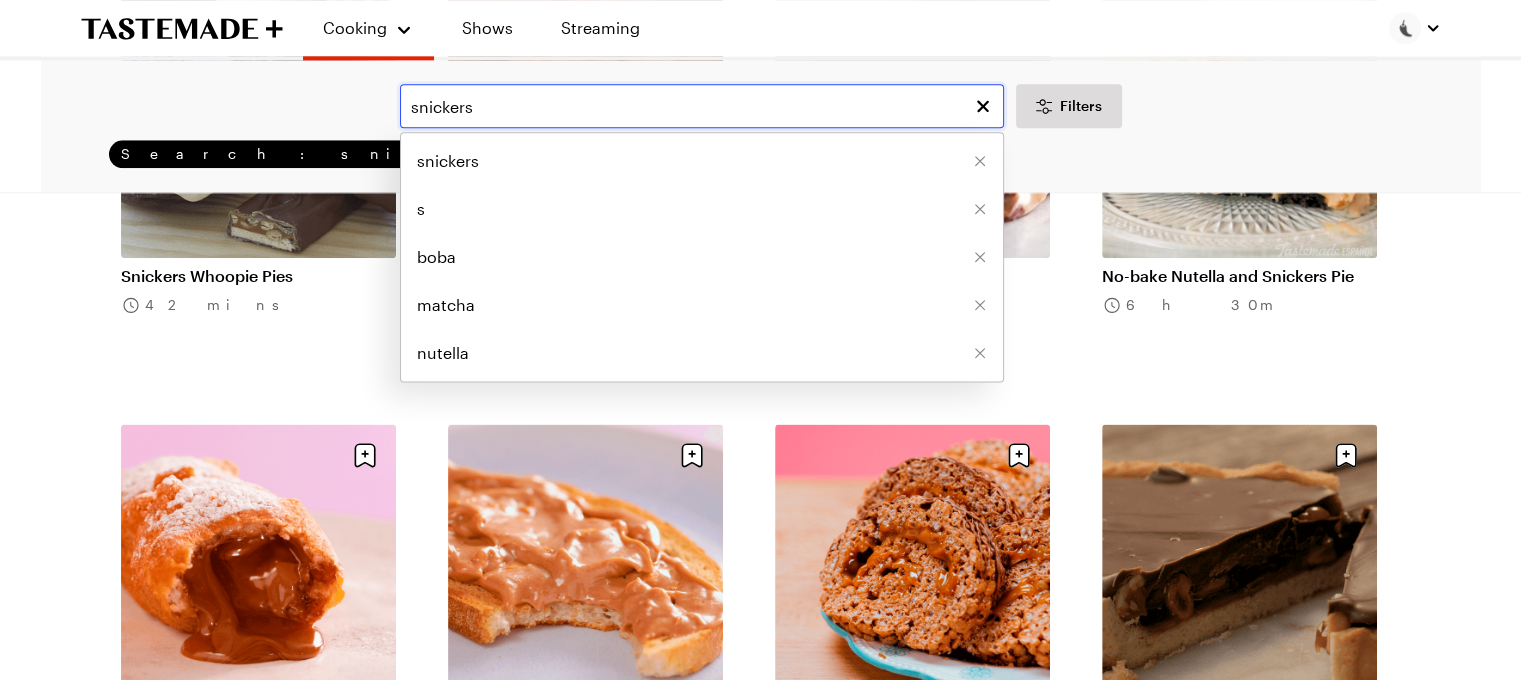 drag, startPoint x: 483, startPoint y: 115, endPoint x: 241, endPoint y: 119, distance: 242.03305 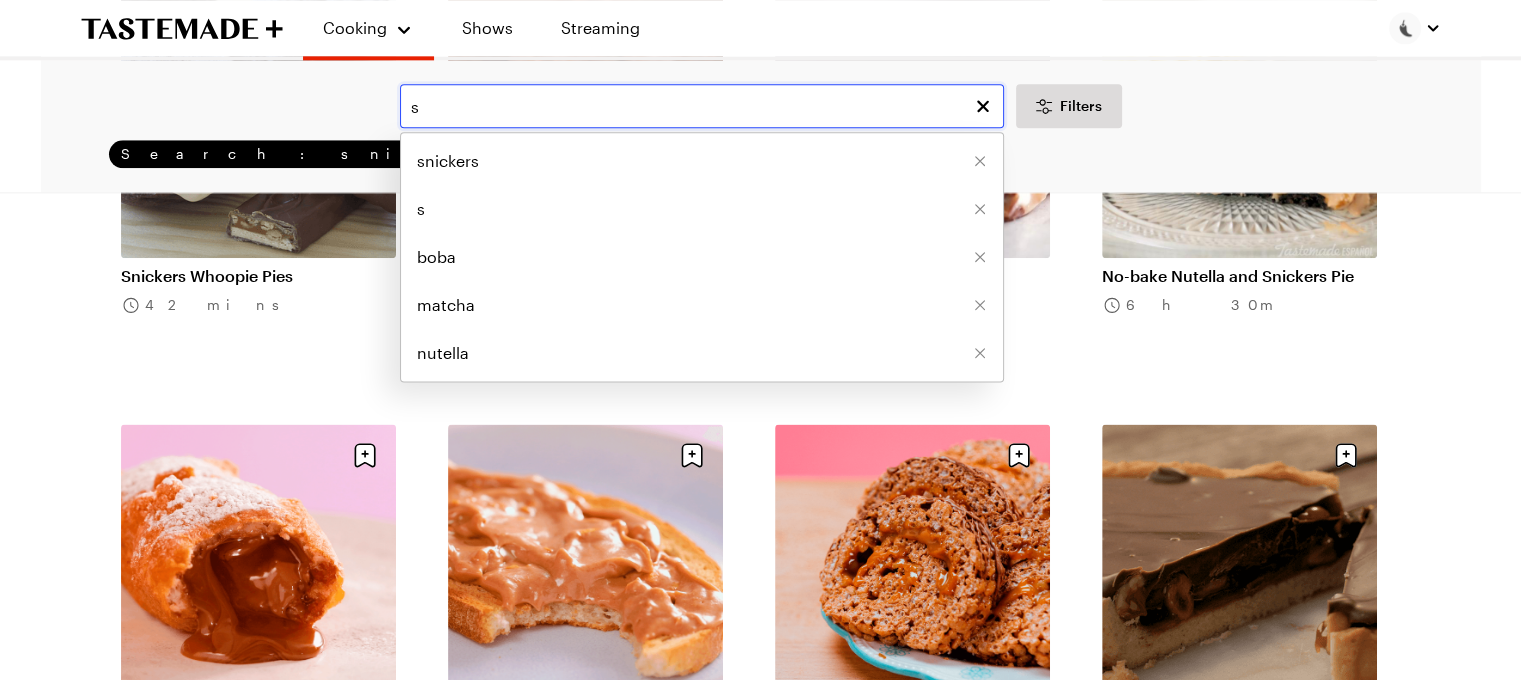 scroll, scrollTop: 0, scrollLeft: 0, axis: both 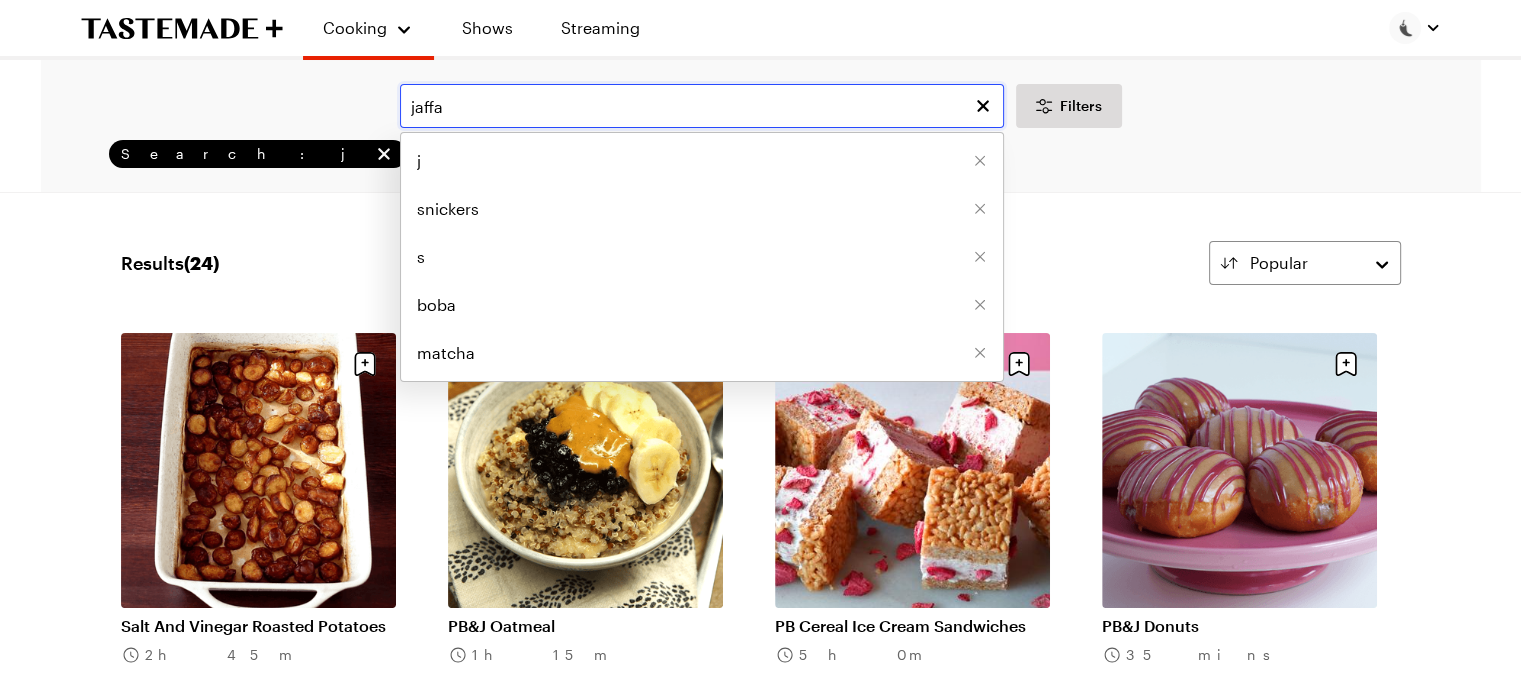 type on "jaffa" 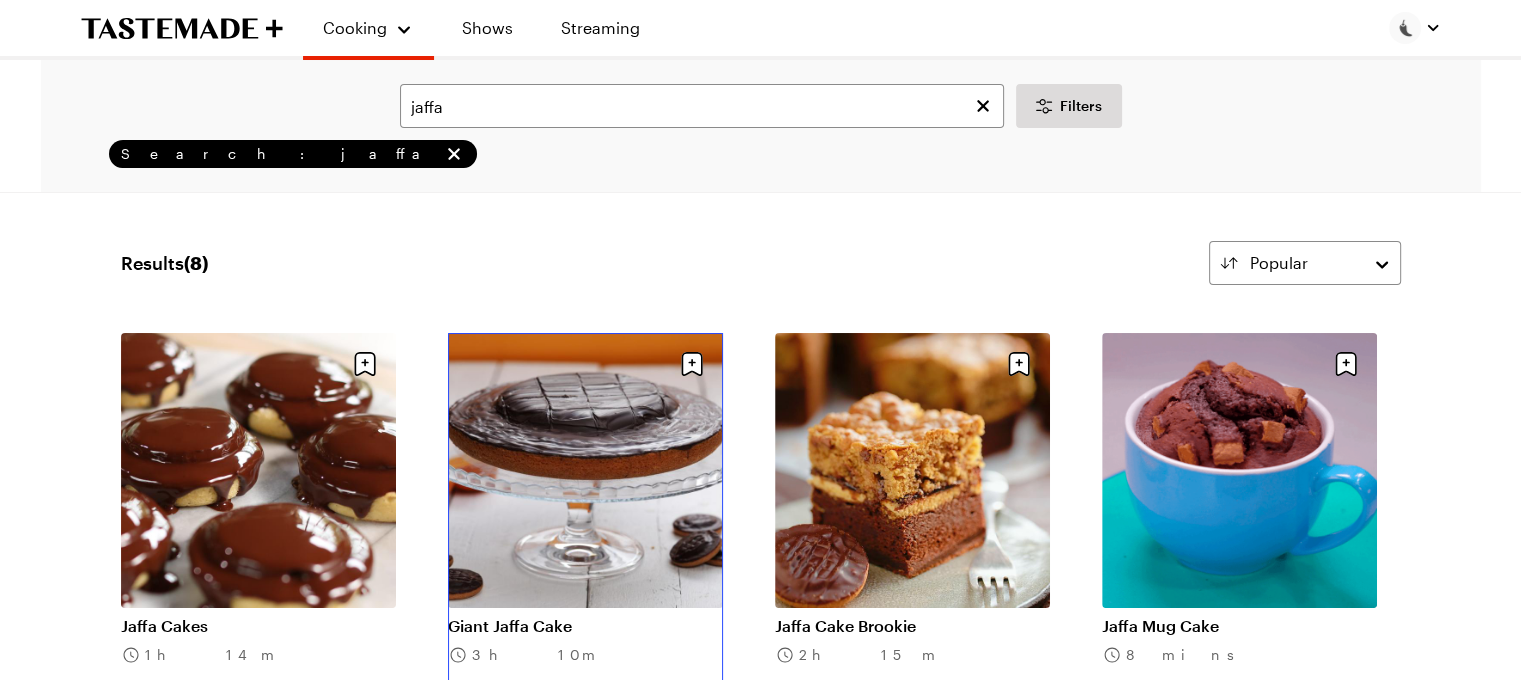 click on "Giant Jaffa Cake" at bounding box center [585, 626] 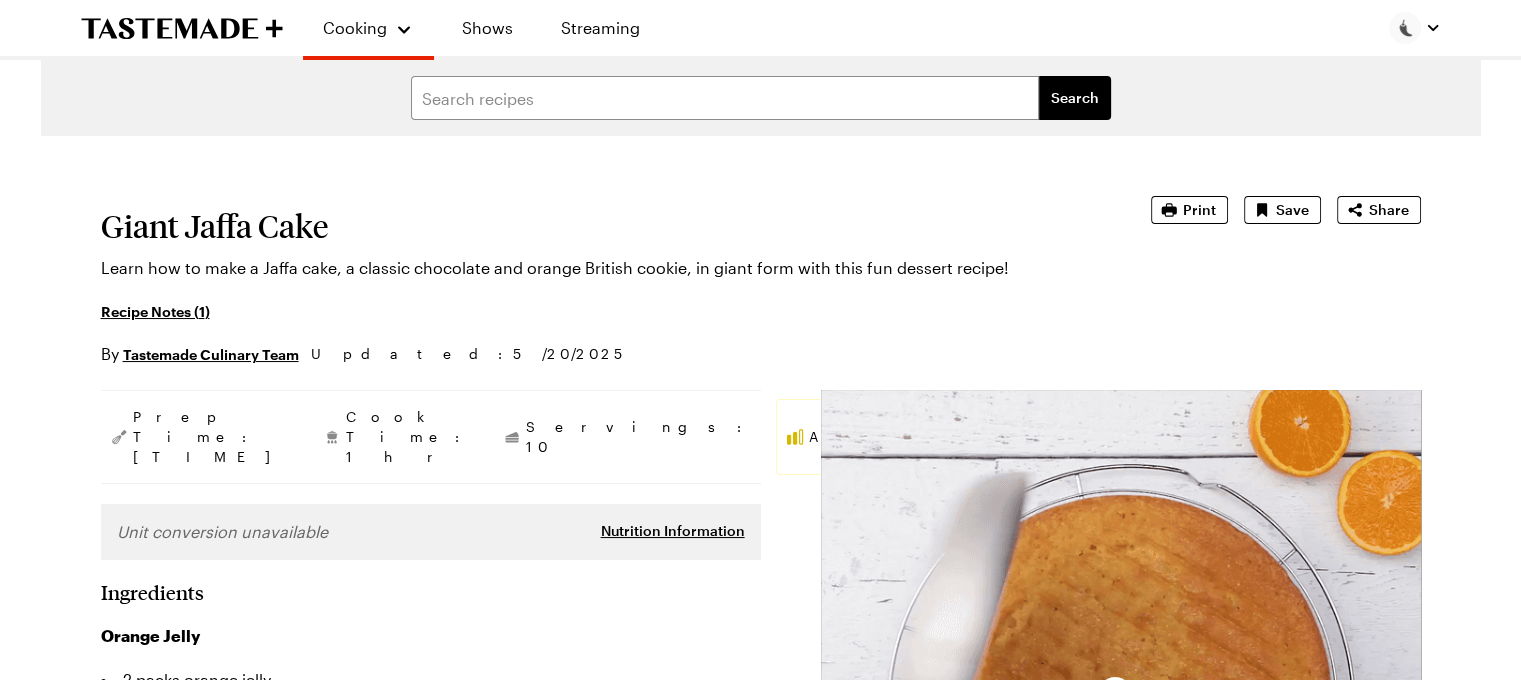 click at bounding box center [1121, 690] 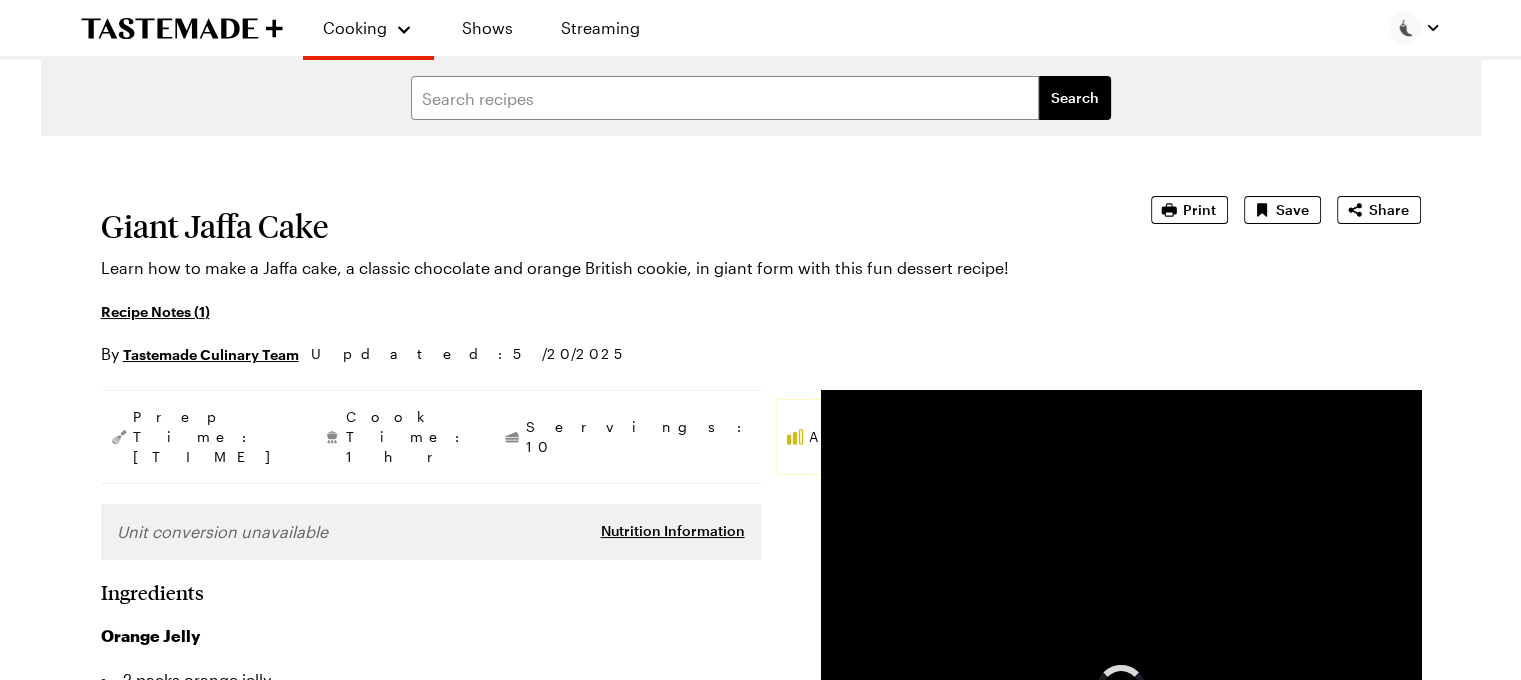 scroll, scrollTop: 310, scrollLeft: 0, axis: vertical 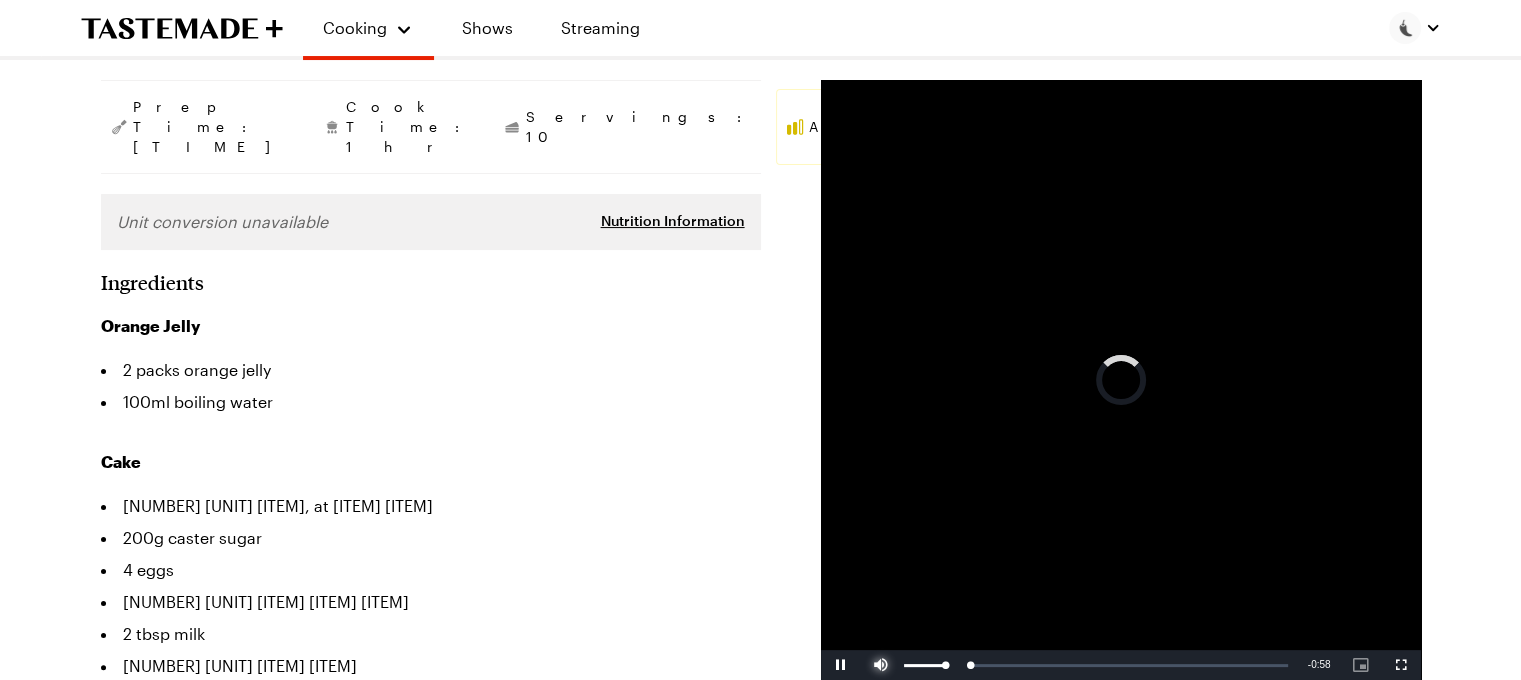 click at bounding box center (881, 665) 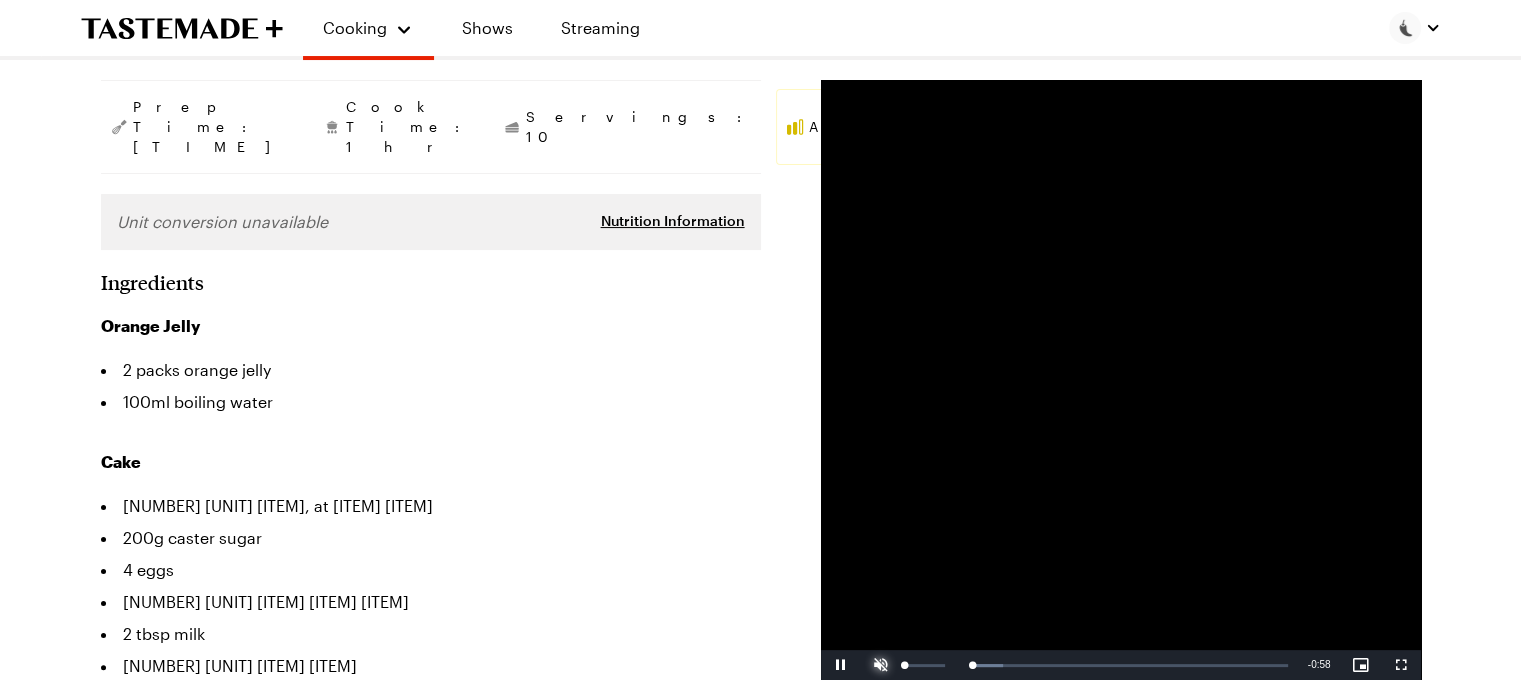 click at bounding box center (881, 665) 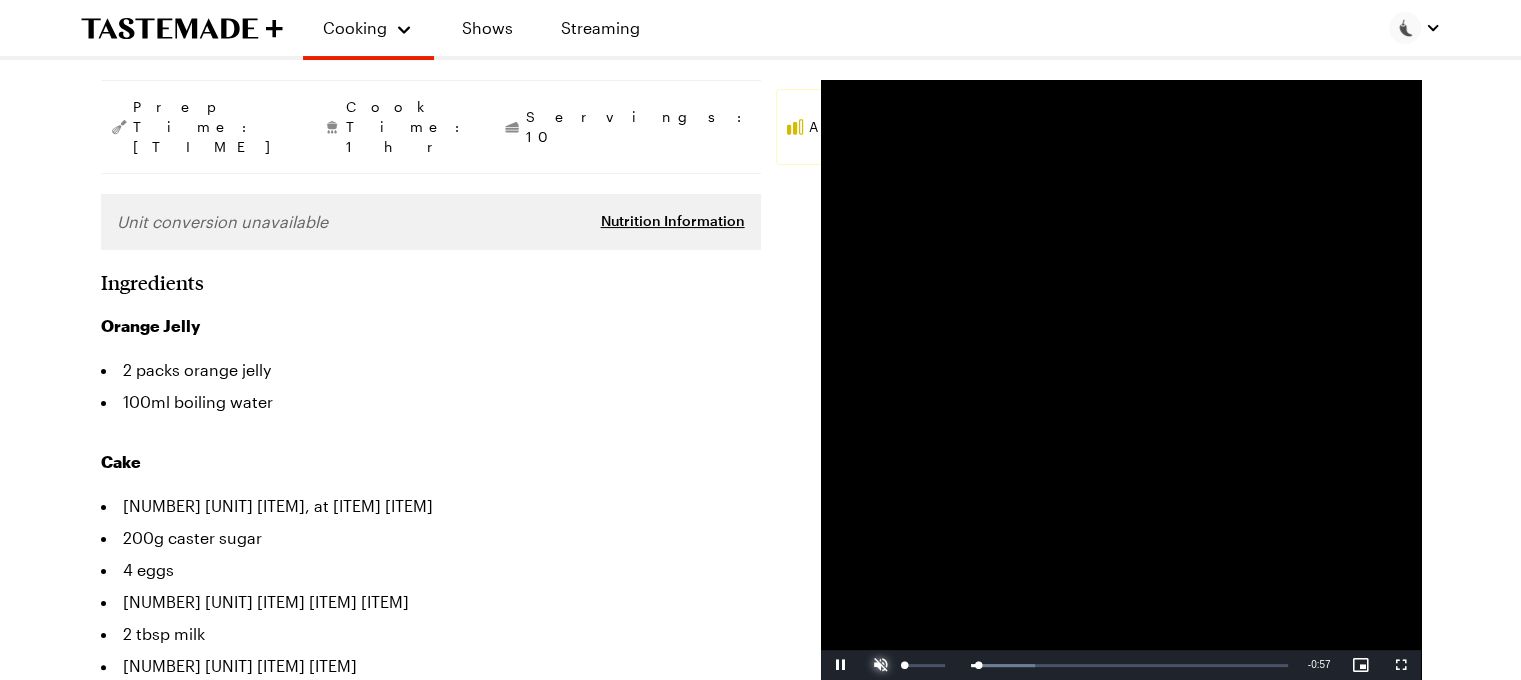 click at bounding box center [881, 665] 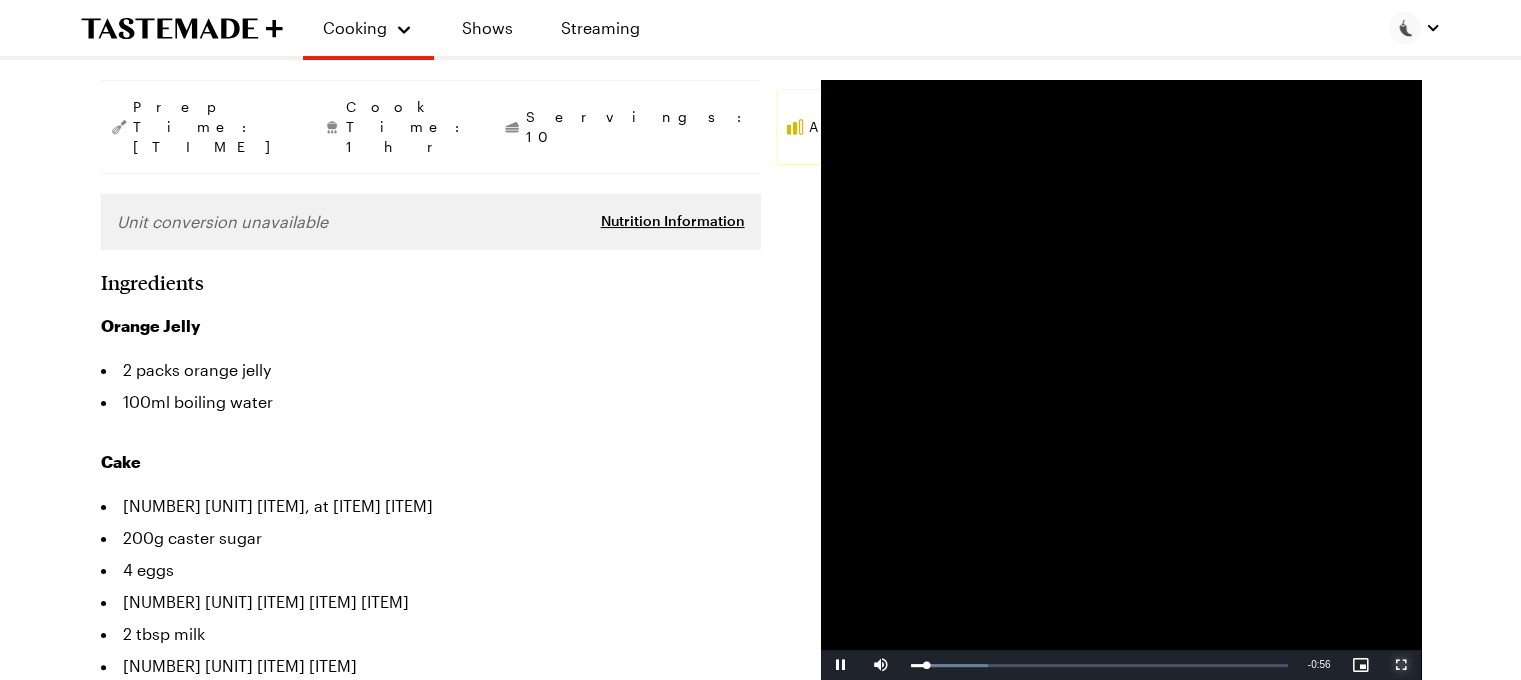 click at bounding box center (1401, 665) 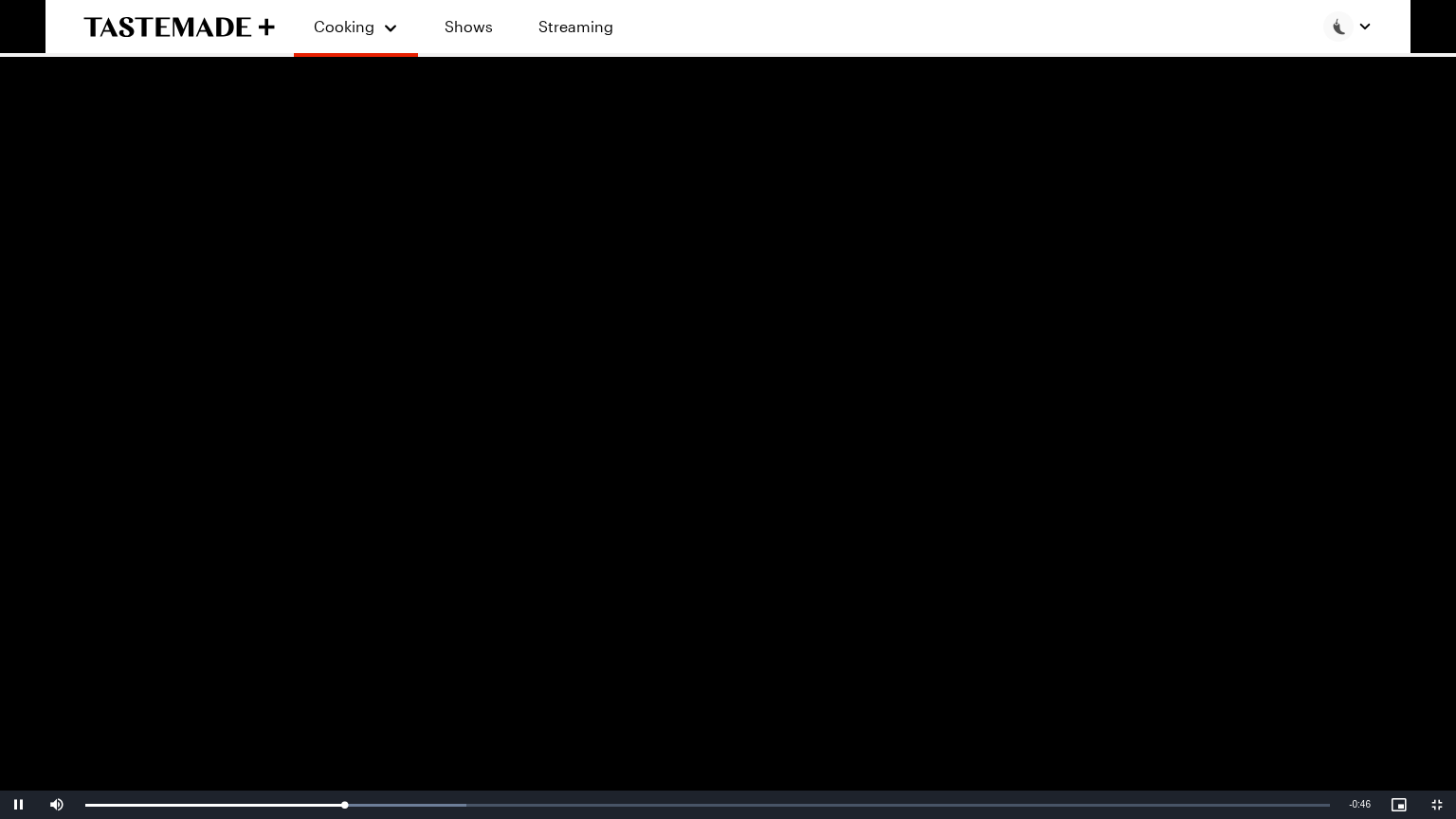 click at bounding box center [728, 410] 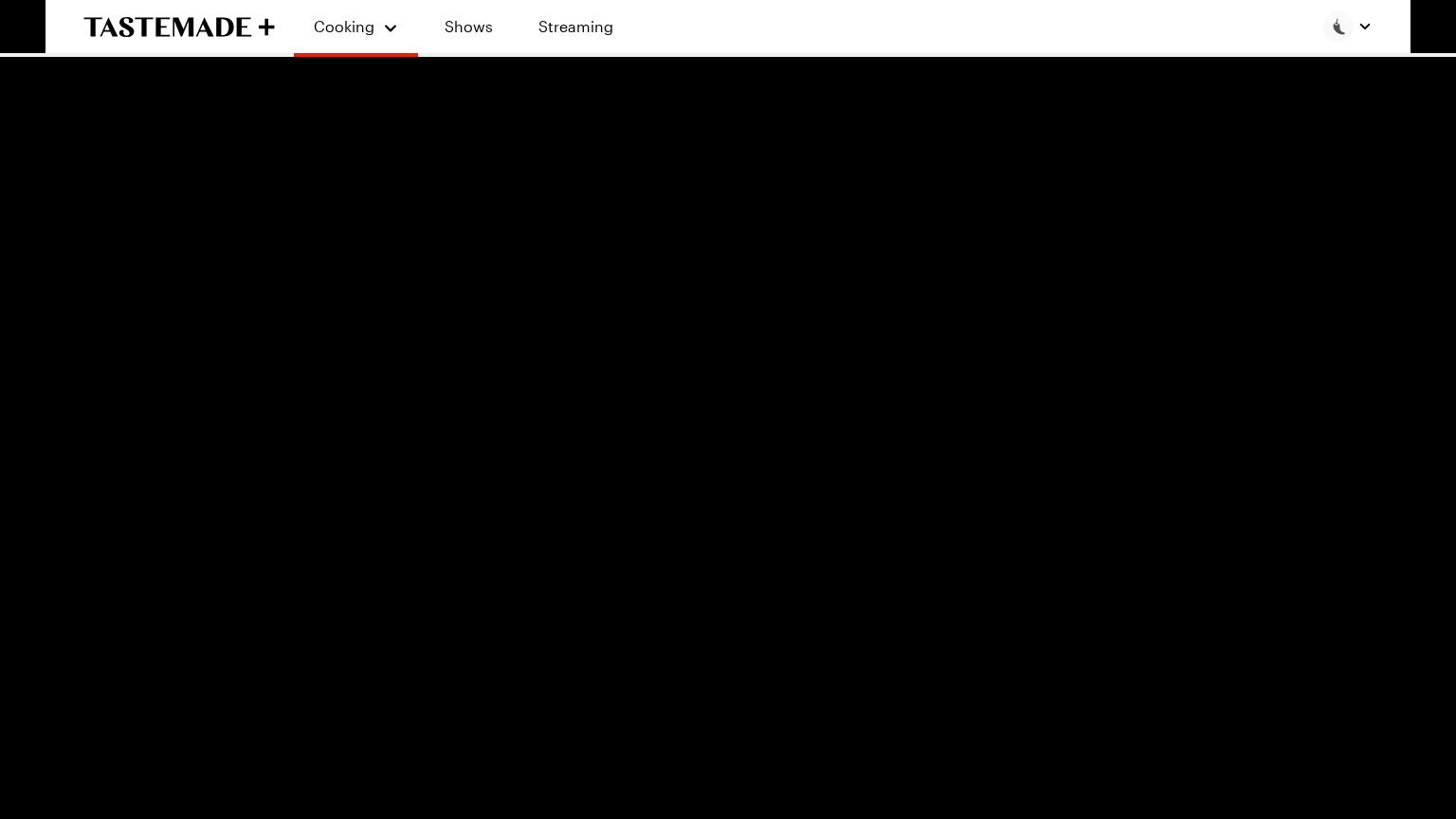 type on "x" 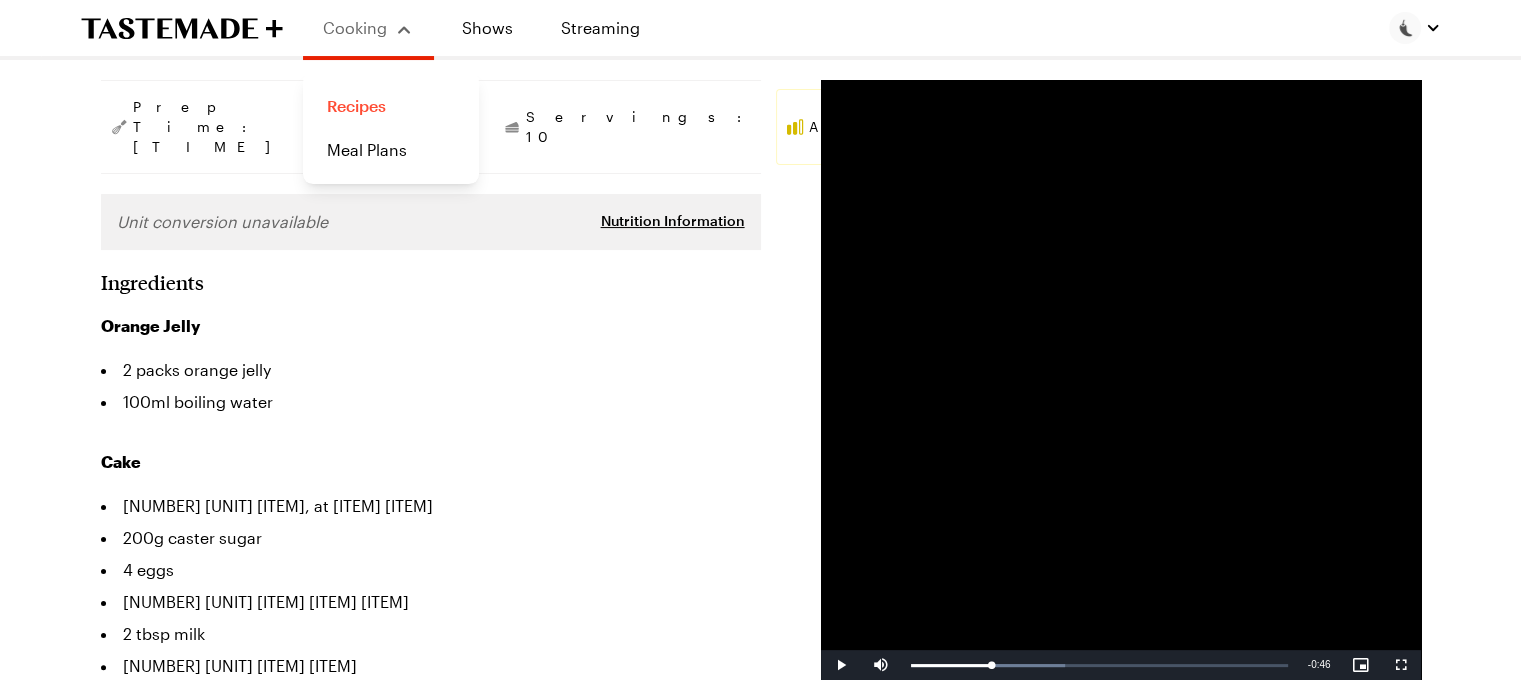 click on "Recipes" at bounding box center [391, 106] 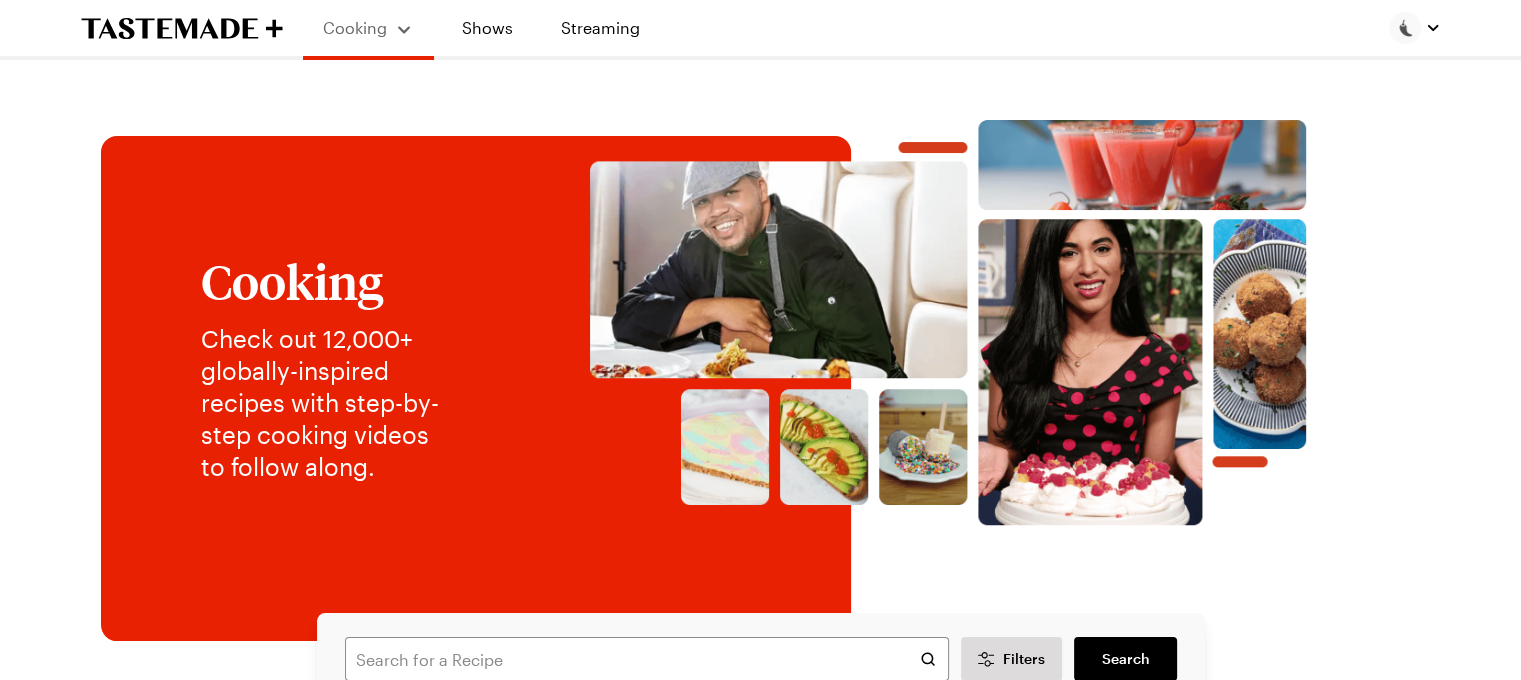 scroll, scrollTop: 286, scrollLeft: 0, axis: vertical 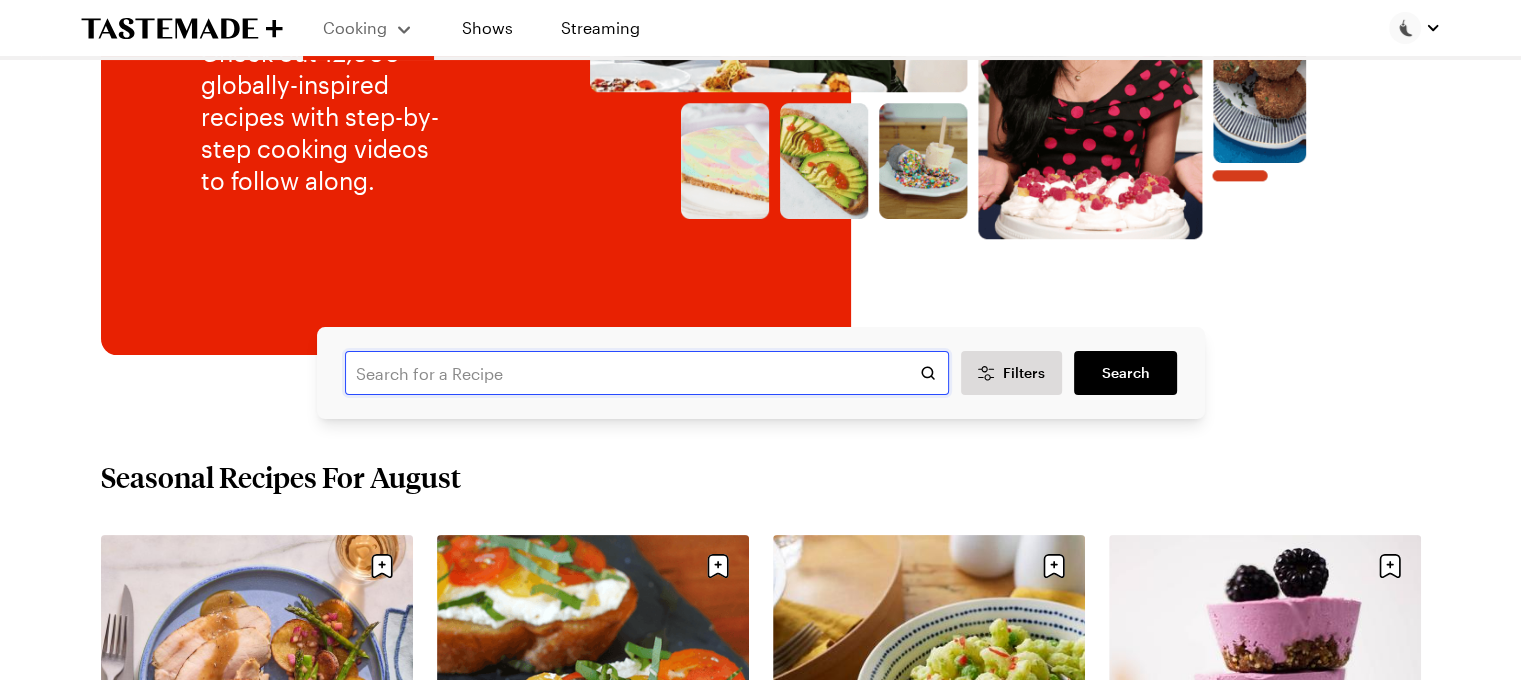 click at bounding box center [647, 373] 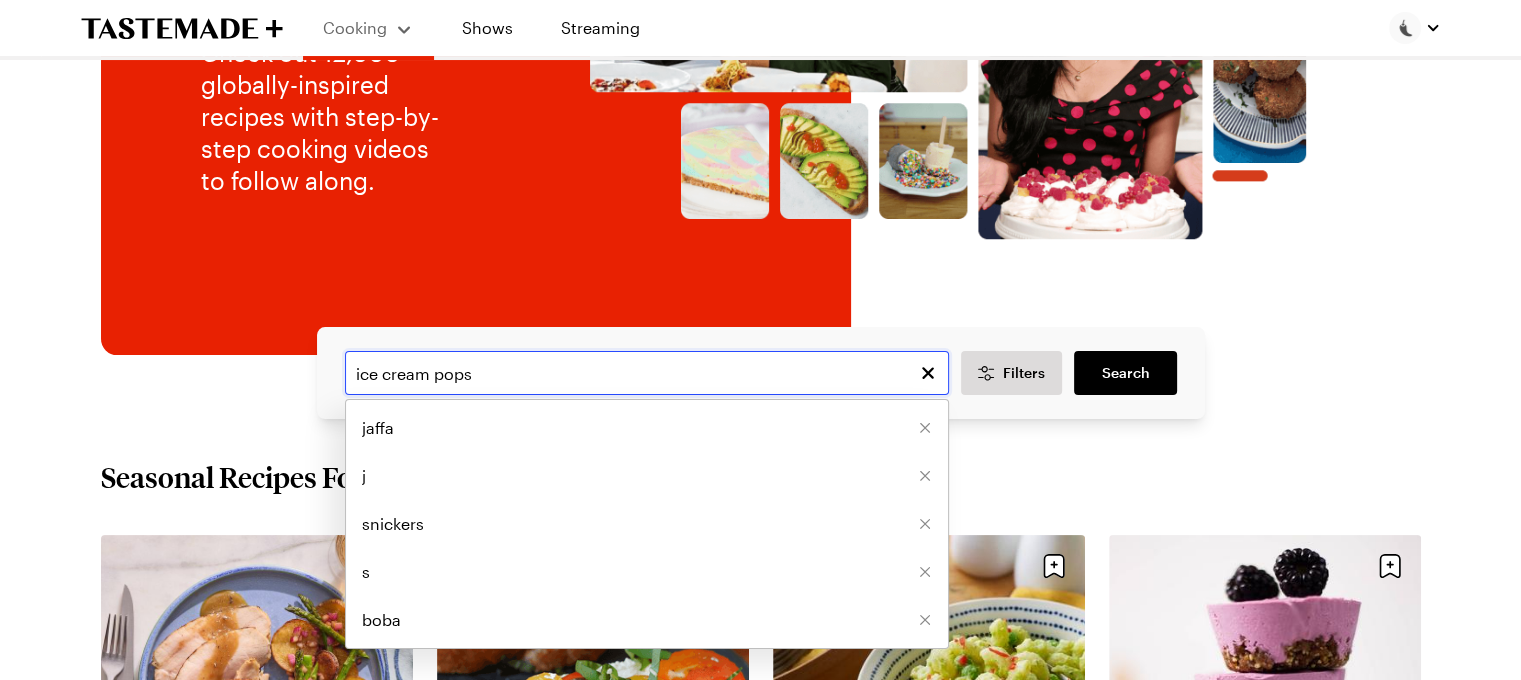 type on "ice cream pops" 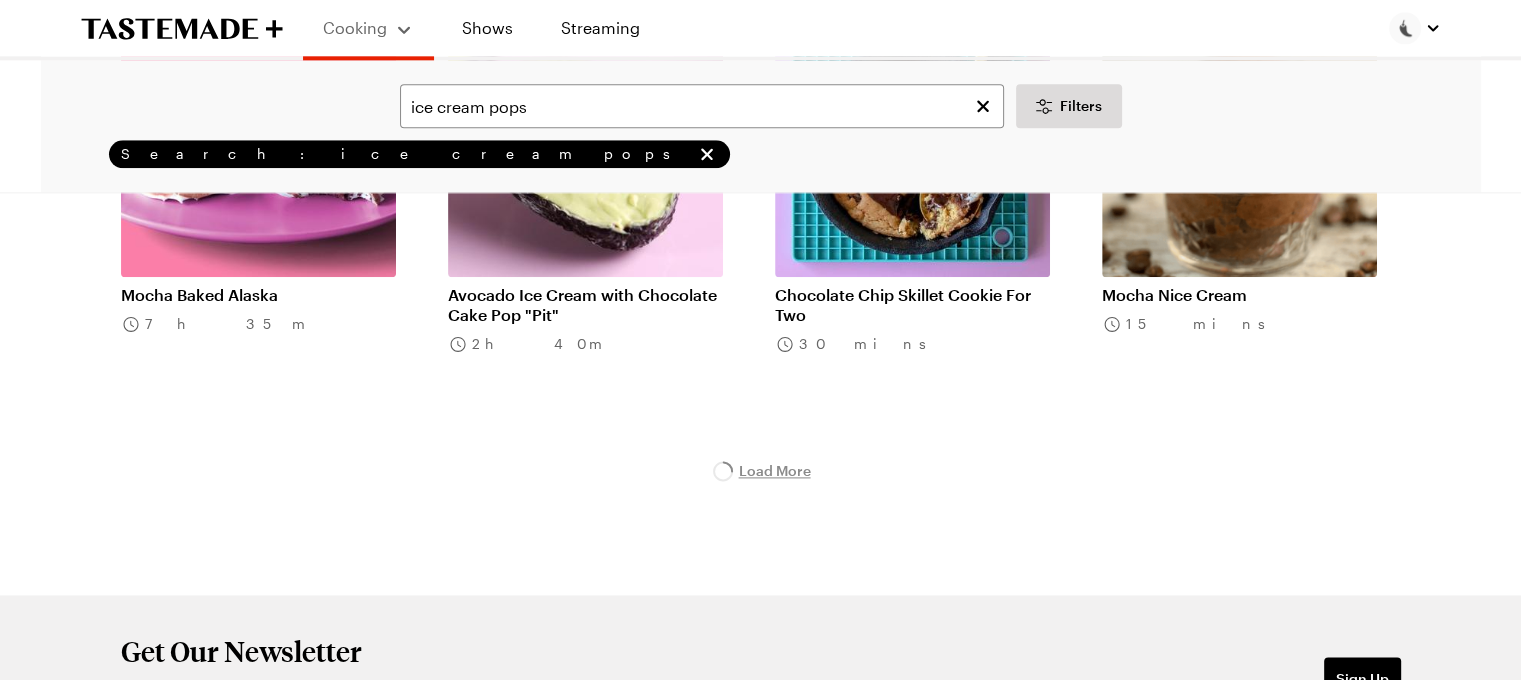 scroll, scrollTop: 2597, scrollLeft: 0, axis: vertical 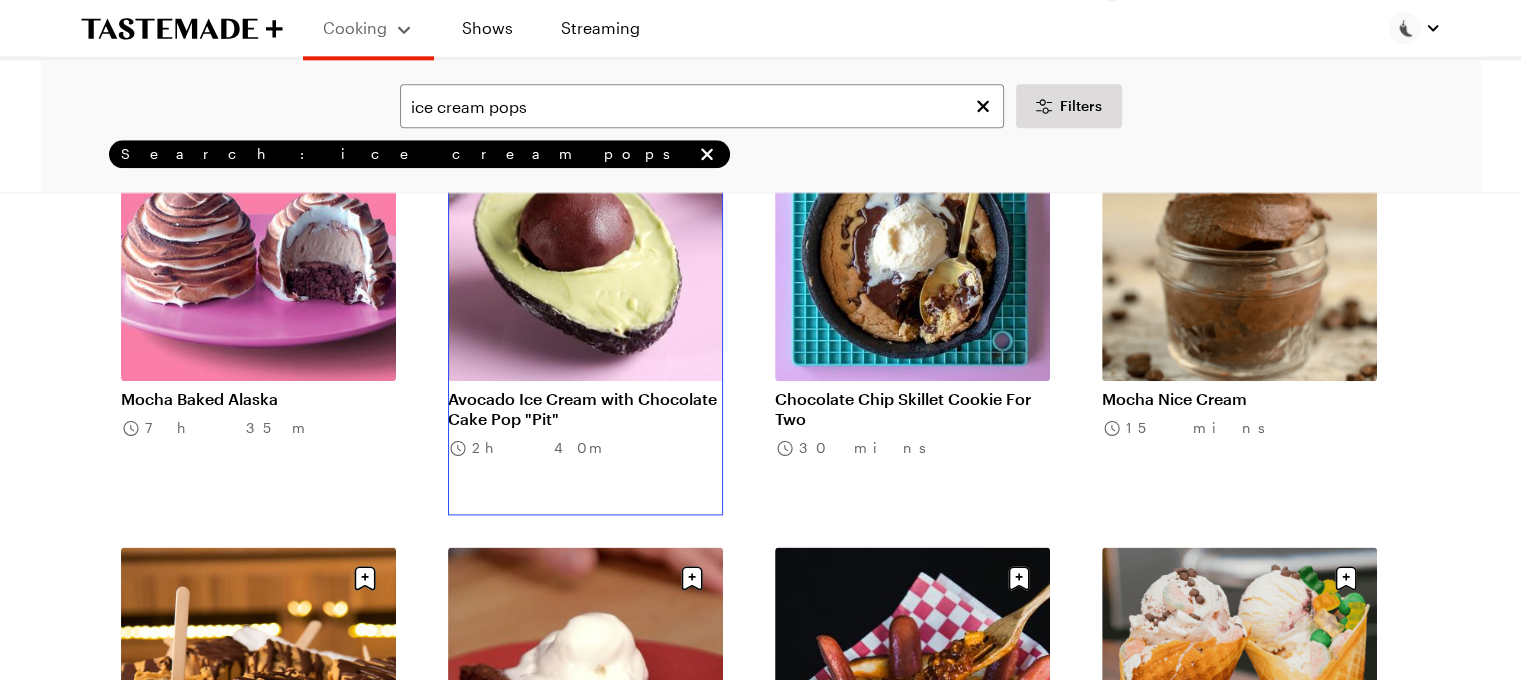 click on "Avocado Ice Cream with Chocolate Cake Pop "Pit"" at bounding box center (585, 409) 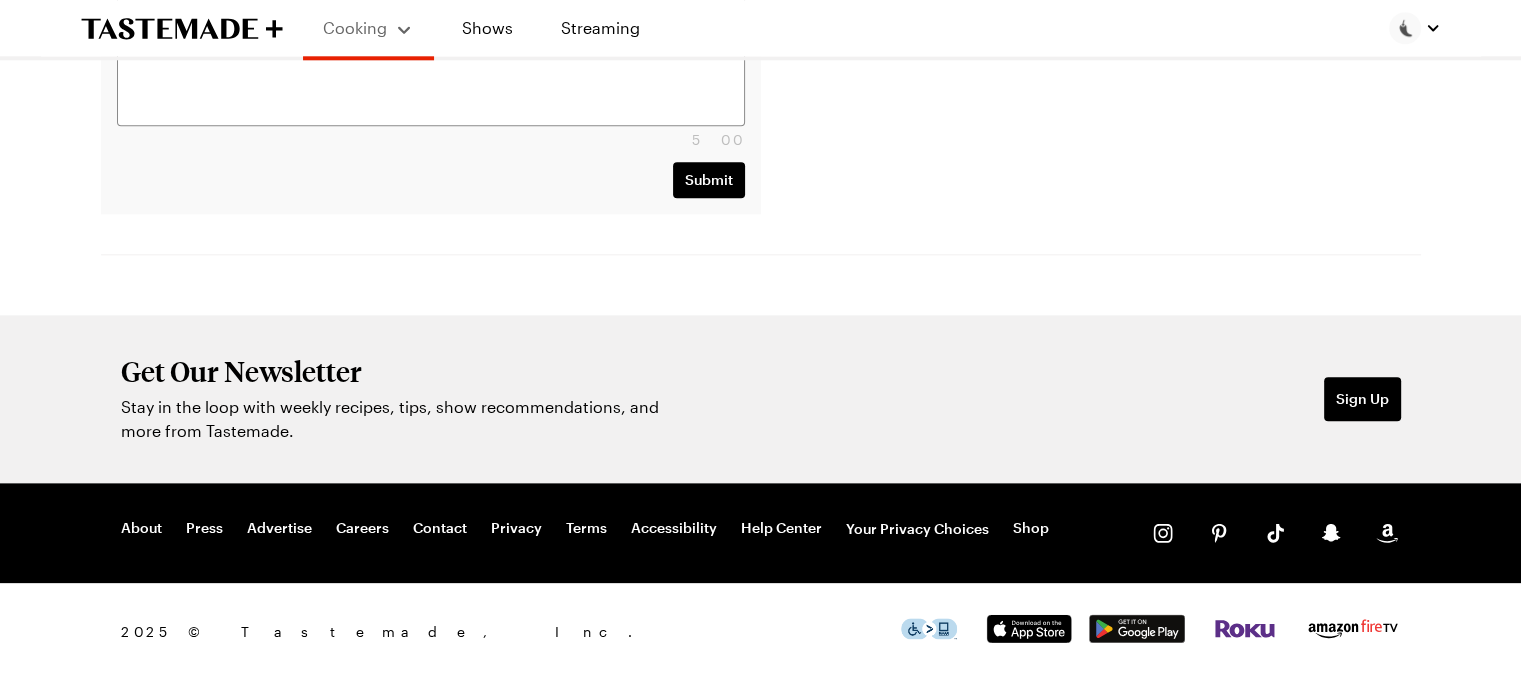 scroll, scrollTop: 0, scrollLeft: 0, axis: both 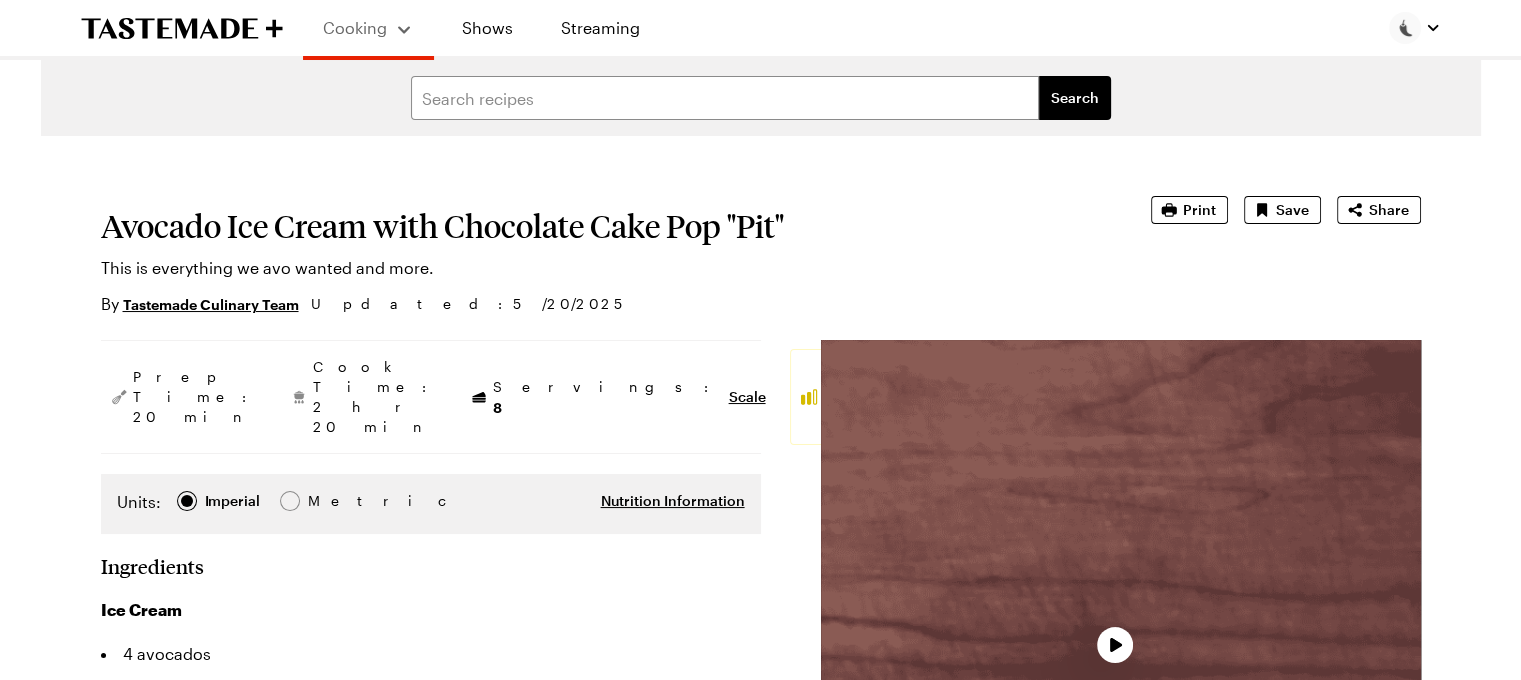 click at bounding box center [1121, 640] 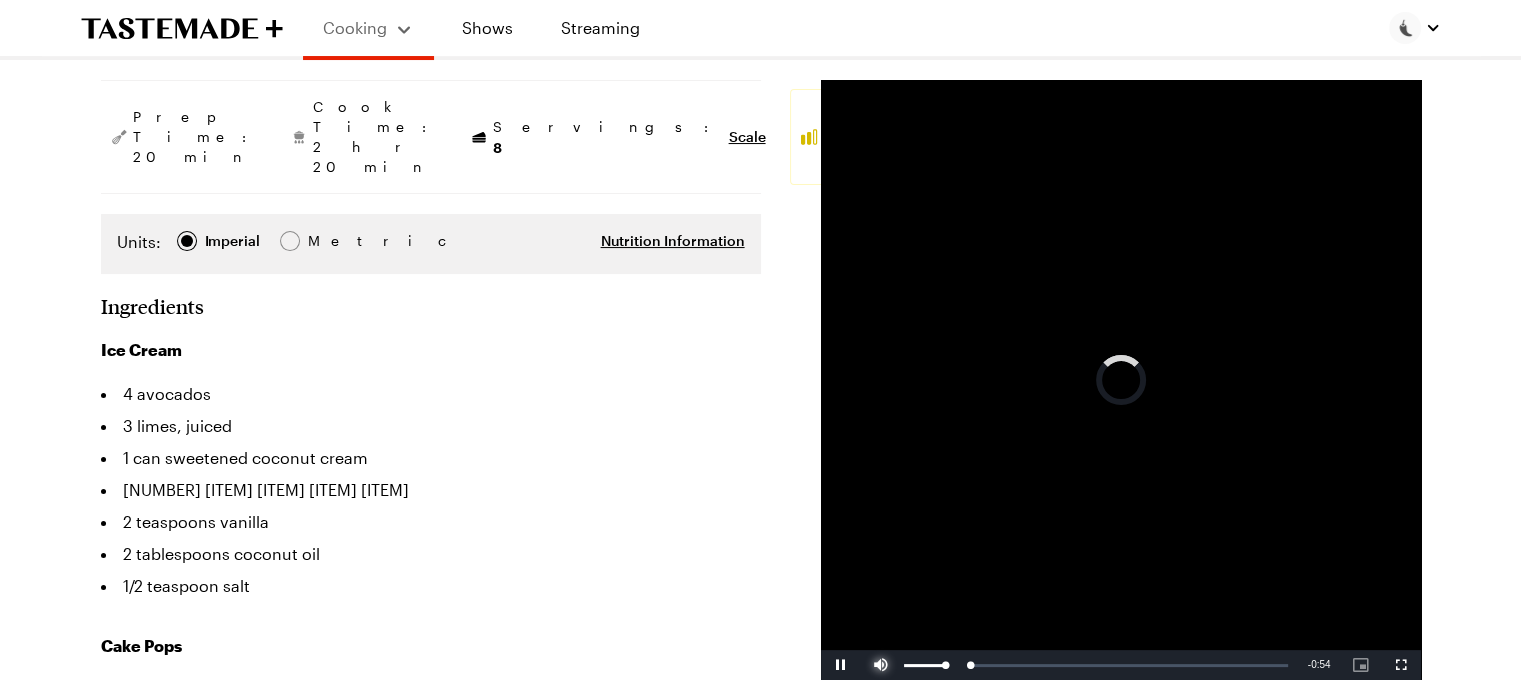 click at bounding box center (881, 665) 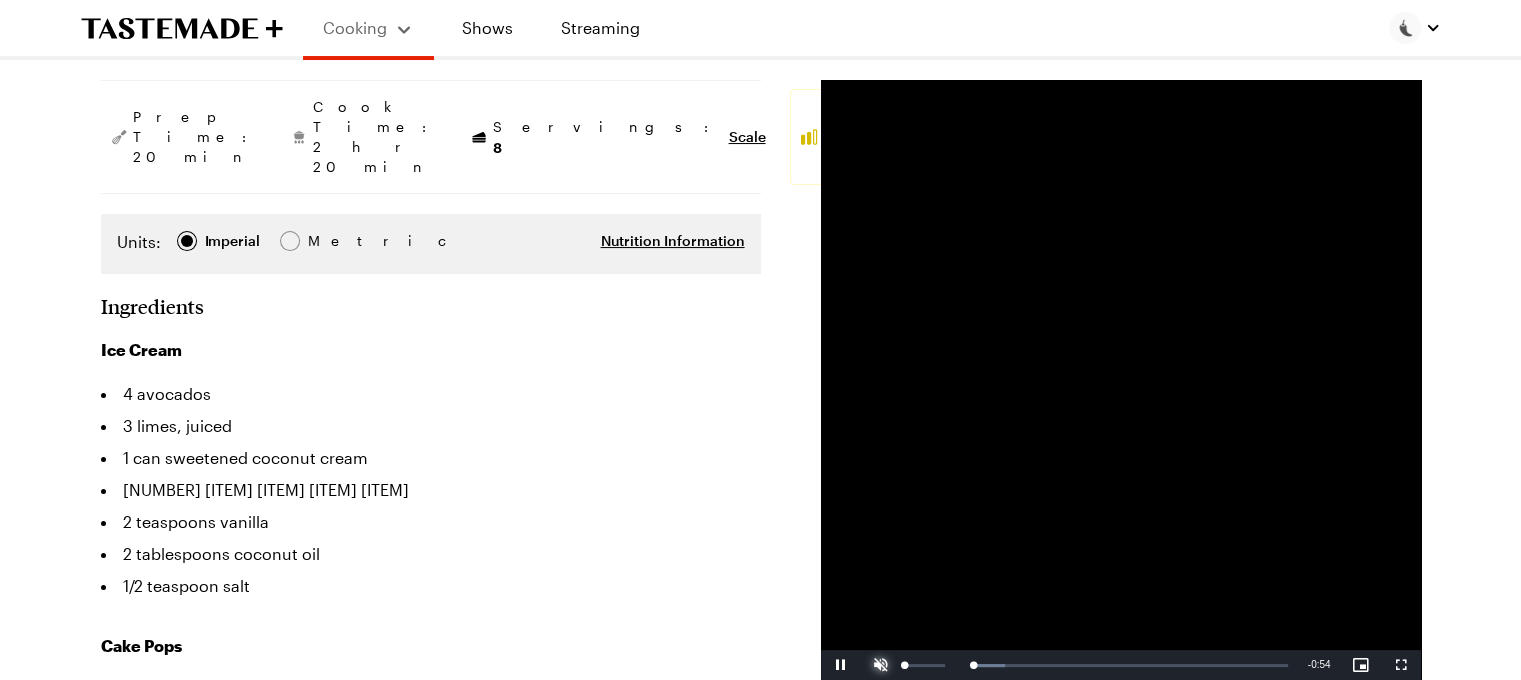 click at bounding box center [881, 665] 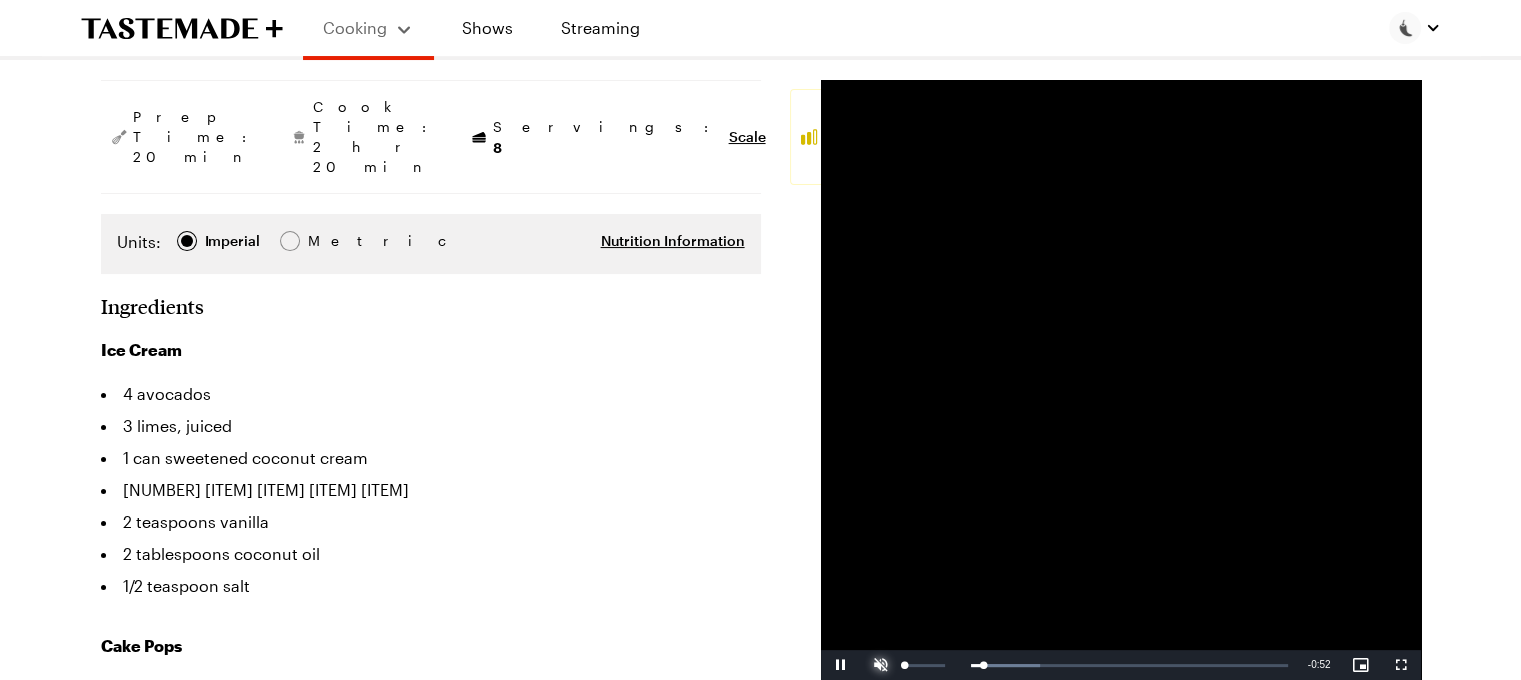 click at bounding box center (881, 665) 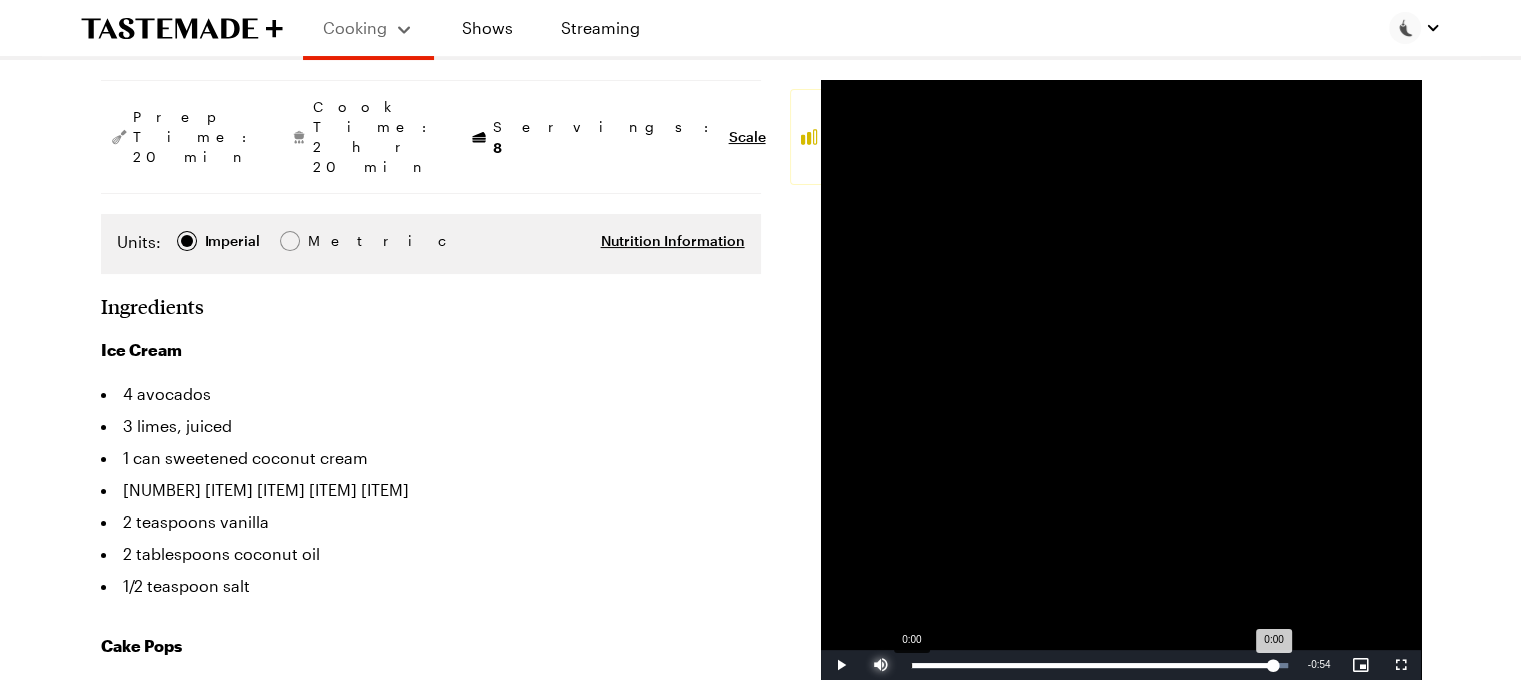 click on "0:00" at bounding box center (911, 665) 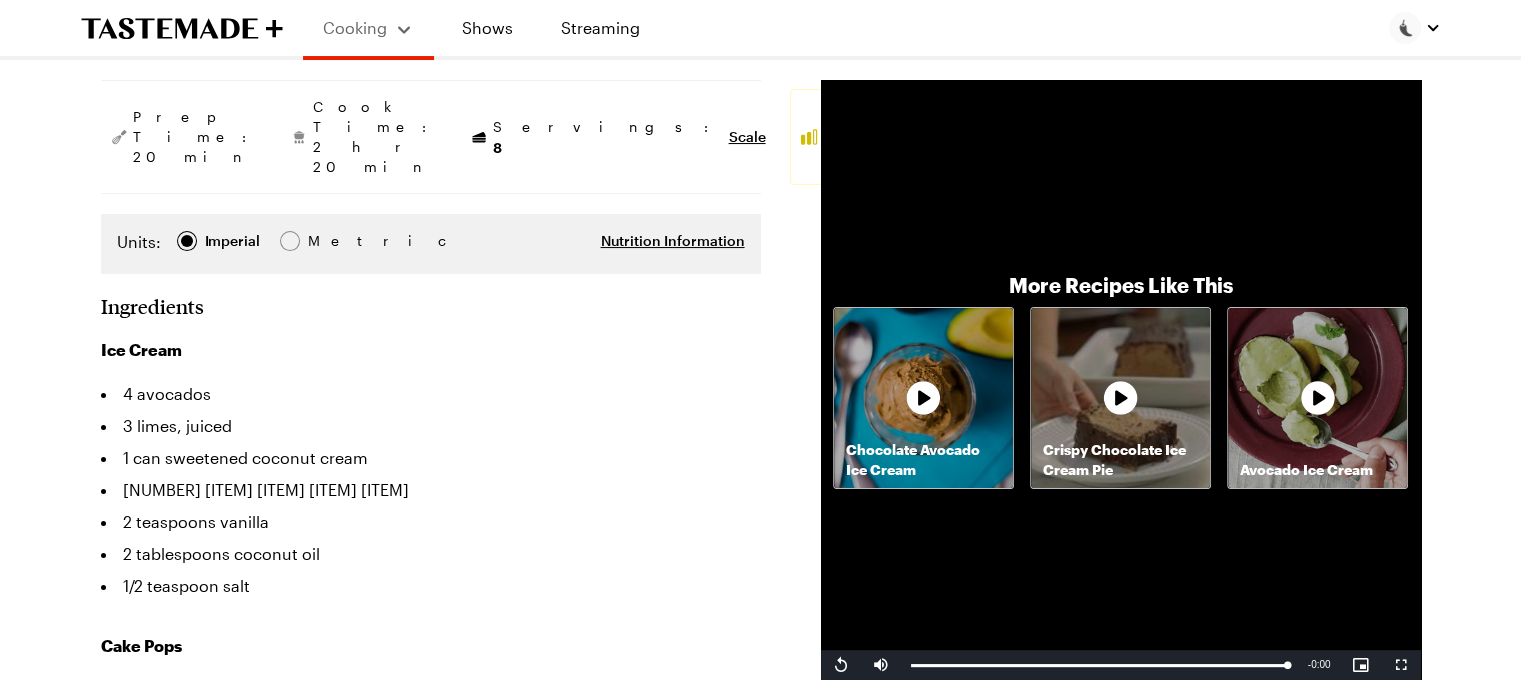 scroll, scrollTop: 0, scrollLeft: 0, axis: both 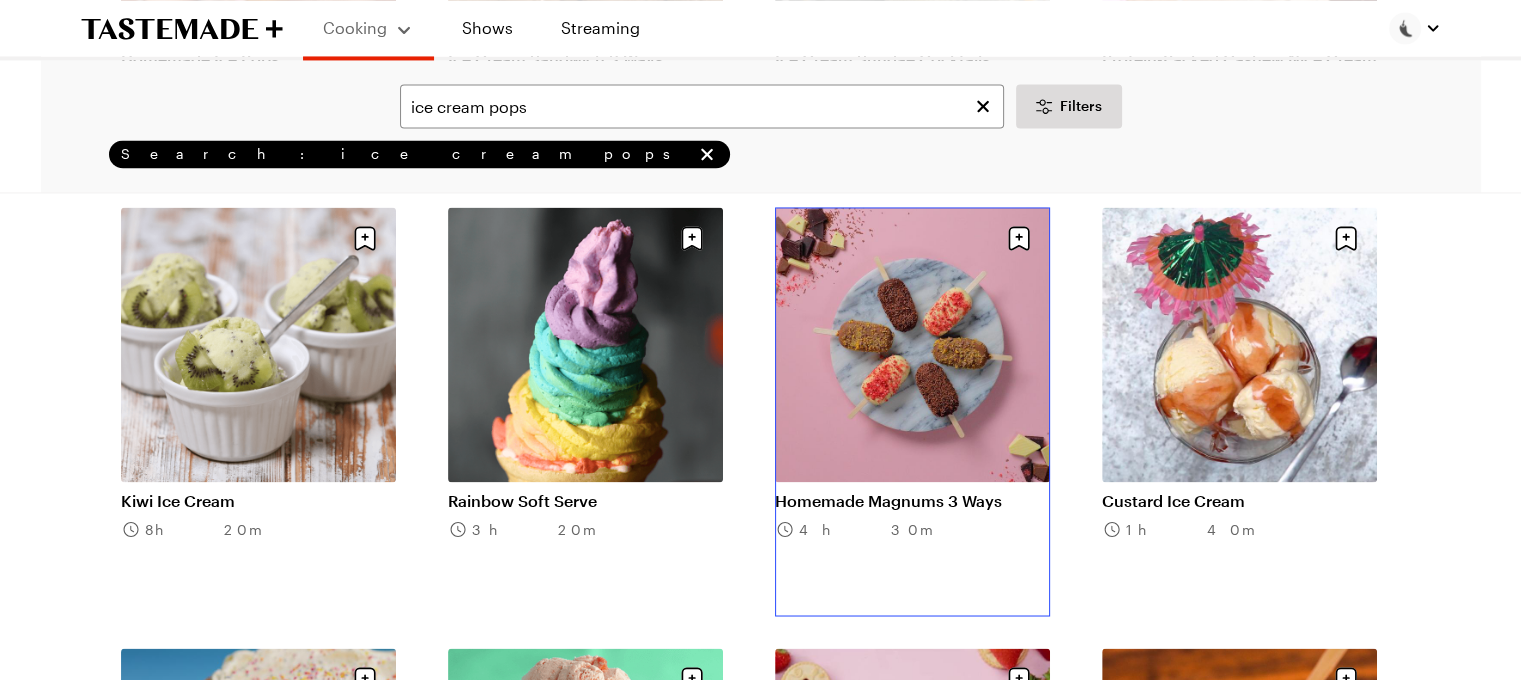 click on "Homemade Magnums 3 Ways" at bounding box center (912, 500) 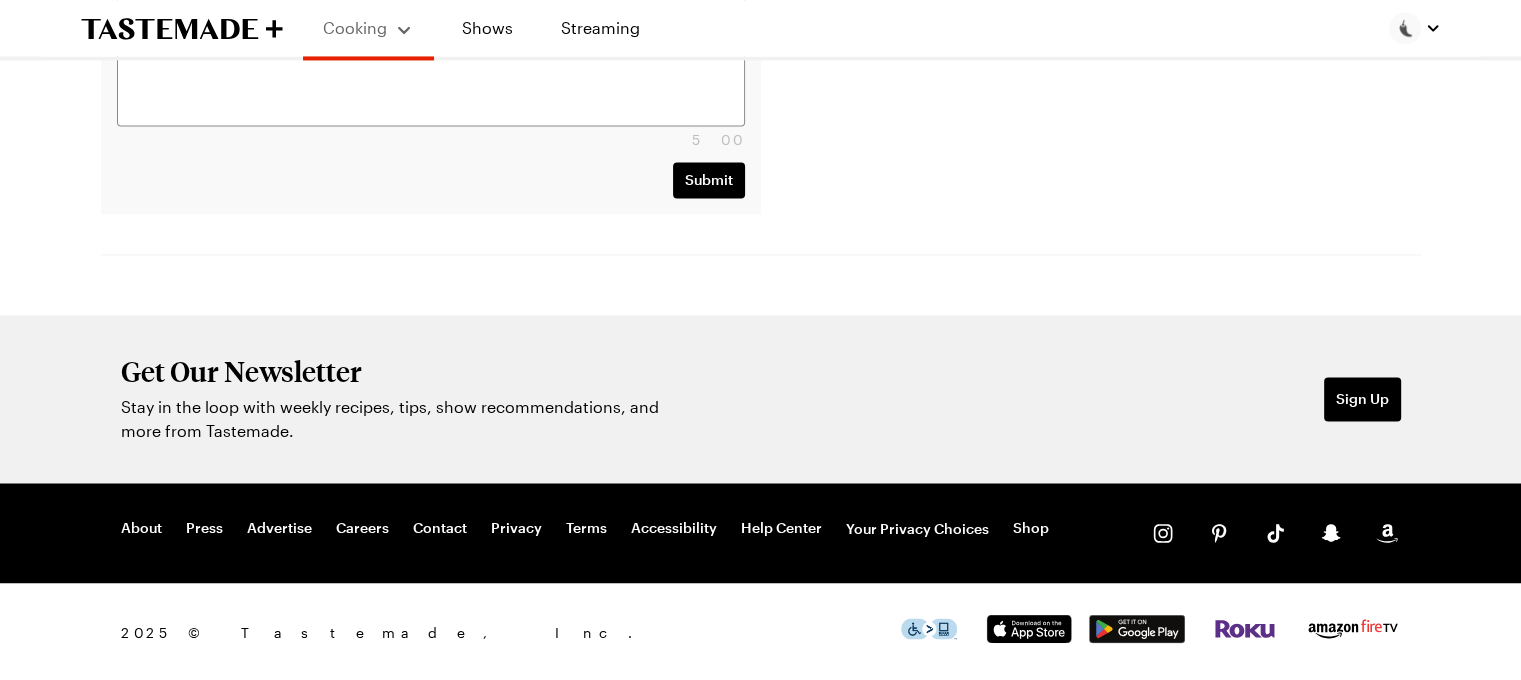 scroll, scrollTop: 0, scrollLeft: 0, axis: both 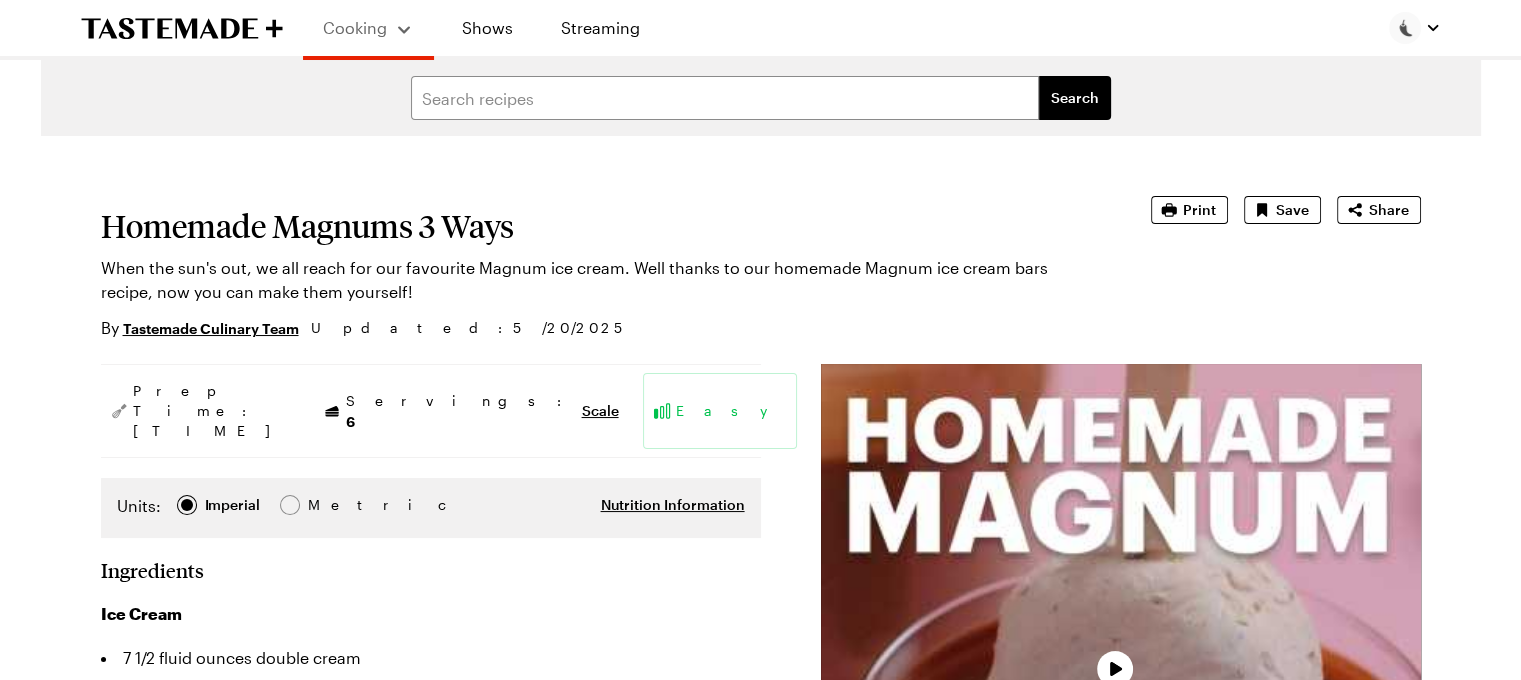 click at bounding box center [1121, 664] 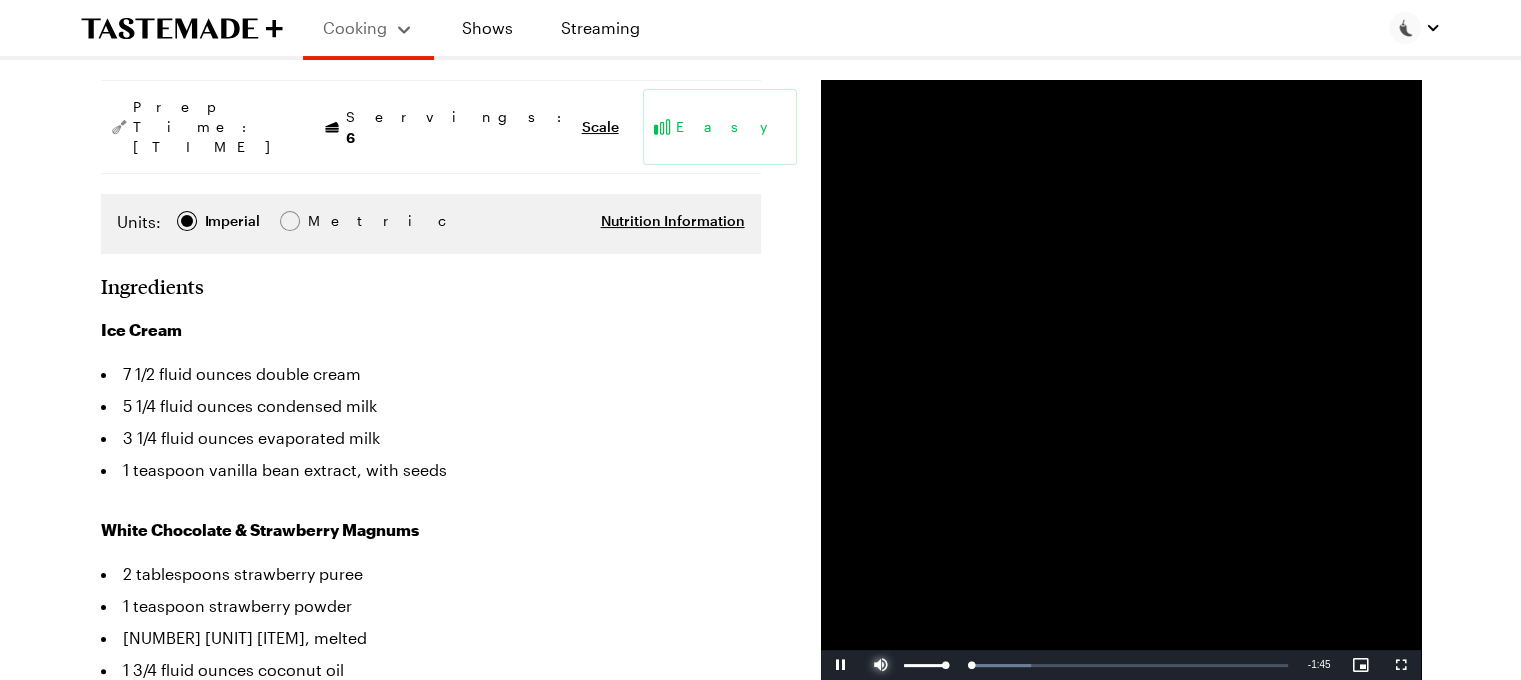 click at bounding box center [881, 665] 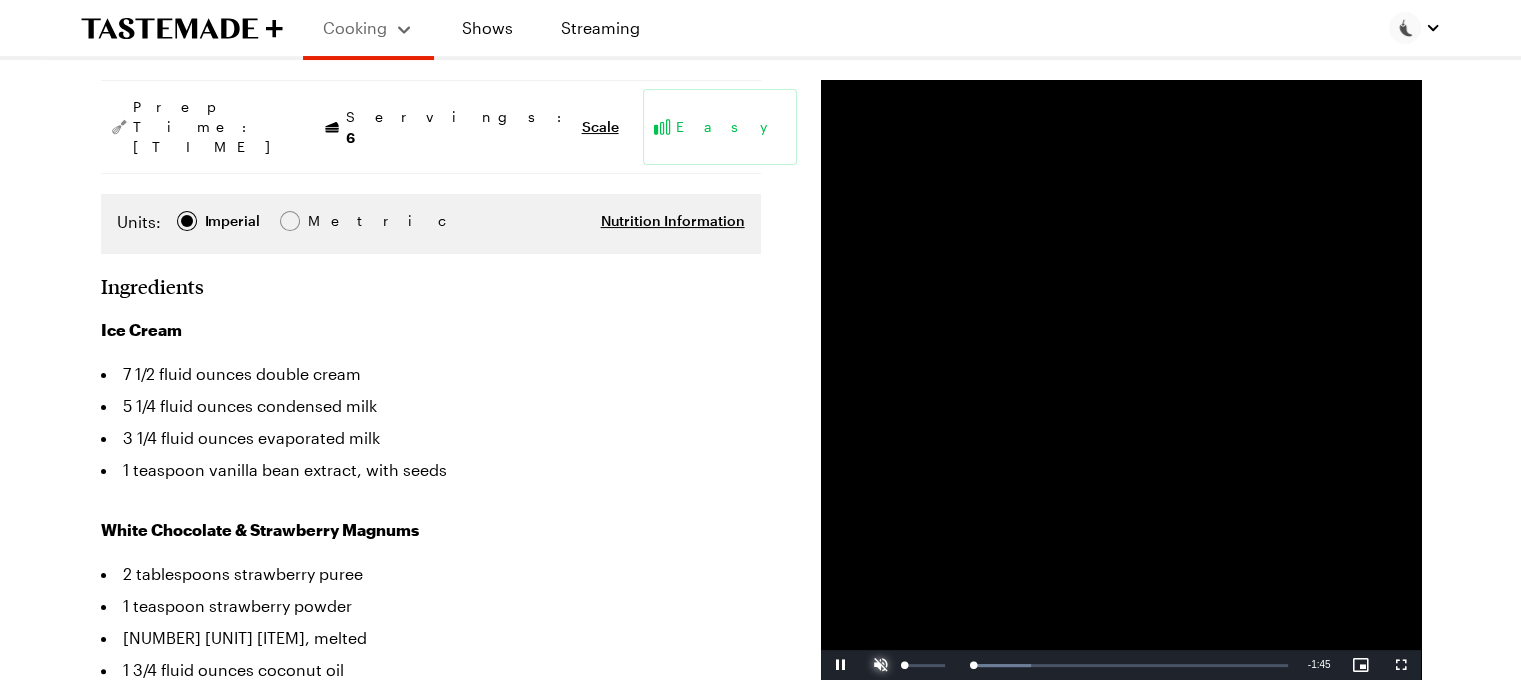 click at bounding box center [881, 665] 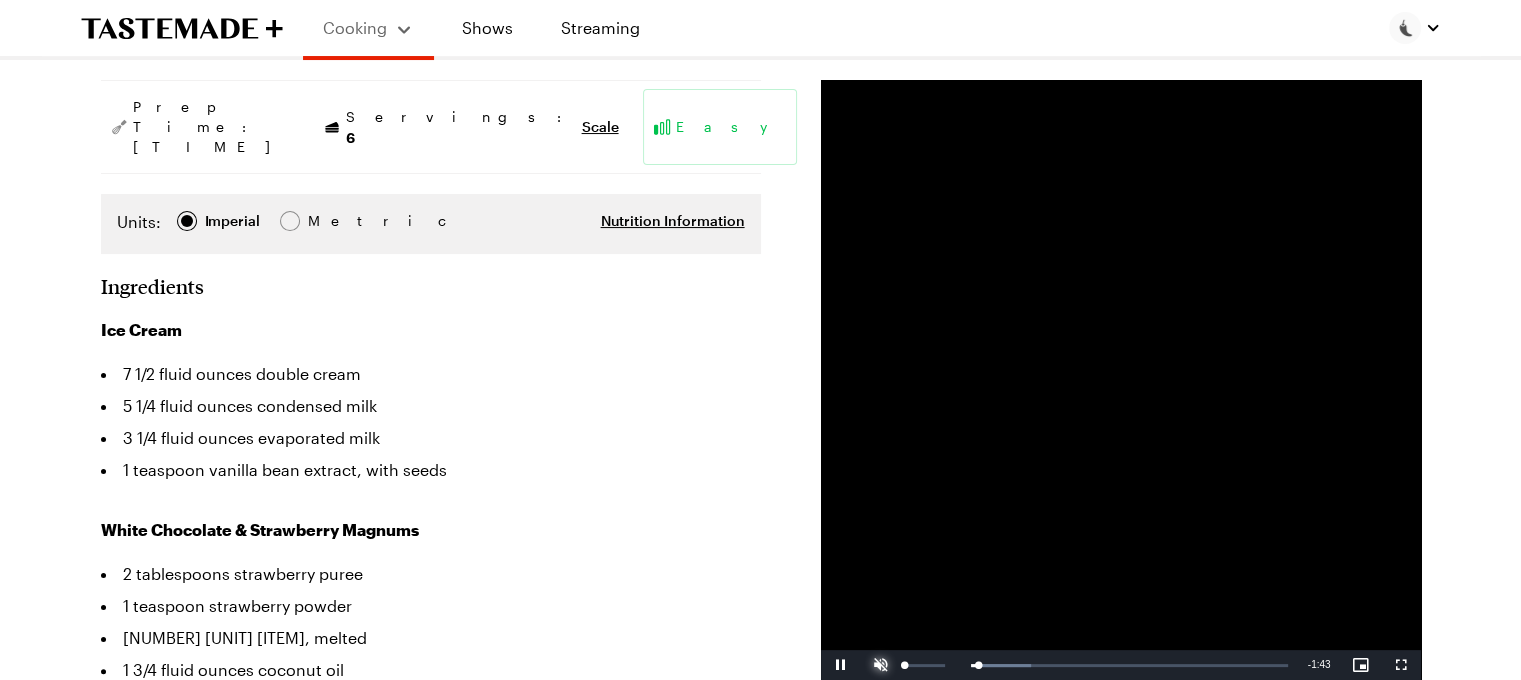 click at bounding box center (881, 665) 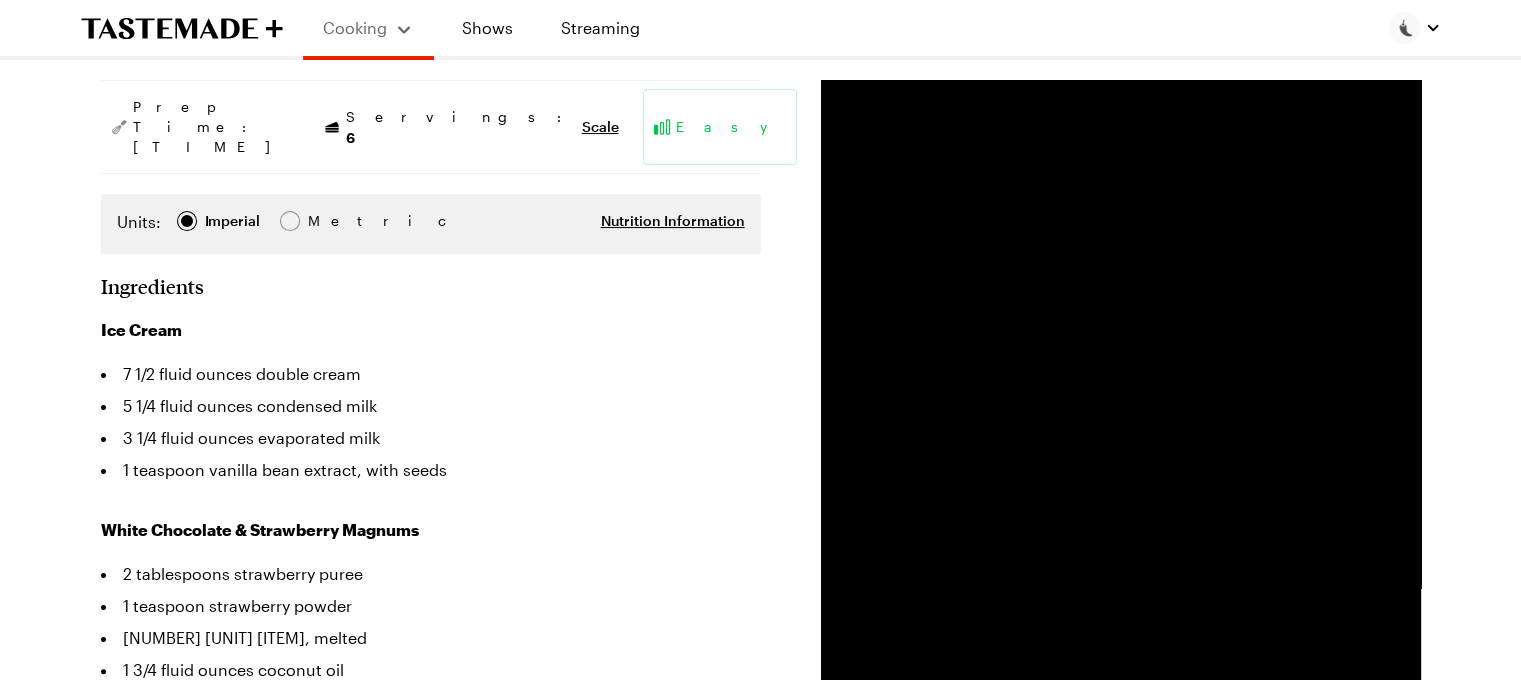 scroll, scrollTop: 0, scrollLeft: 0, axis: both 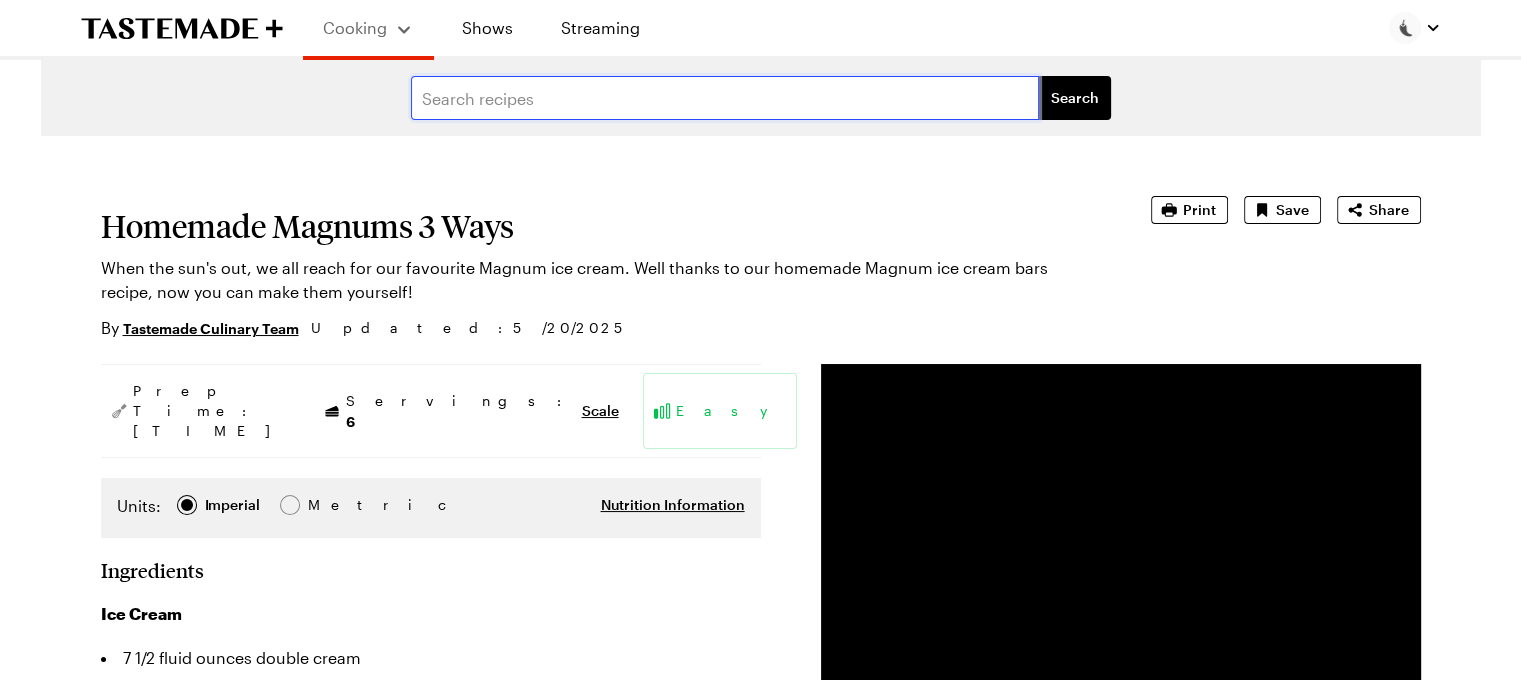 click at bounding box center [725, 98] 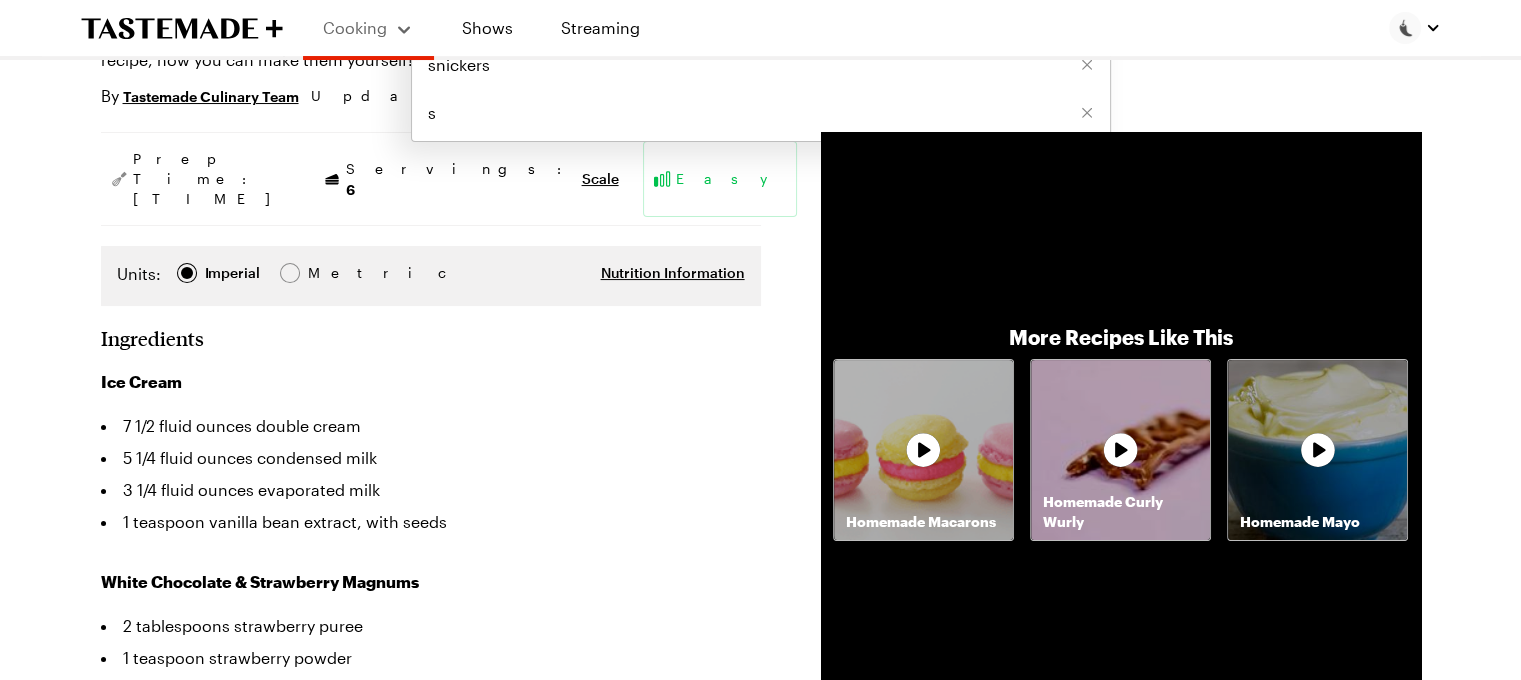 scroll, scrollTop: 0, scrollLeft: 0, axis: both 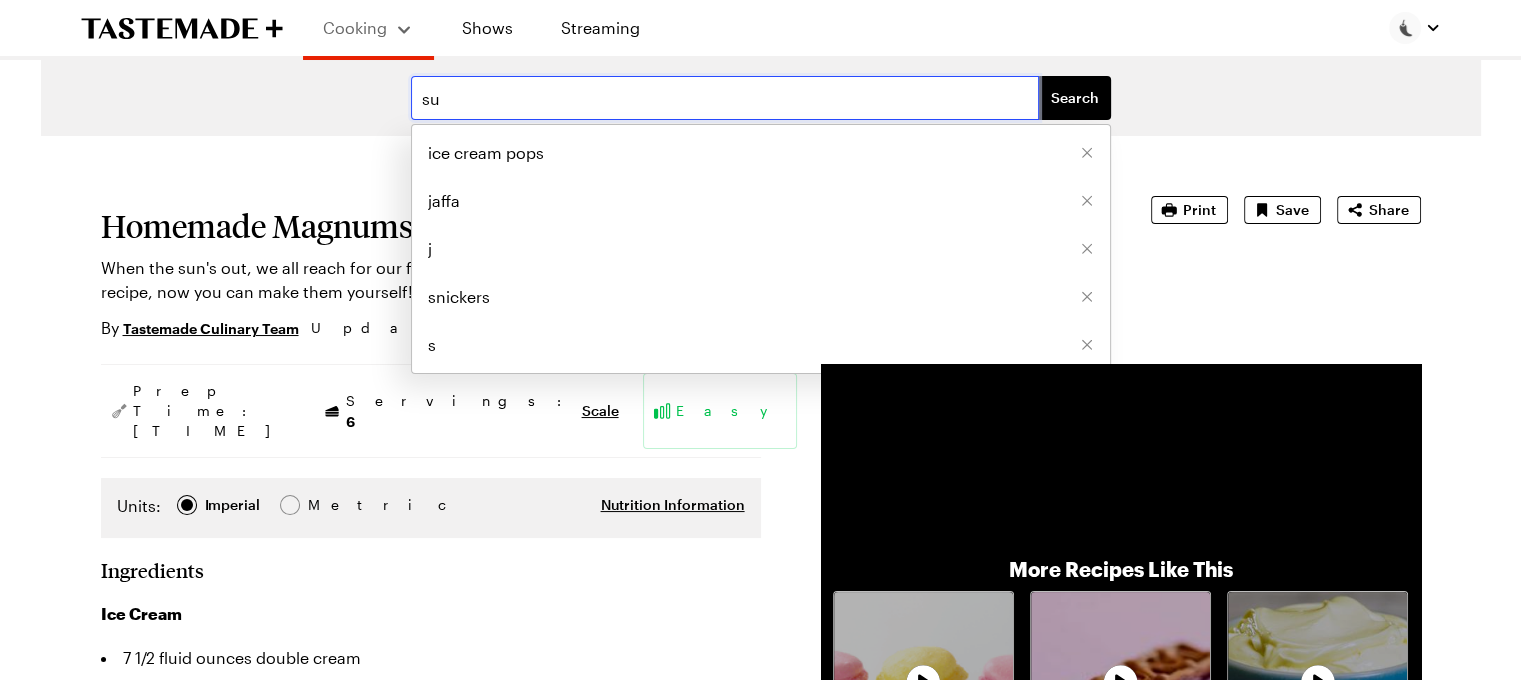 type on "s" 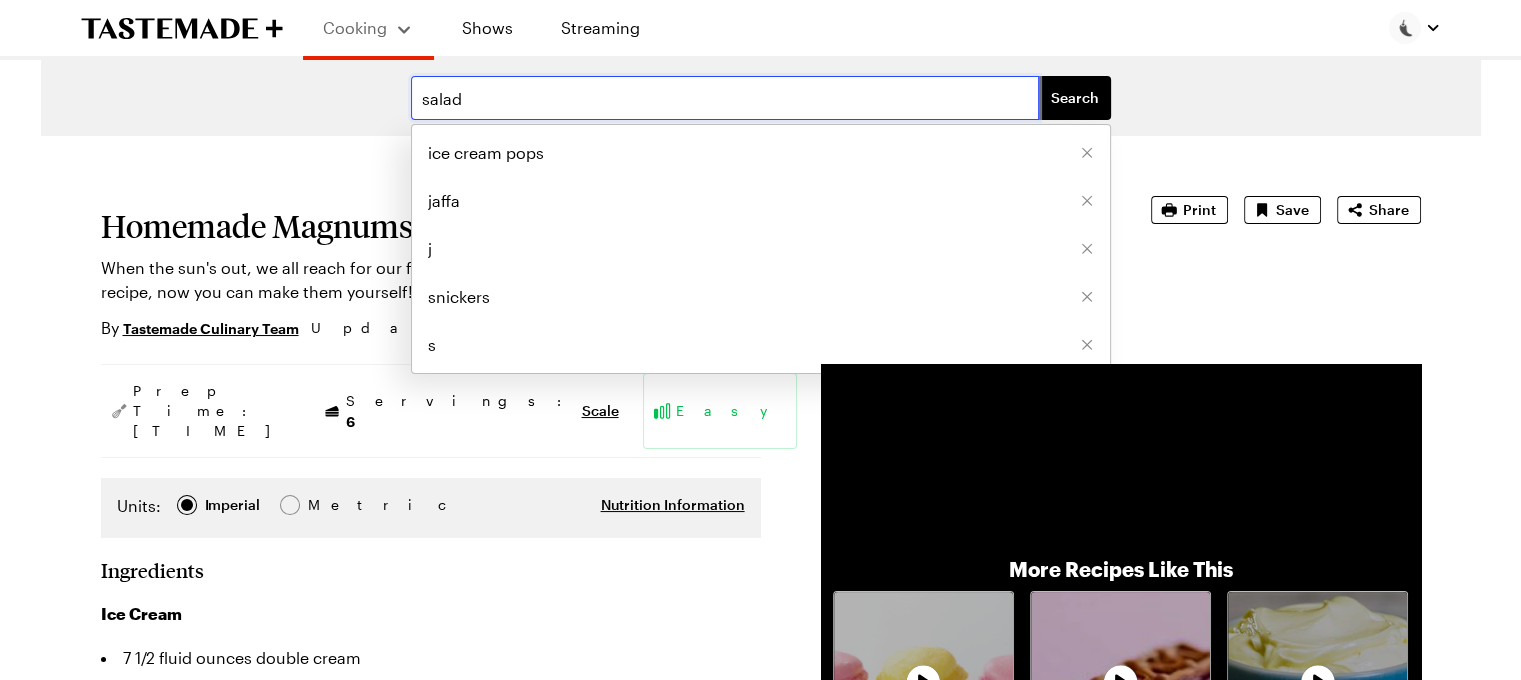 type on "salad" 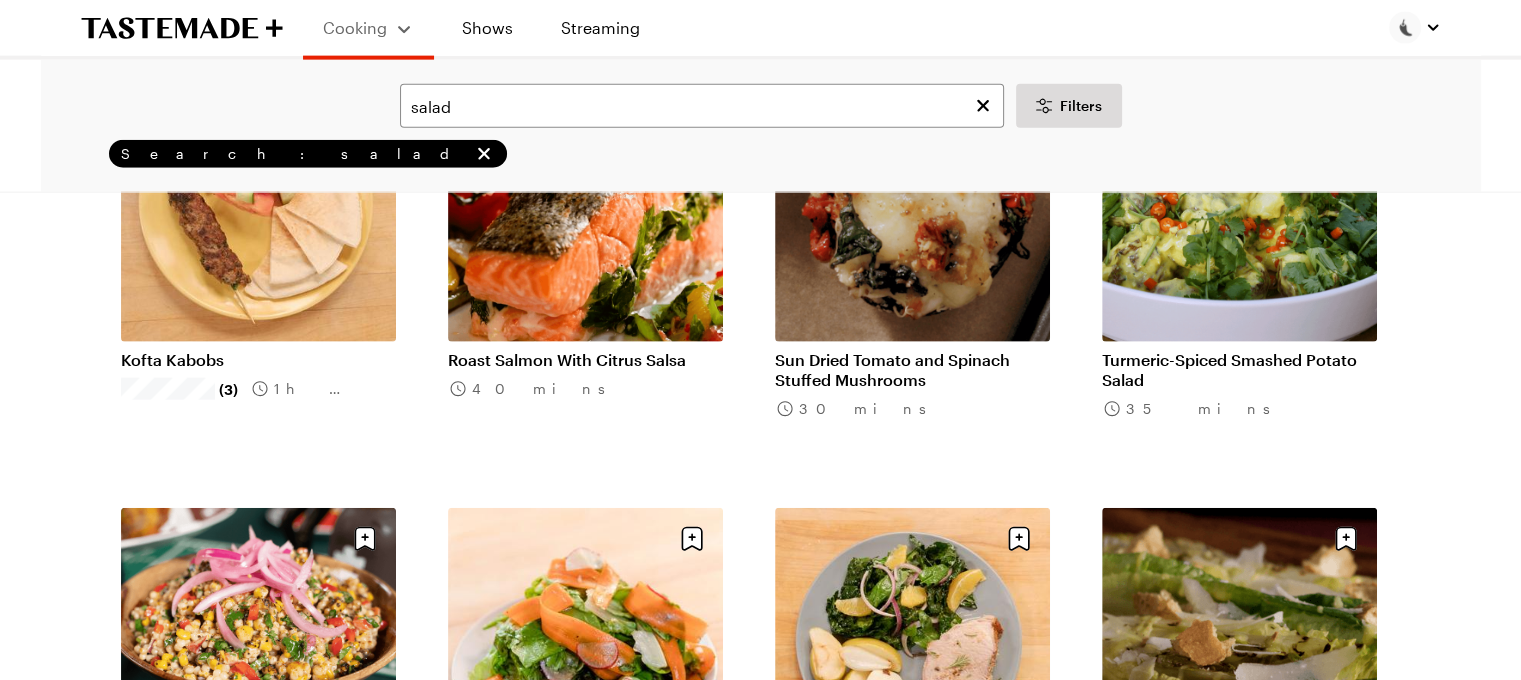 scroll, scrollTop: 5184, scrollLeft: 0, axis: vertical 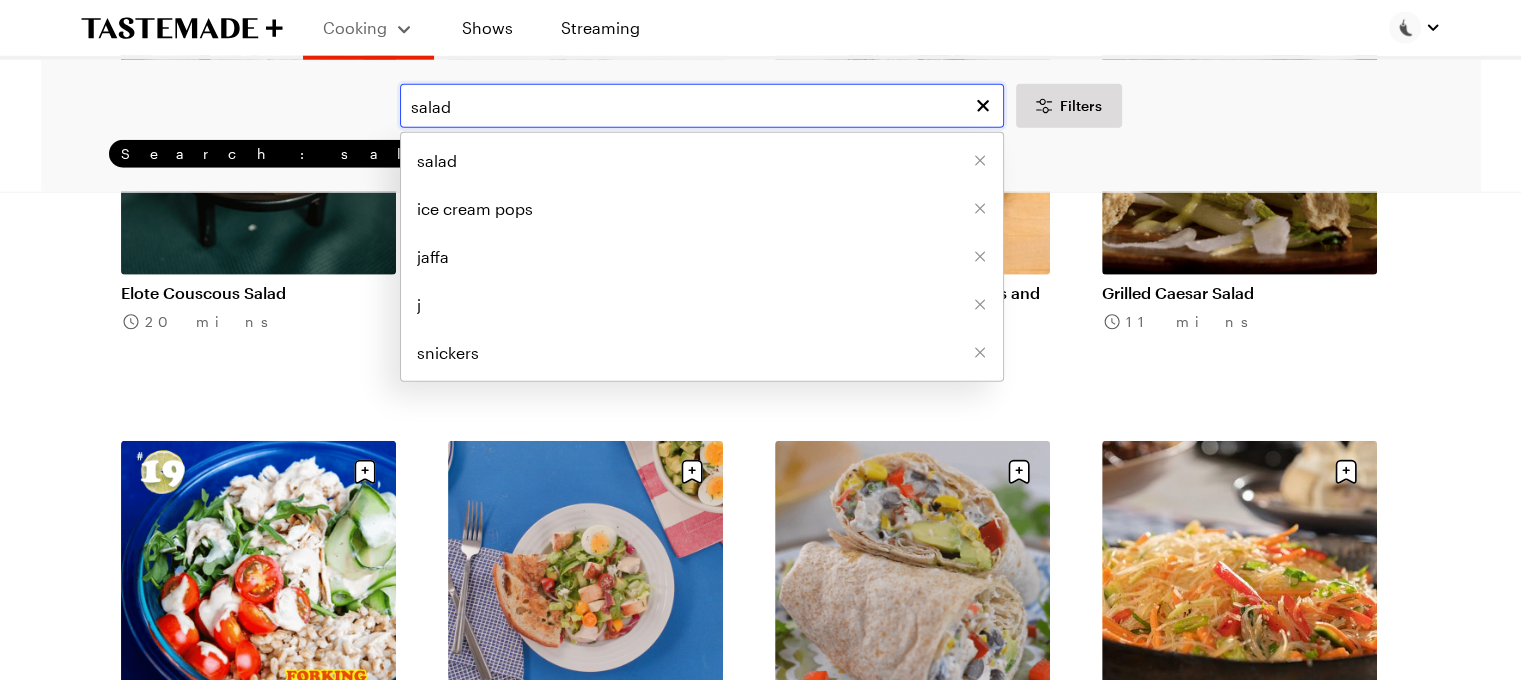 drag, startPoint x: 525, startPoint y: 120, endPoint x: 195, endPoint y: 134, distance: 330.29684 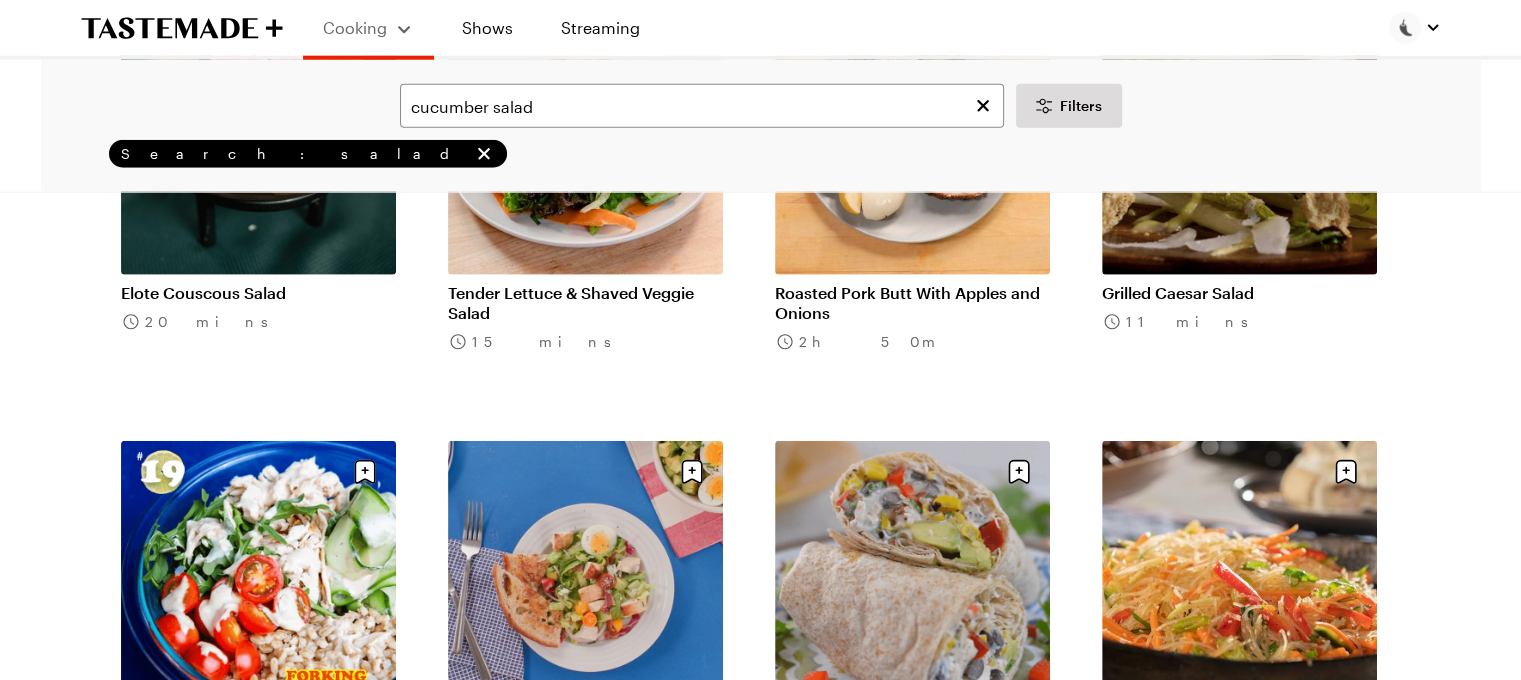 scroll, scrollTop: 0, scrollLeft: 0, axis: both 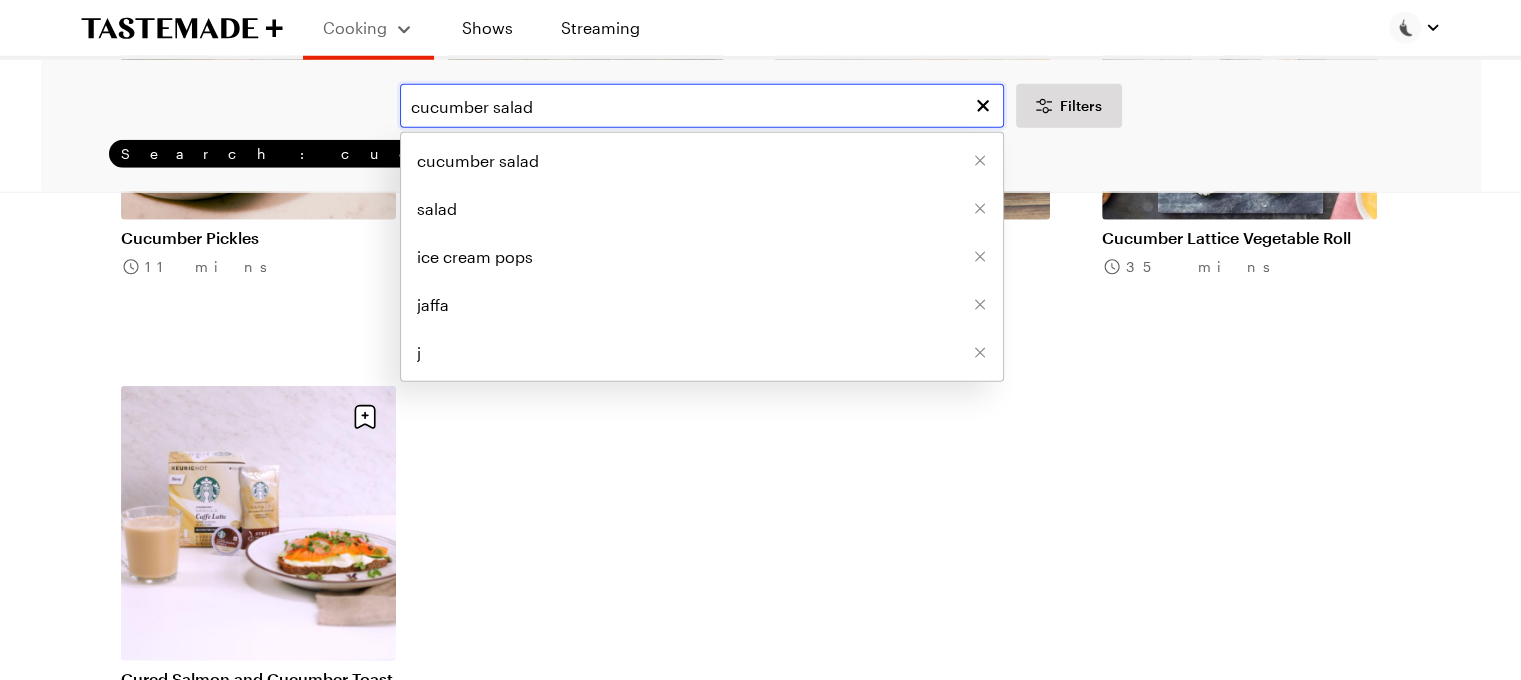 drag, startPoint x: 584, startPoint y: 115, endPoint x: 231, endPoint y: 144, distance: 354.1892 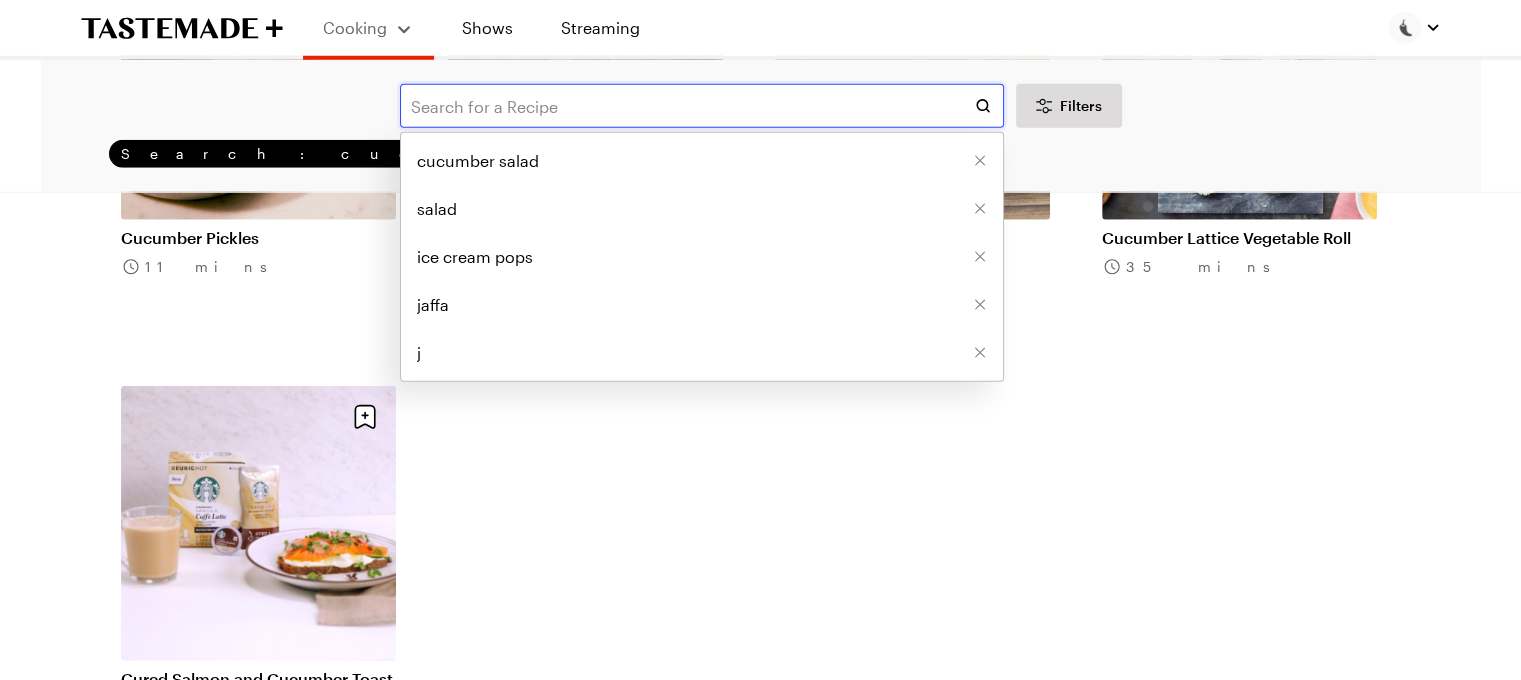 scroll, scrollTop: 0, scrollLeft: 0, axis: both 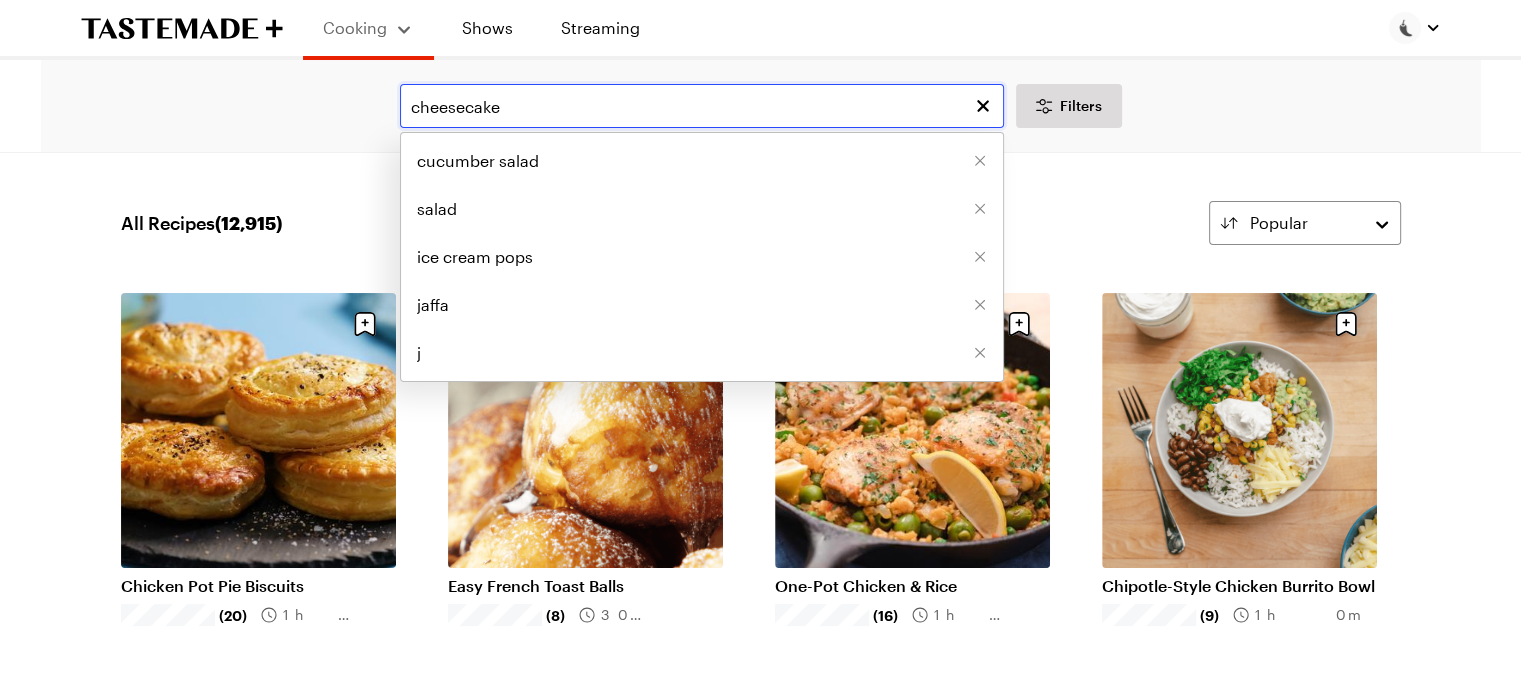type on "cheesecake" 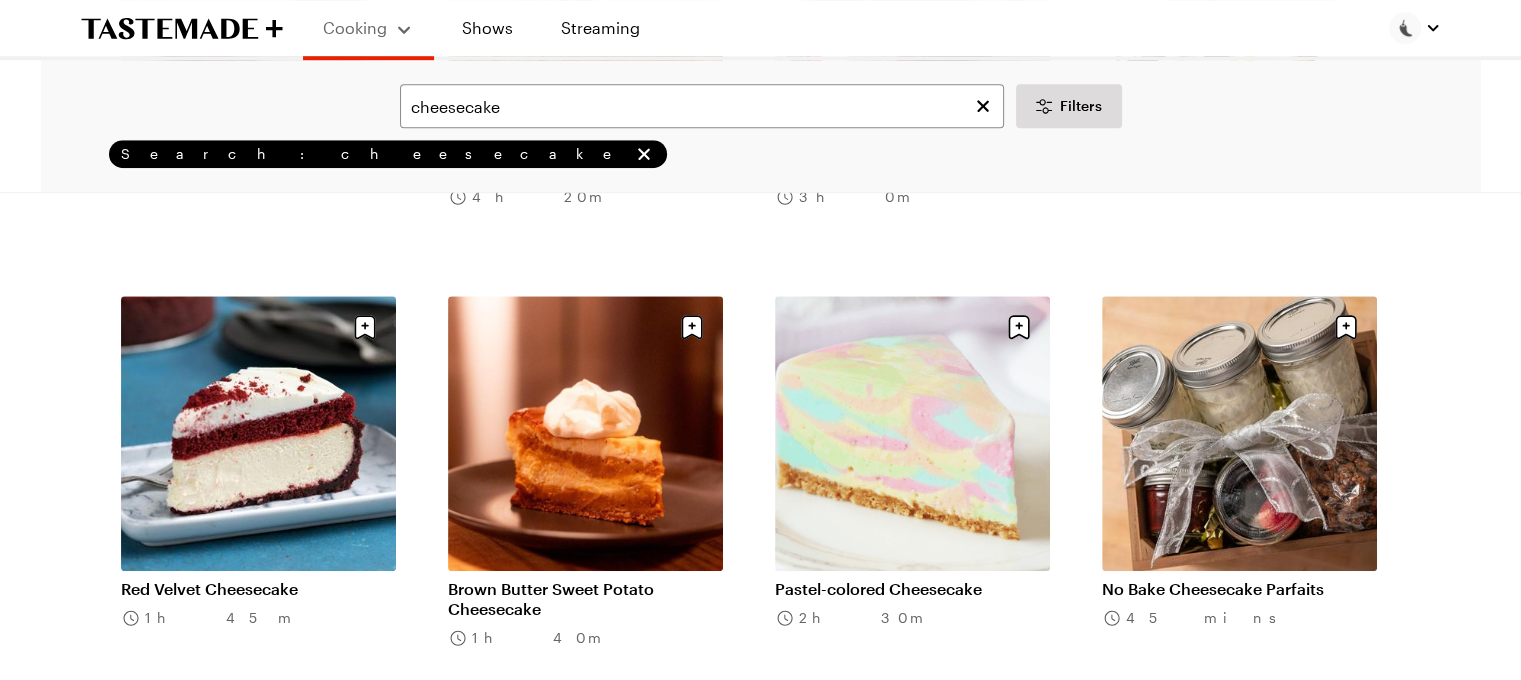 scroll, scrollTop: 1362, scrollLeft: 4, axis: both 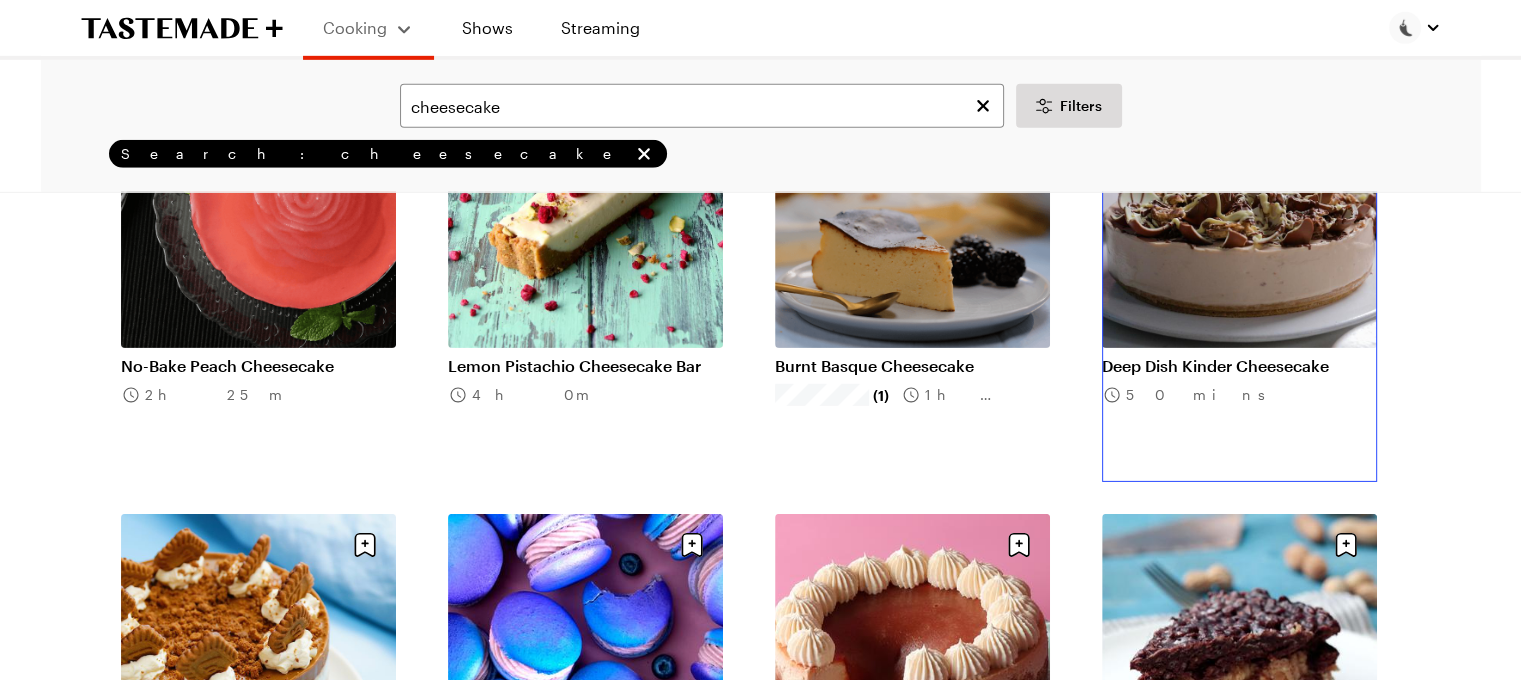 click on "Deep Dish Kinder Cheesecake" at bounding box center [1239, 366] 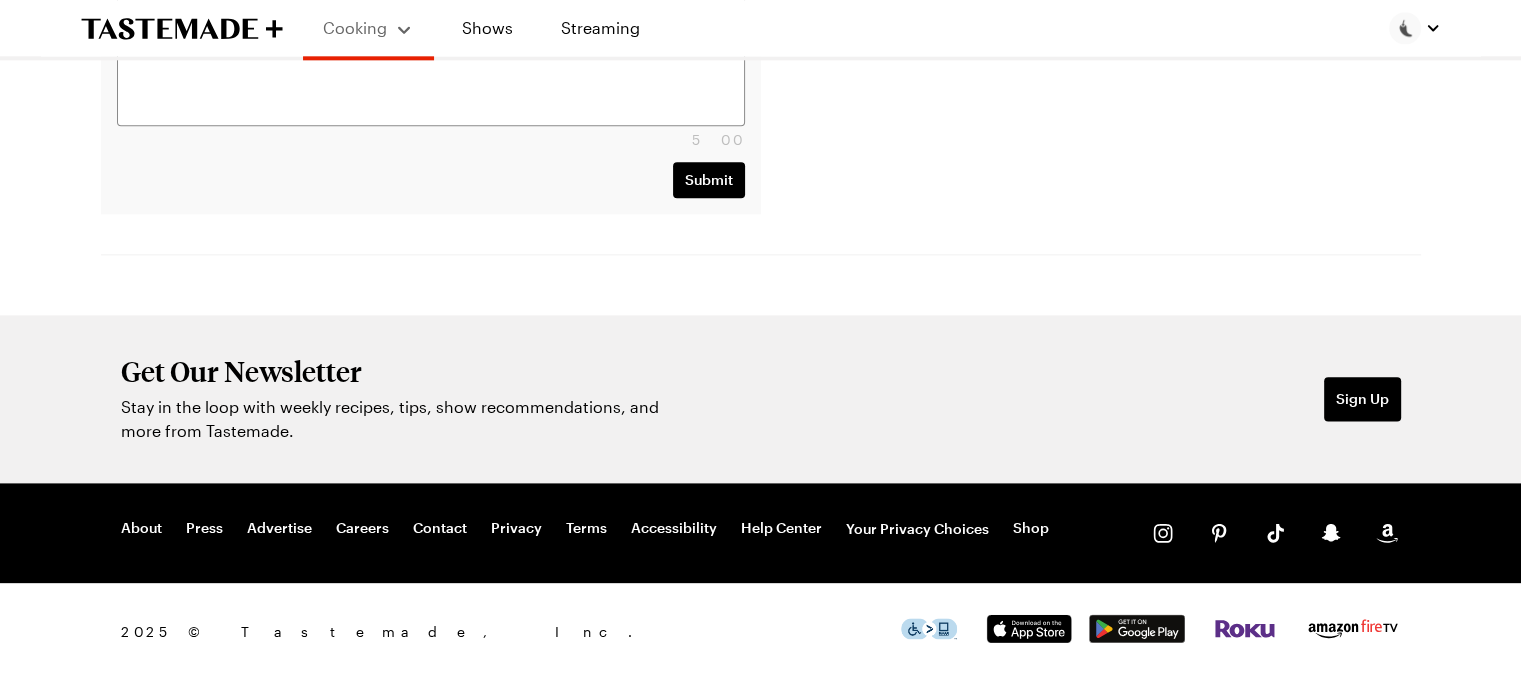 scroll, scrollTop: 0, scrollLeft: 0, axis: both 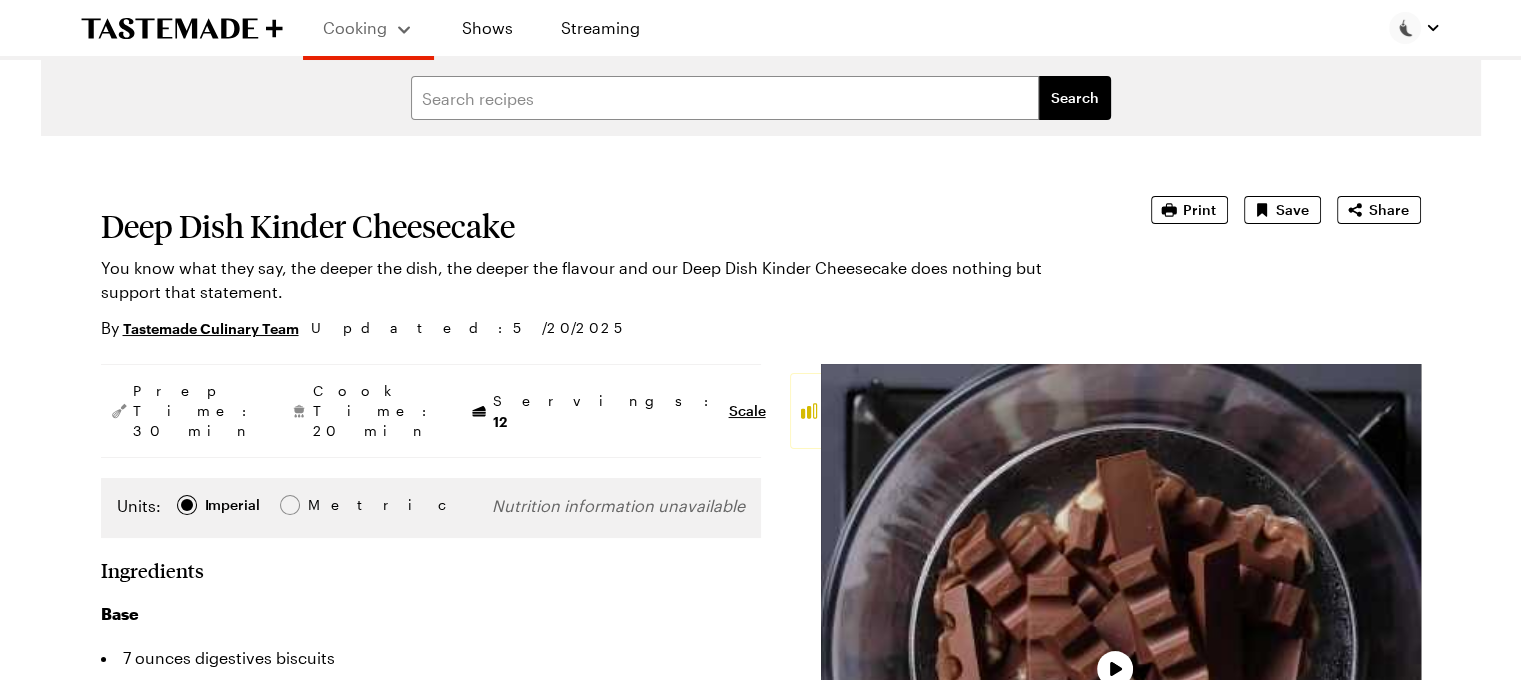 click at bounding box center [1121, 664] 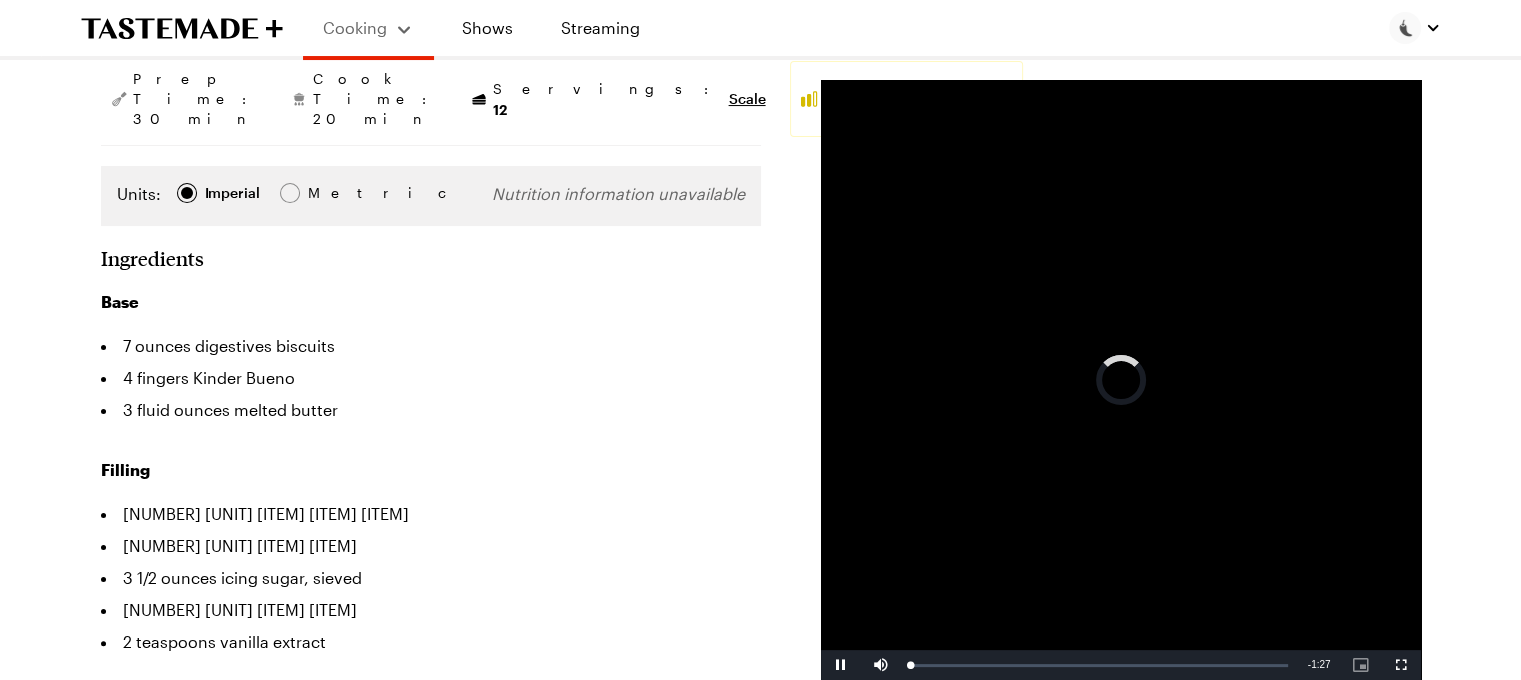 scroll, scrollTop: 312, scrollLeft: 0, axis: vertical 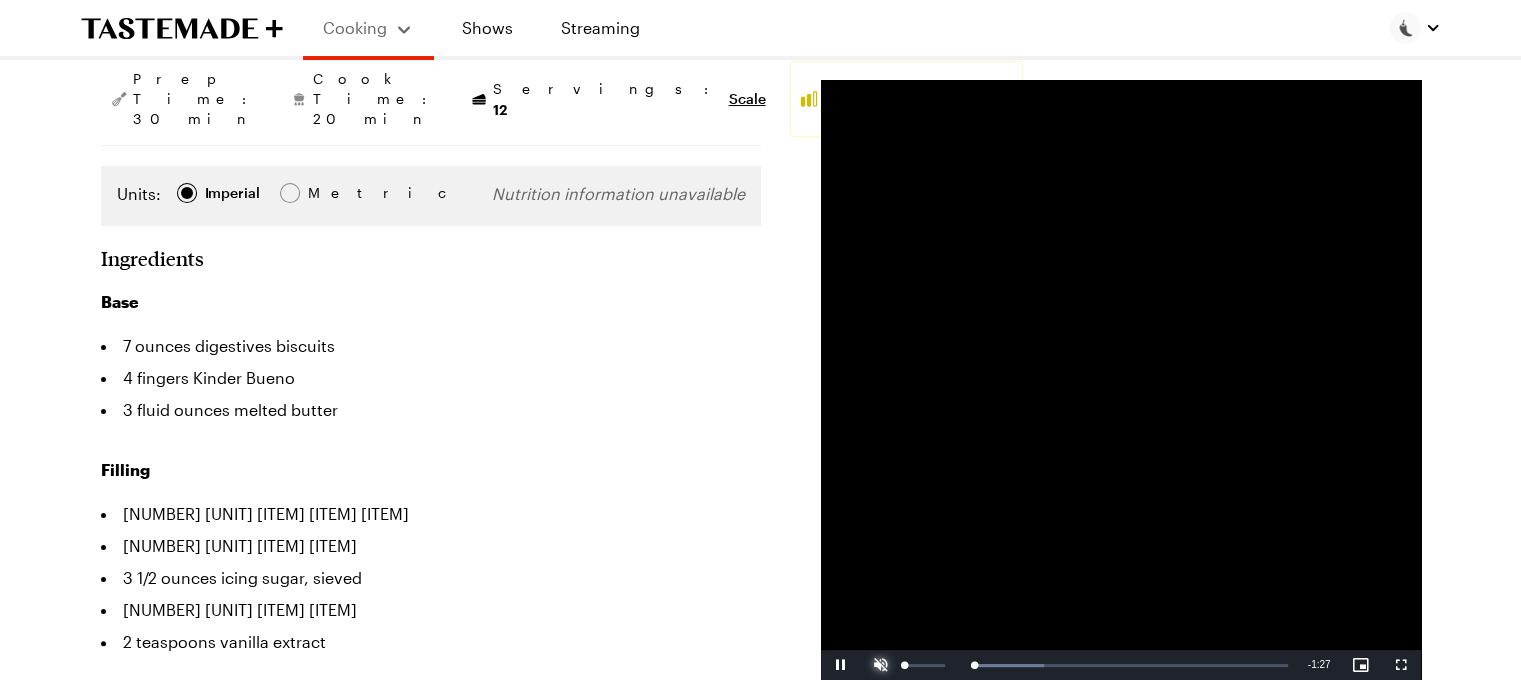 click at bounding box center [881, 665] 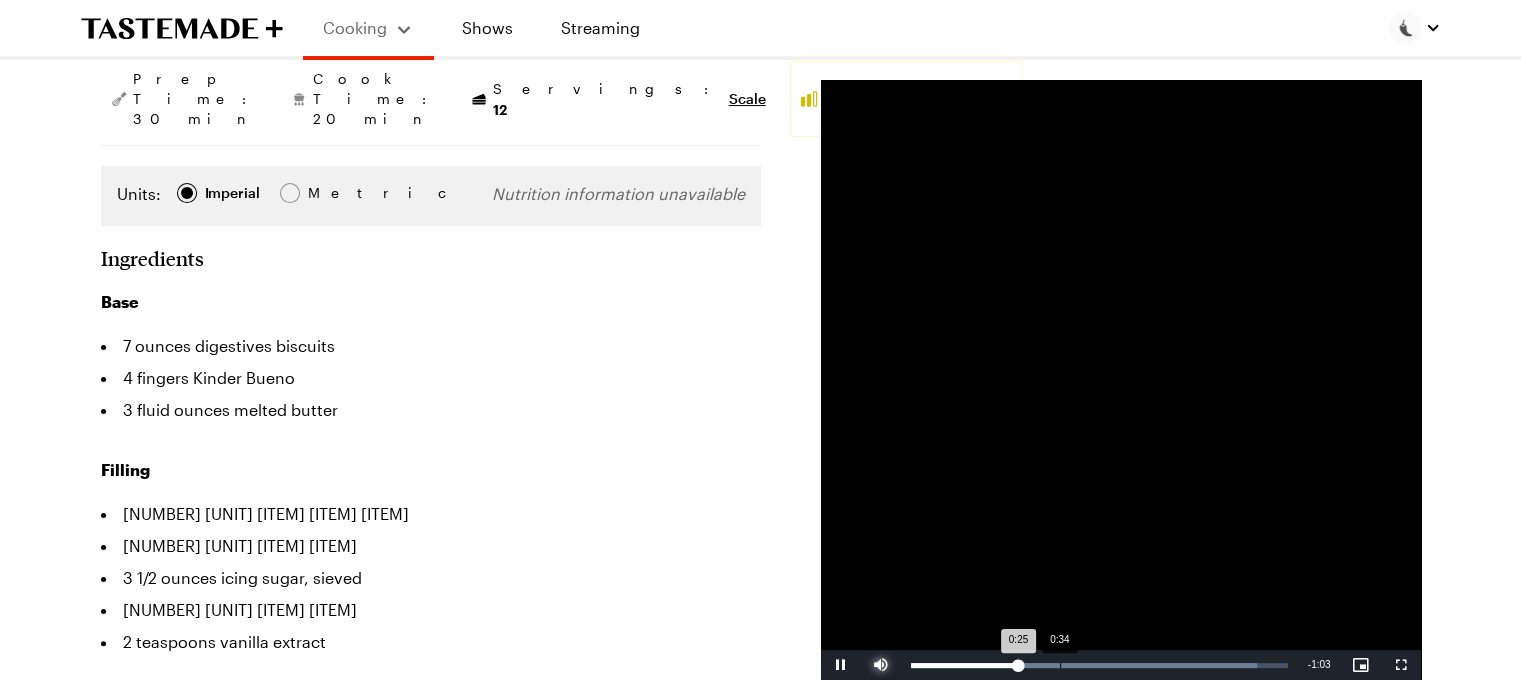 click on "Loaded :  91.92% 0:34 0:25" at bounding box center (1099, 665) 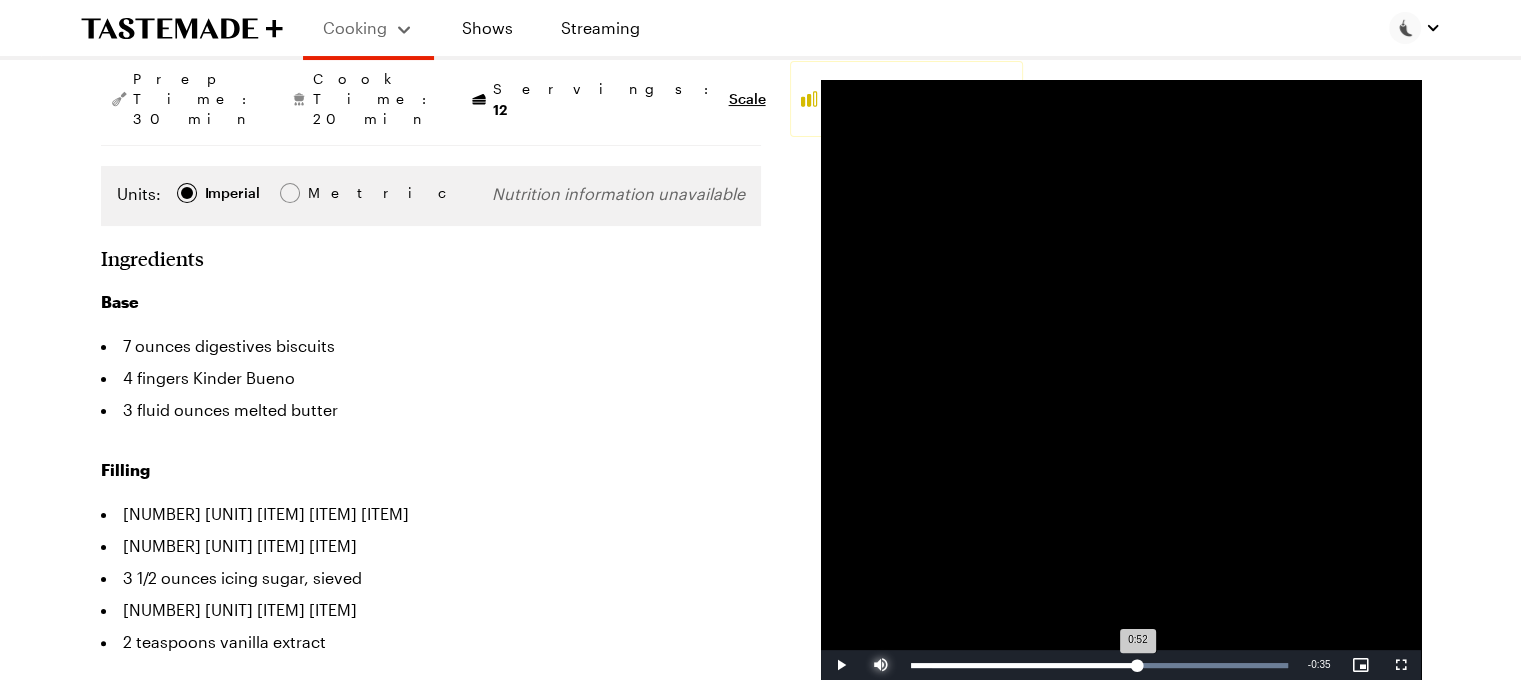 click on "Loaded :  100.00% 0:52 0:52" at bounding box center (1099, 665) 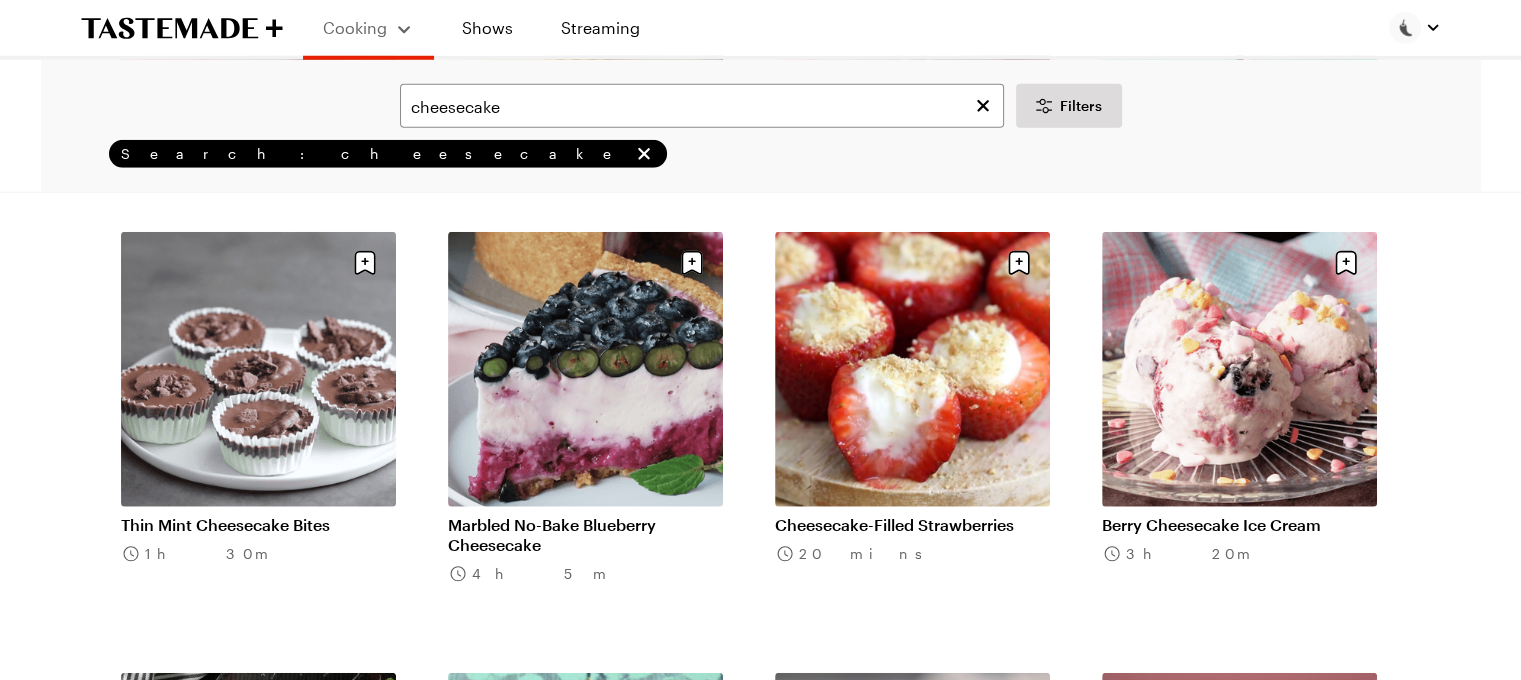 scroll, scrollTop: 13363, scrollLeft: 0, axis: vertical 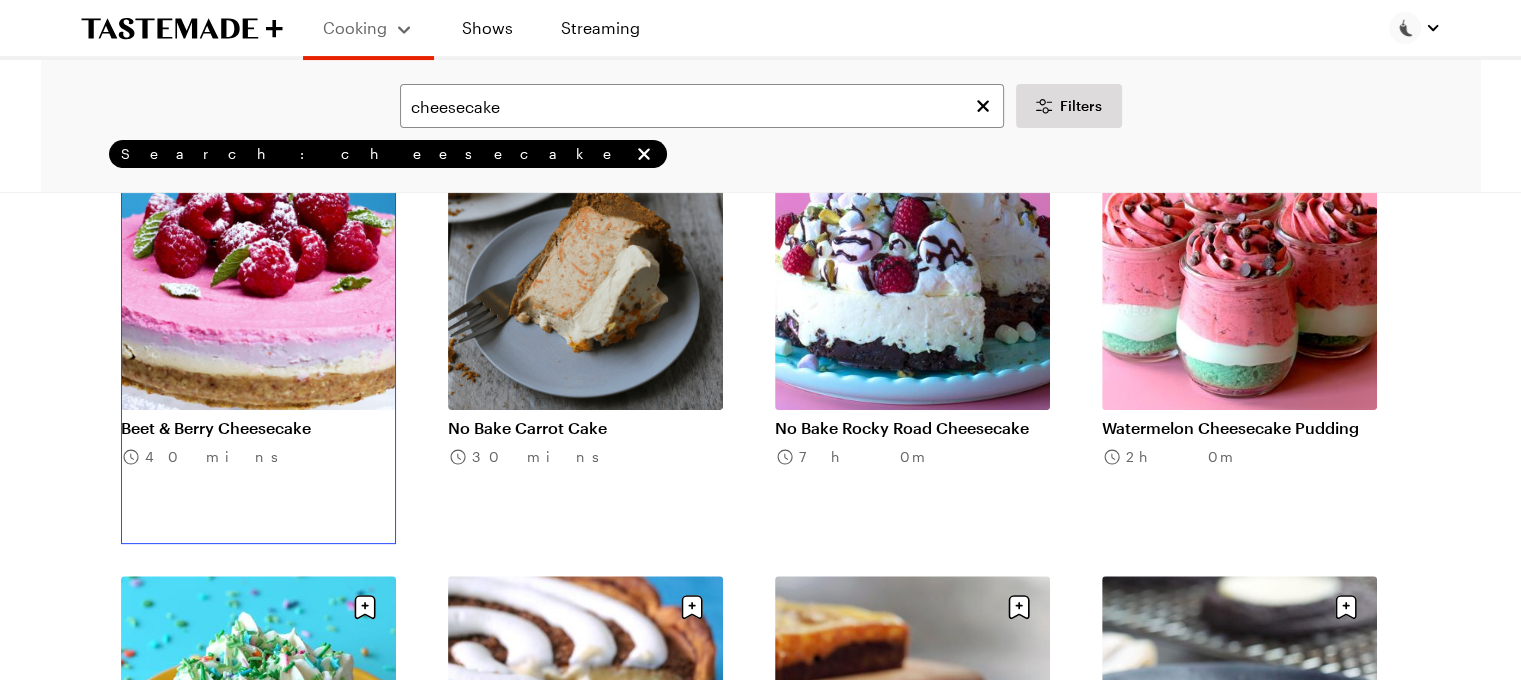 click on "Beet & Berry Cheesecake" at bounding box center [258, 428] 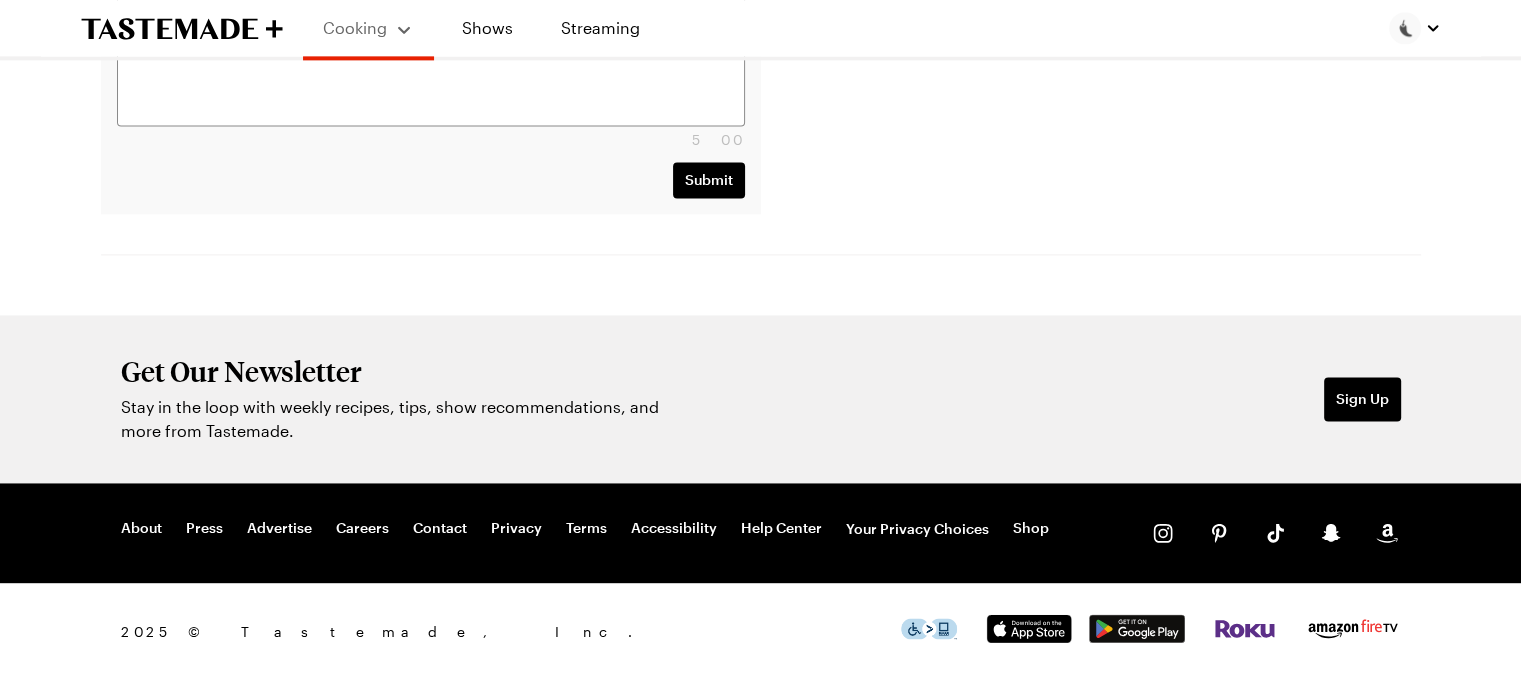 scroll, scrollTop: 0, scrollLeft: 0, axis: both 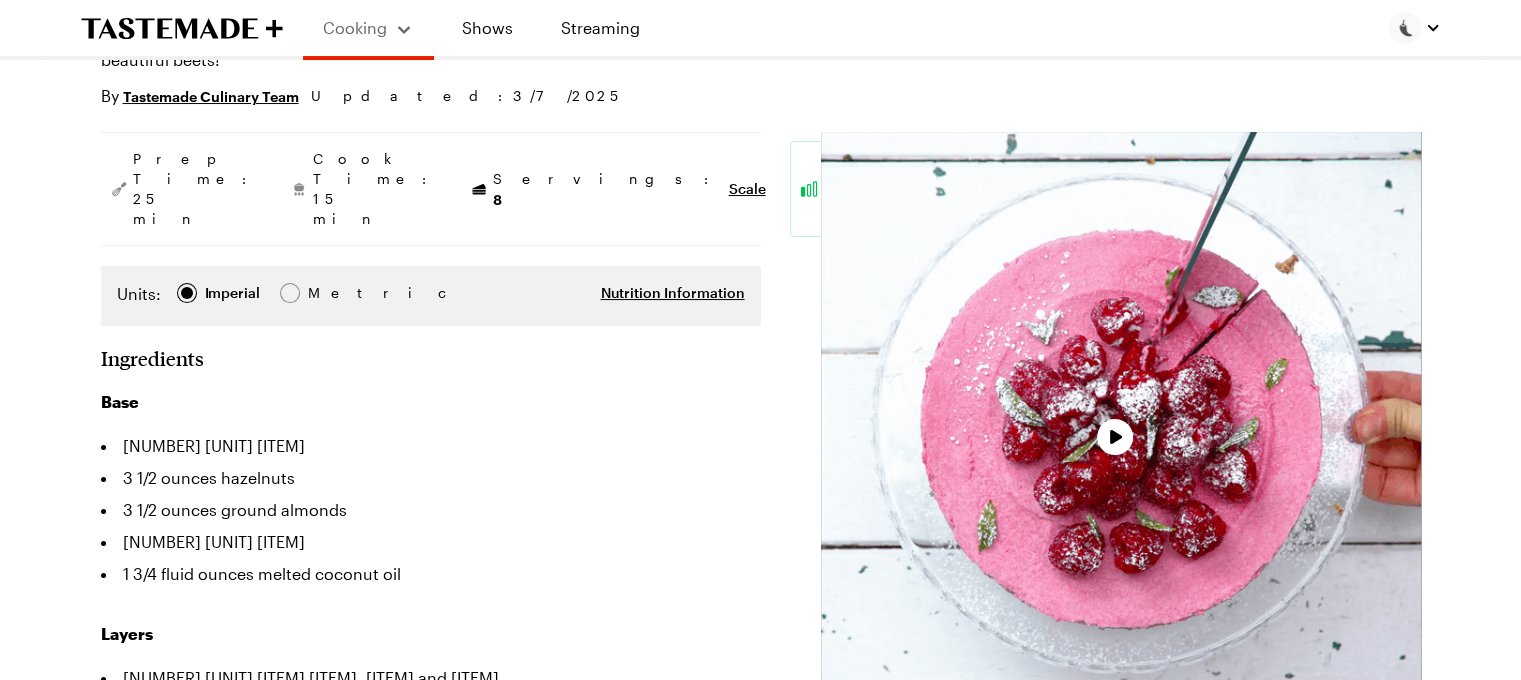 click at bounding box center [1121, 432] 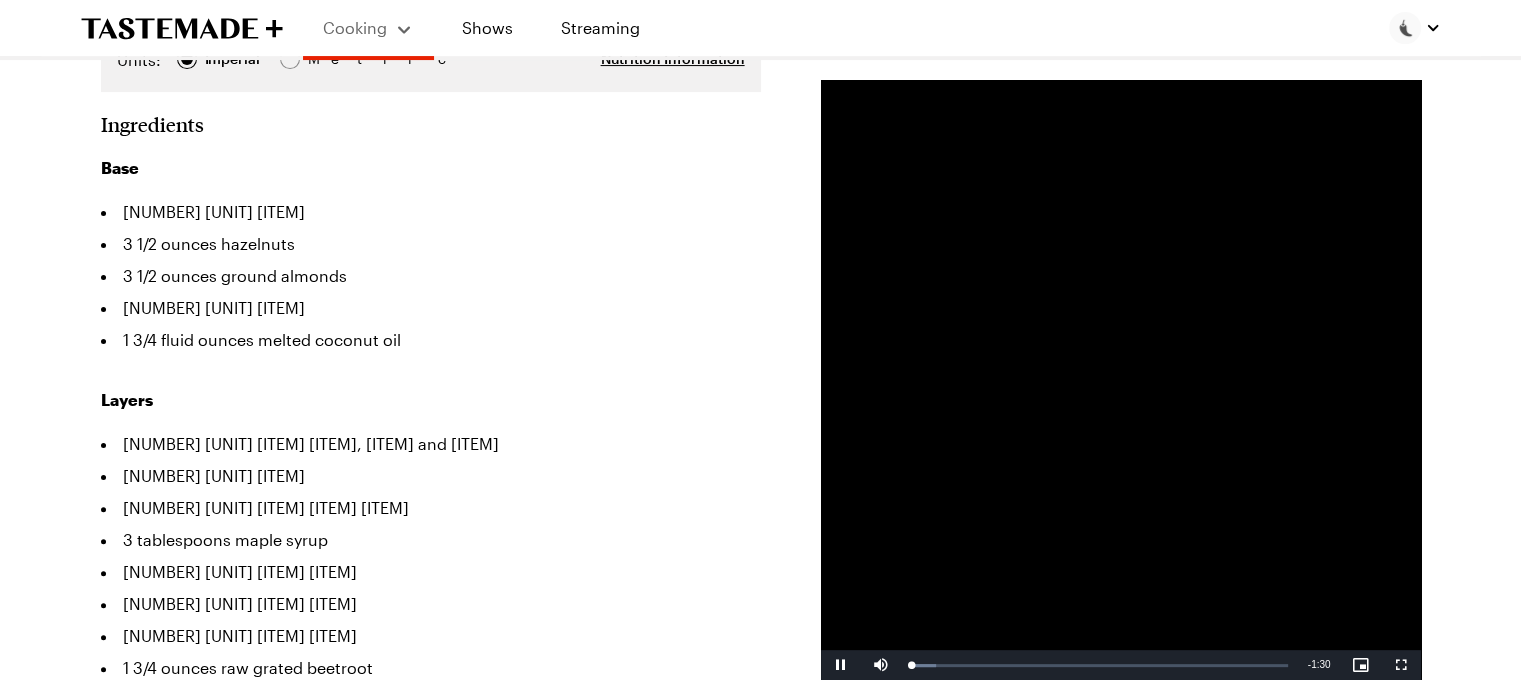scroll, scrollTop: 464, scrollLeft: 0, axis: vertical 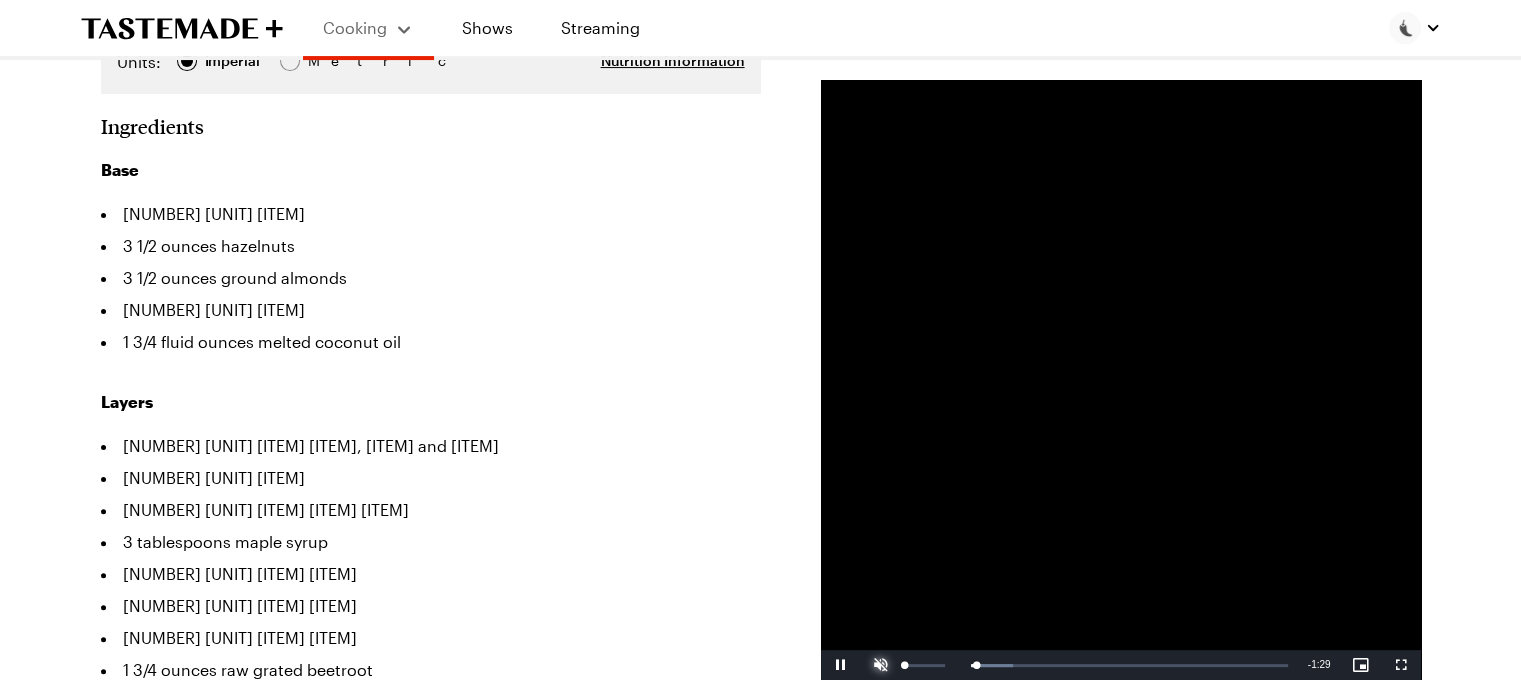 click at bounding box center (881, 665) 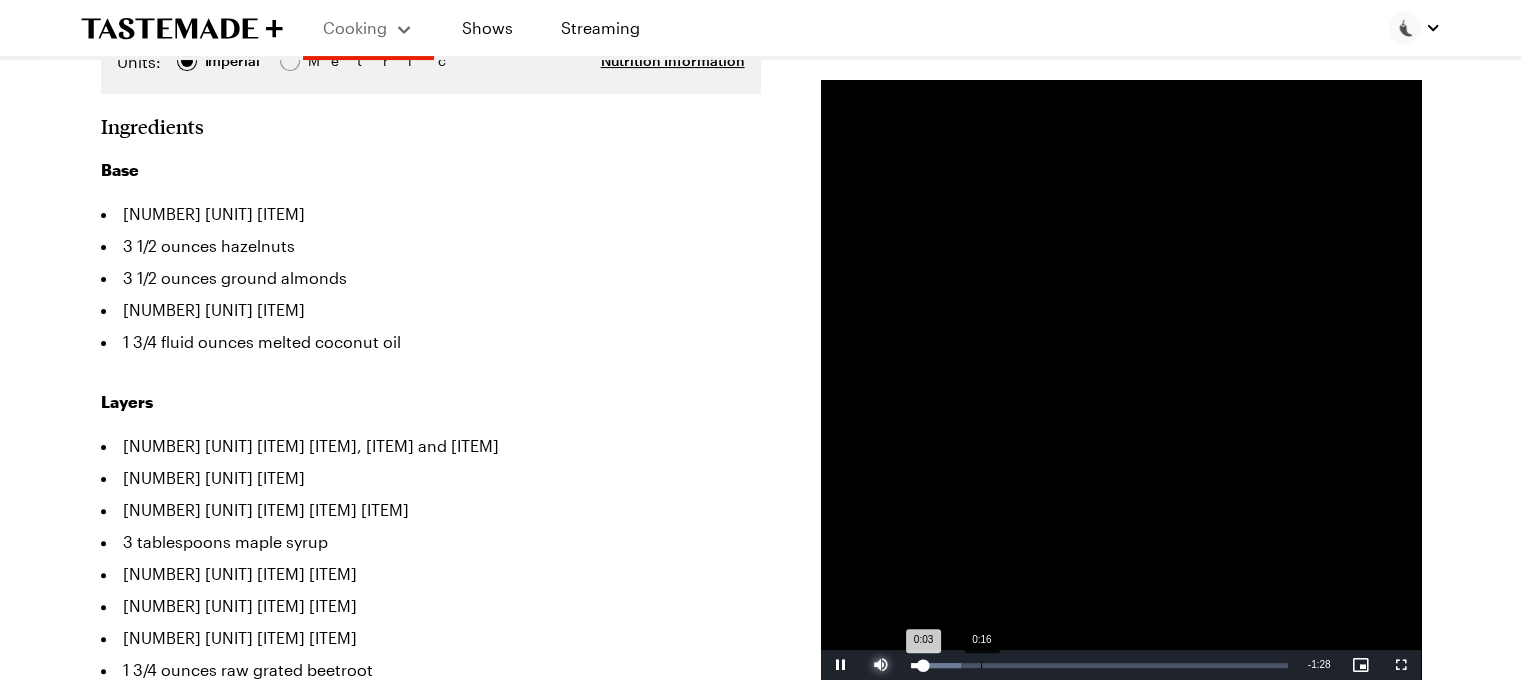 click on "Loaded :  13.32% 0:16 0:03" at bounding box center (1099, 665) 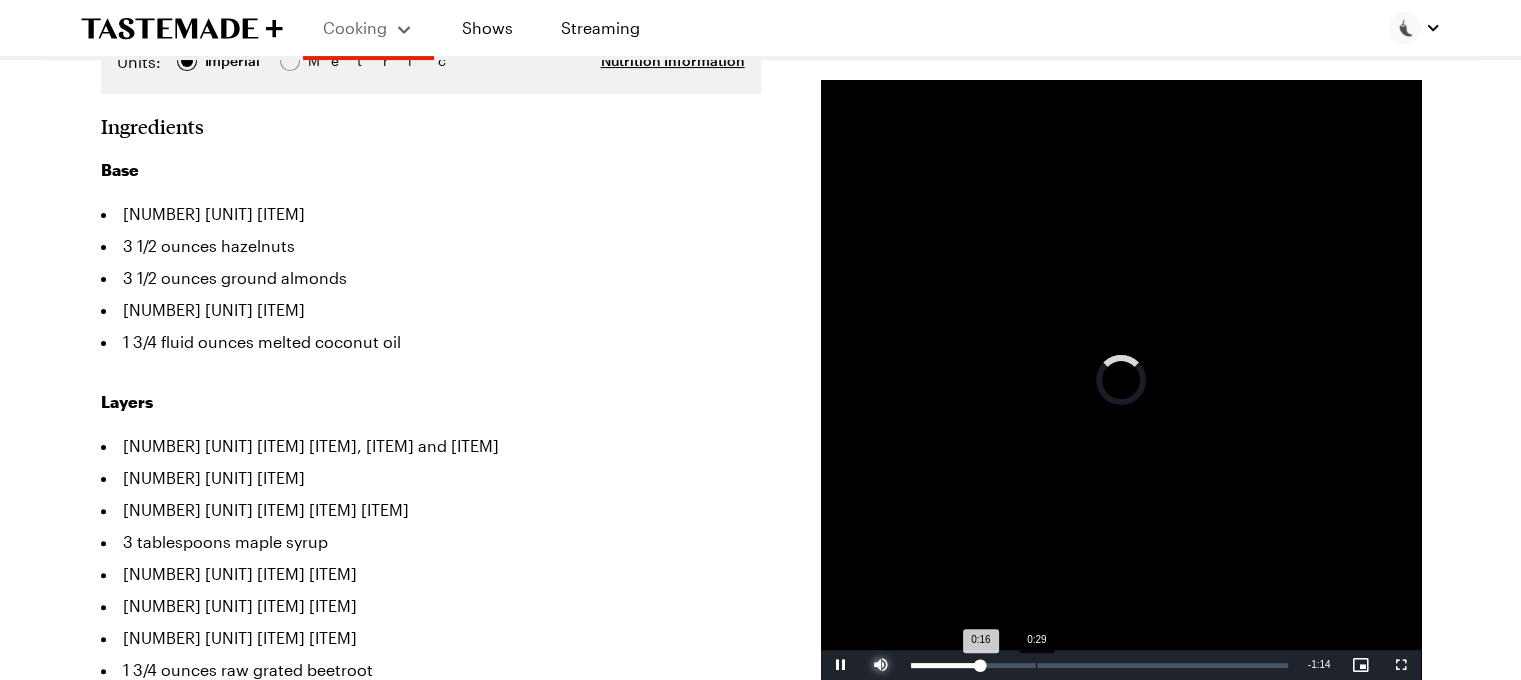 click on "Loaded :  0.00% 0:29 0:16" at bounding box center [1099, 665] 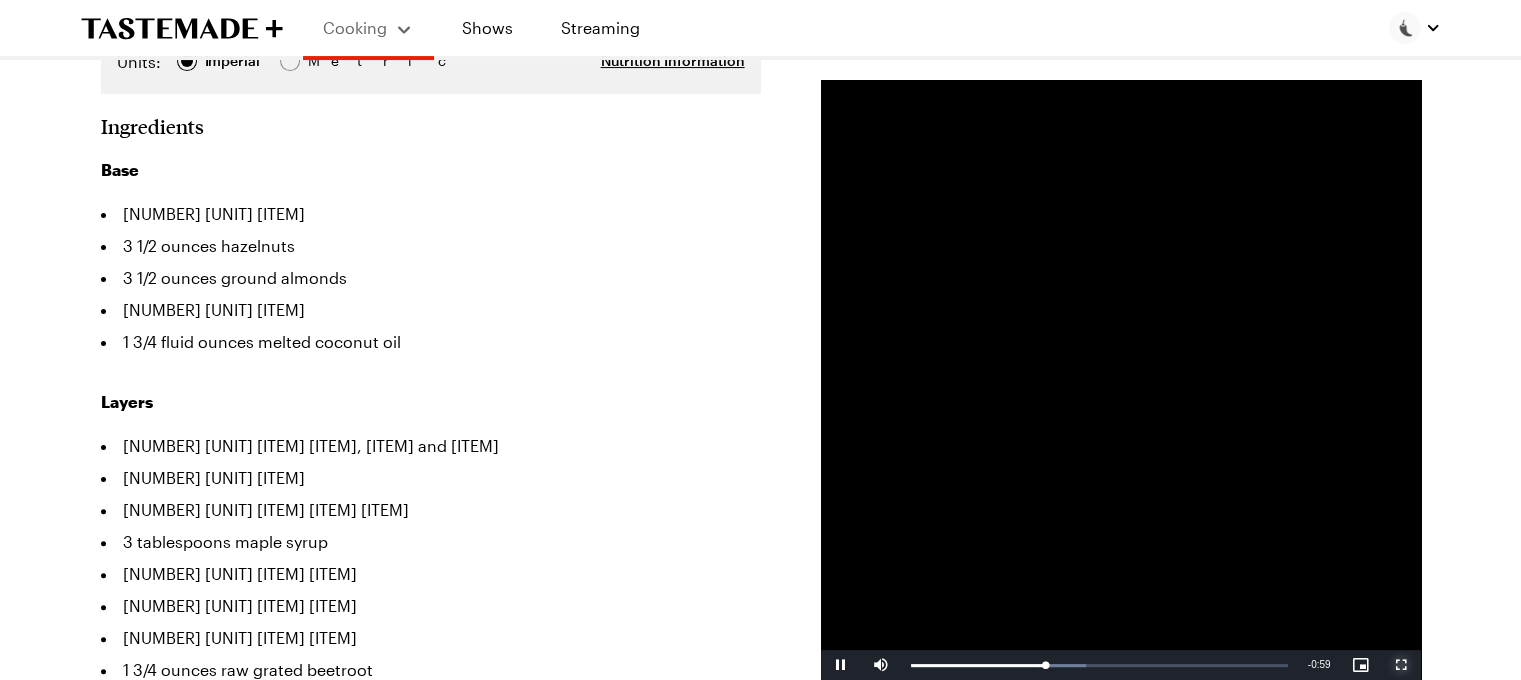 click at bounding box center [1401, 665] 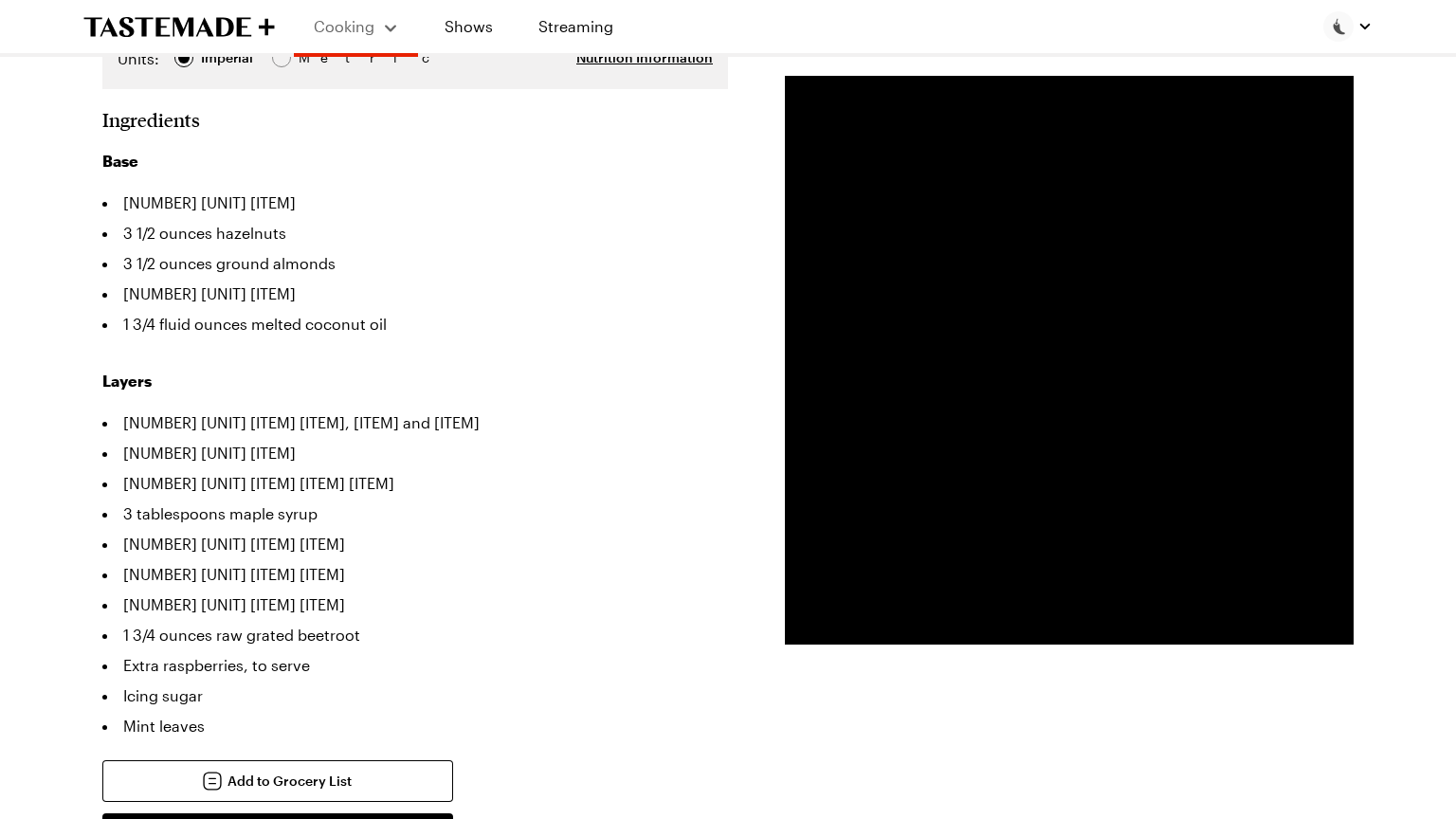 type on "x" 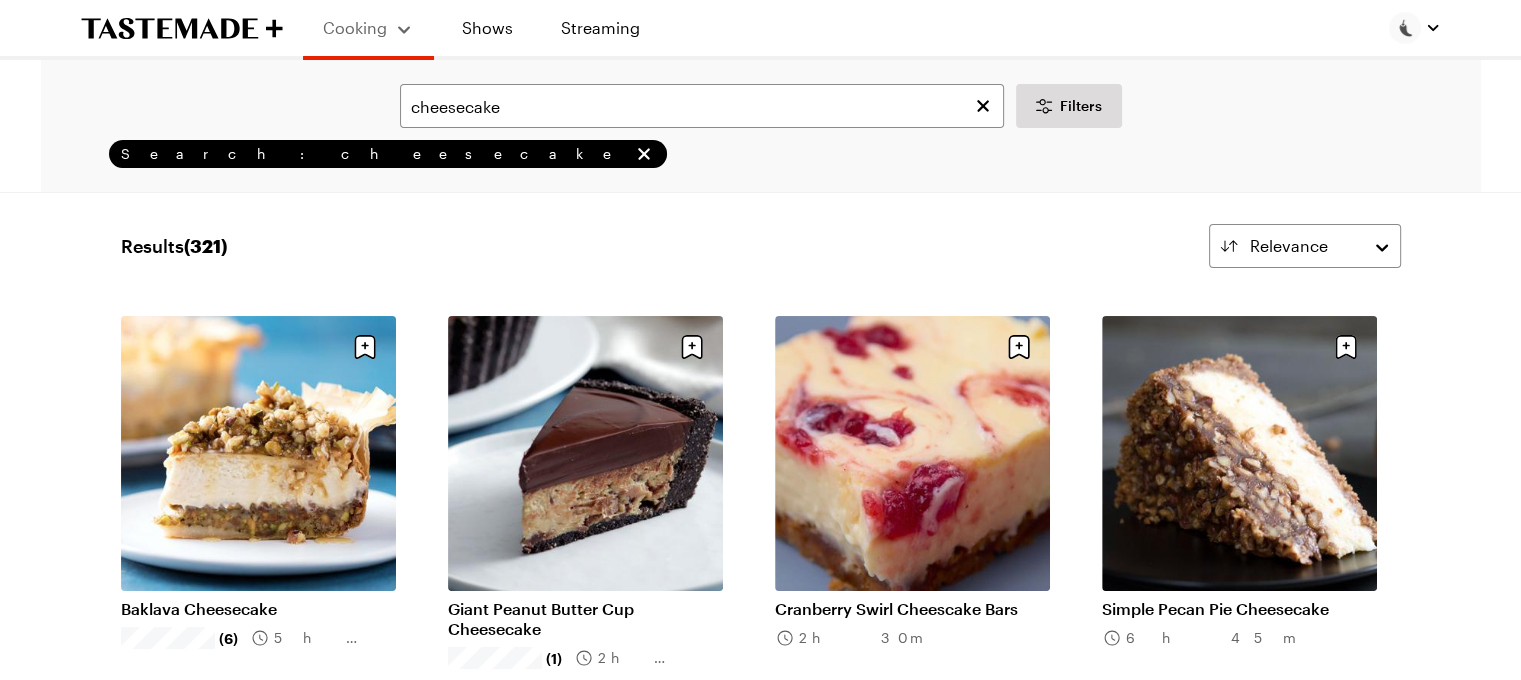 scroll, scrollTop: 0, scrollLeft: 0, axis: both 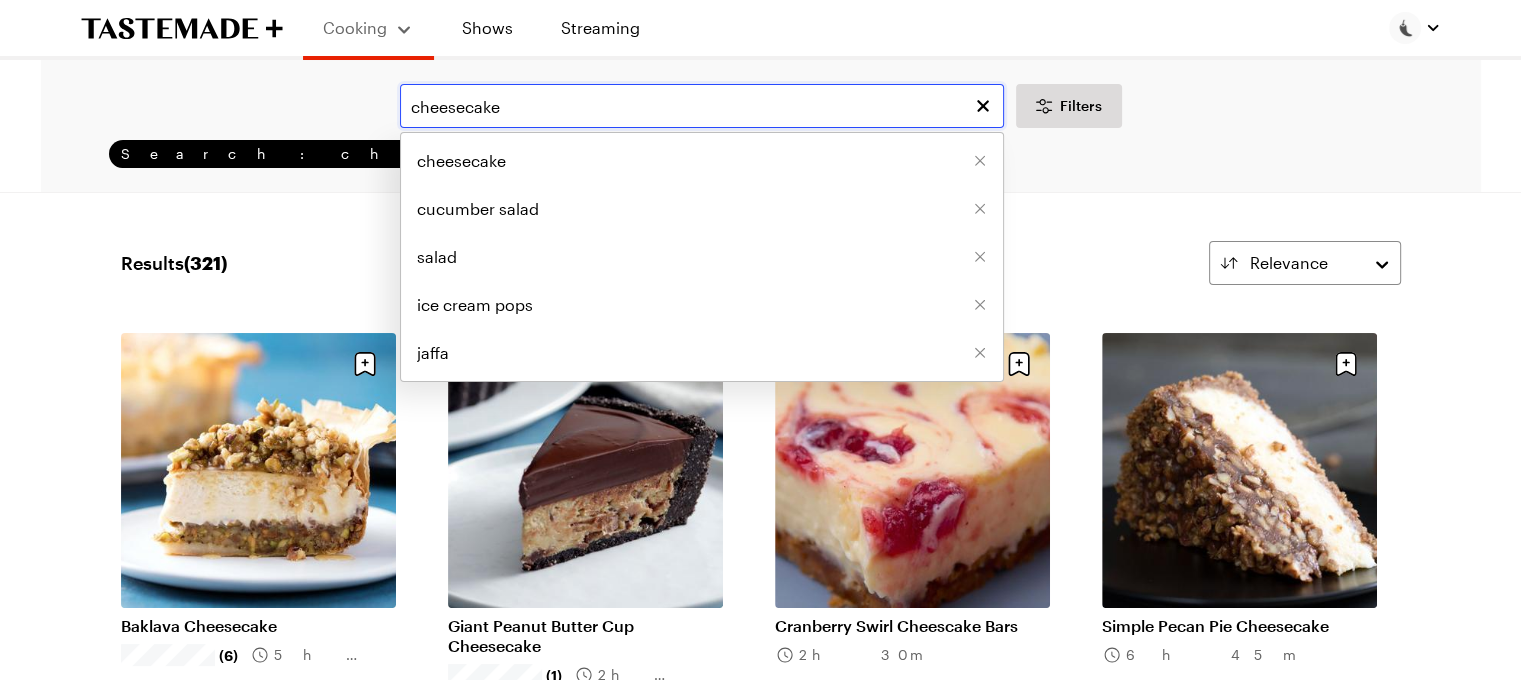 drag, startPoint x: 534, startPoint y: 100, endPoint x: 268, endPoint y: 123, distance: 266.99252 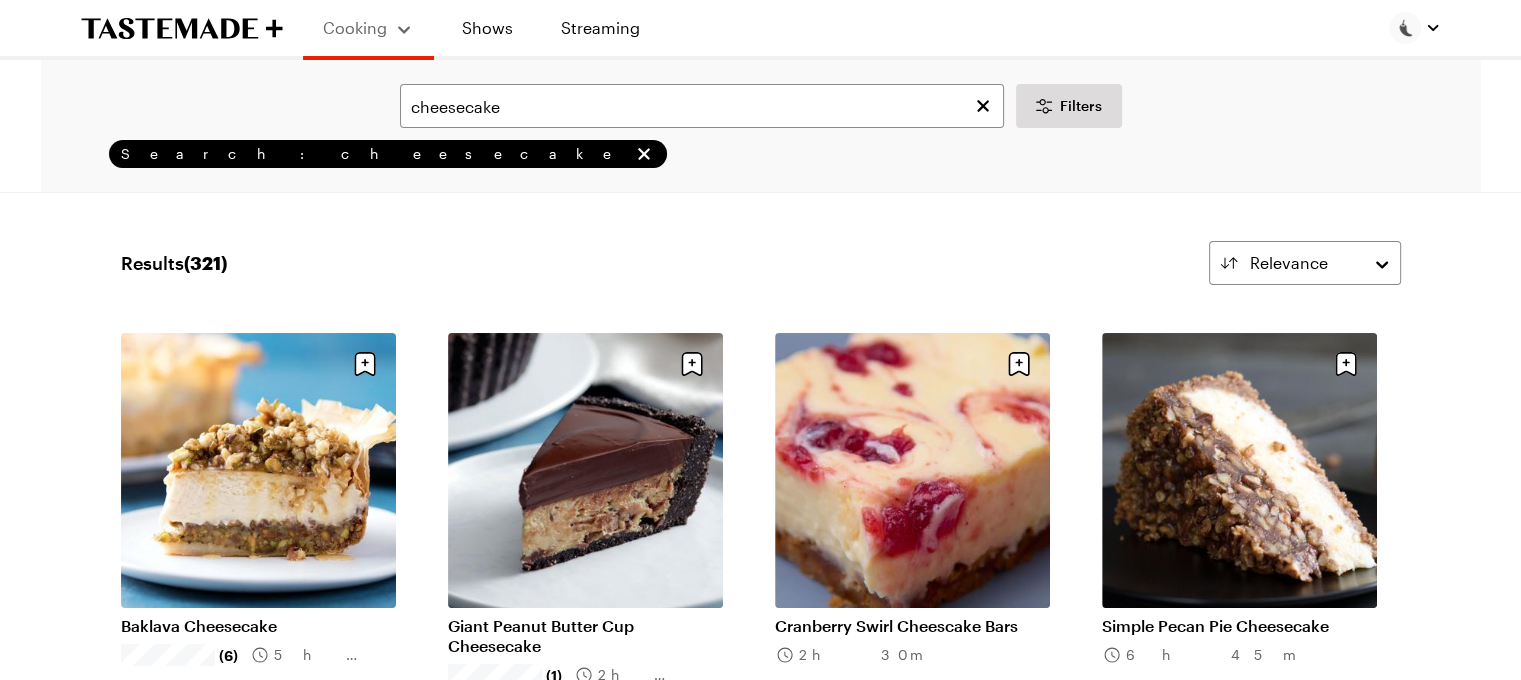 click on "cheesecake Filters Search: cheesecake Search Results  ( [NUMBER] ) Relevance Load More Baklava Cheesecake ( [NUMBER] ) [TIME] Giant Peanut Butter Cup Cheesecake ( [NUMBER] ) [TIME] Cranberry Swirl Cheescake Bars [TIME] Simple Pecan Pie Cheesecake [TIME] Giant Twix Cheesecake [TIME] No-Bake Ricotta Cheesecake Bars [TIME] Lemon and Berry Frozen "Cheesecake" Bars [TIME] Bailey’s Irish Cream Cheesecake [TIME] Vegan Raspberry Cheesecake ( [NUMBER] ) [TIME] White Chocolate Strawberry Cheesecake [TIME] Black Bottom Cherry Cheesecake Bars [TIME] Tuxedo Cake [TIME] Red Velvet Cheesecake [TIME] Brown Butter Sweet Potato Cheesecake [TIME] Pastel-colored Cheesecake [TIME] No Bake Cheesecake Parfaits [TIME] Upside-Down Berries and Cream Cheesecake [TIME] Friends-Inspired Stolen Cheesecake [TIME] The Ultimate Caramel Cheesecake [TIME] Cheesecake on a Stick [TIME] Pineapple Upside Down Cheesecake [TIME] Cheesecake-Stuffed Churro Sandwiches [TIME] Blueberry Muffin Cheesecake [TIME] Devil's Food Cheesecake [TIME] Cookie Dough Protein Cheesecake [TIME]" at bounding box center (761, 9531) 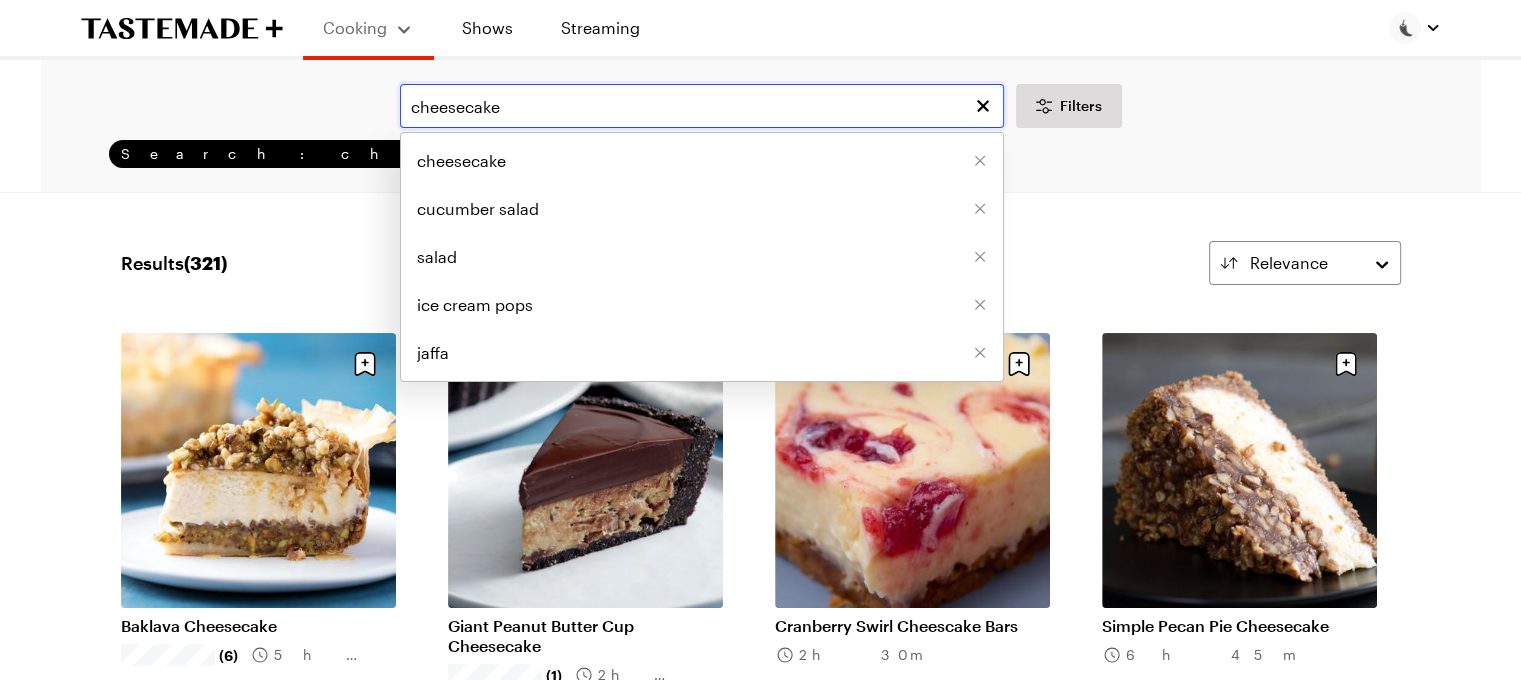 drag, startPoint x: 534, startPoint y: 98, endPoint x: 287, endPoint y: 103, distance: 247.0506 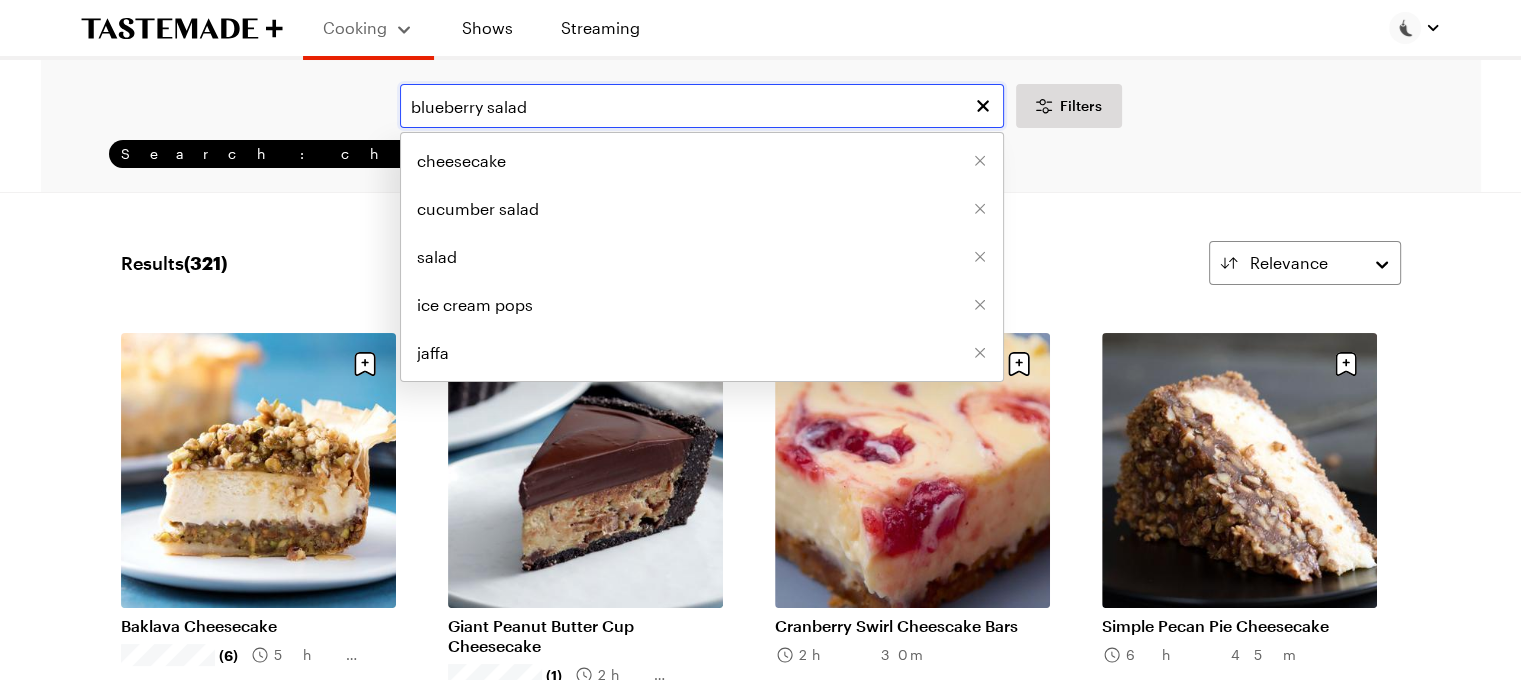 type on "blueberry salad" 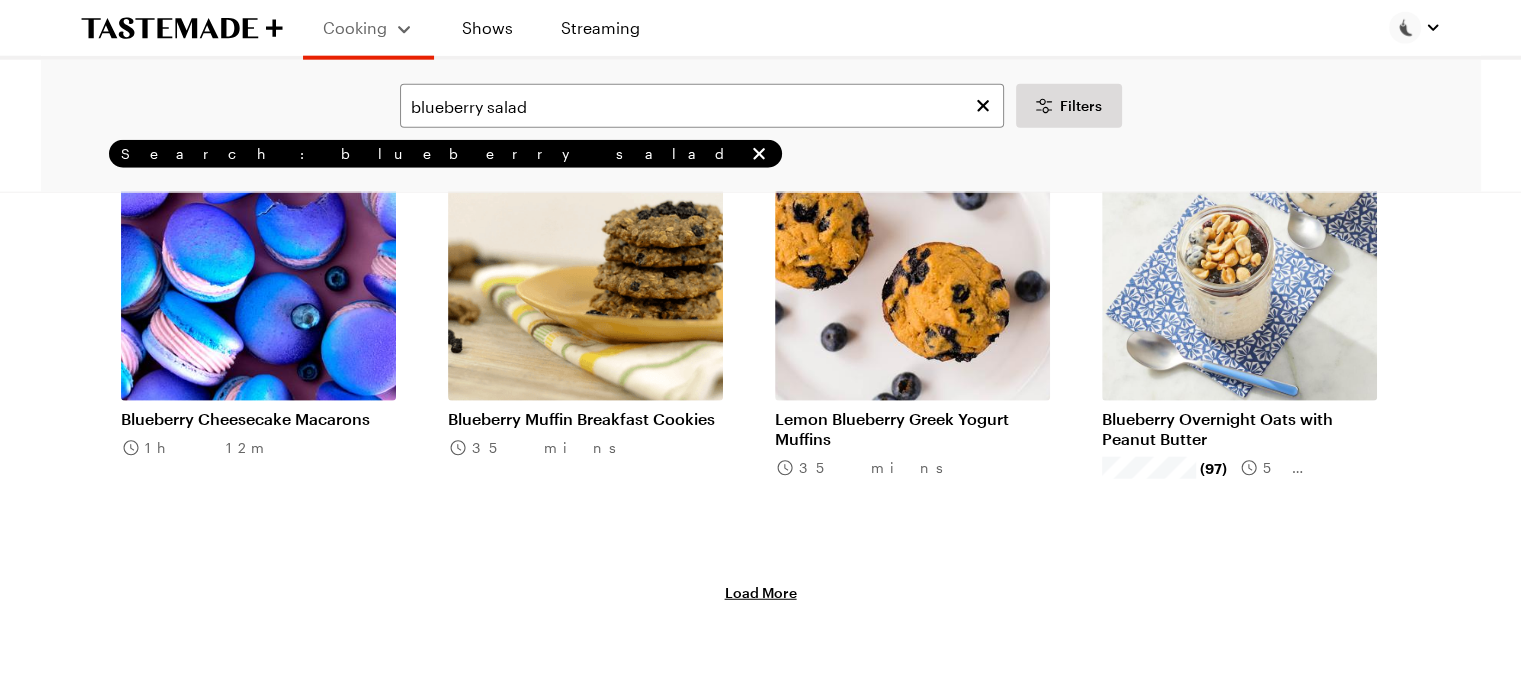 scroll, scrollTop: 4988, scrollLeft: 7, axis: both 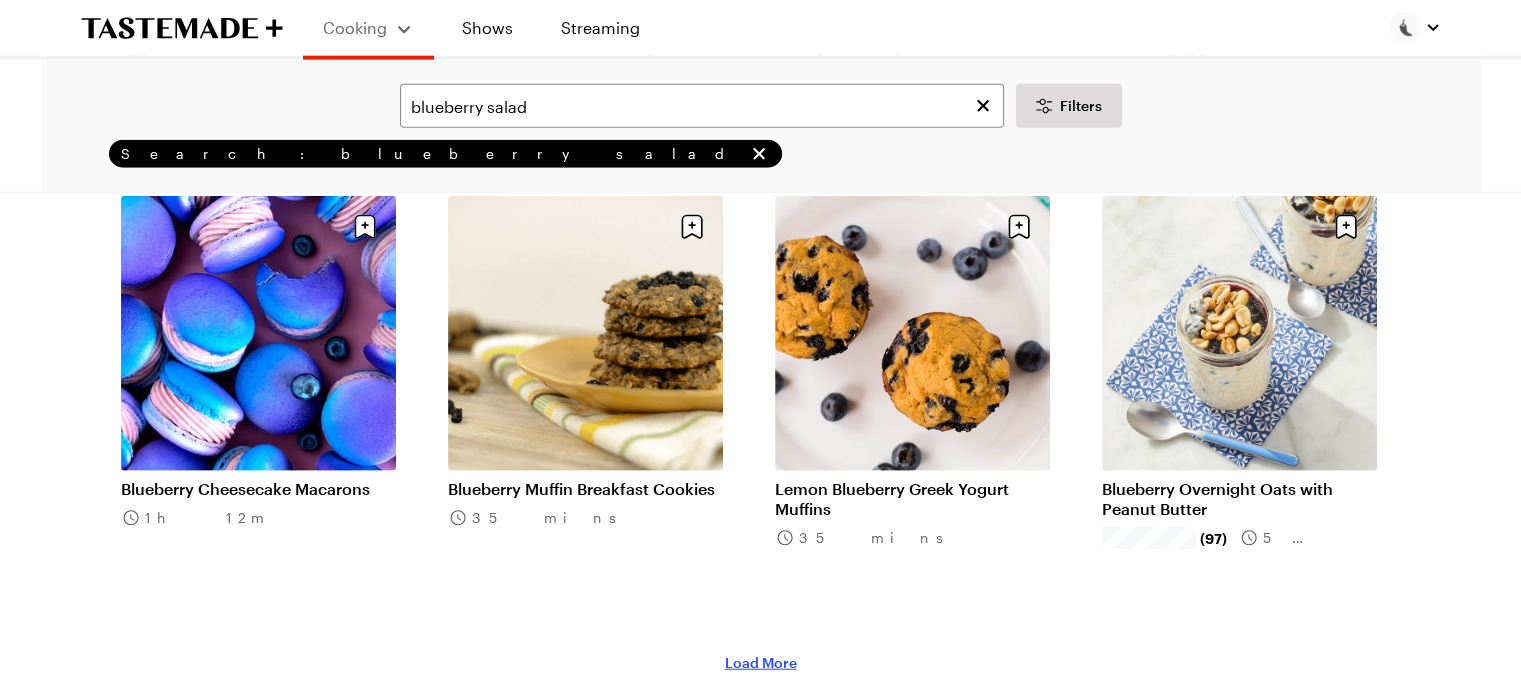 click on "Load More" at bounding box center [761, 663] 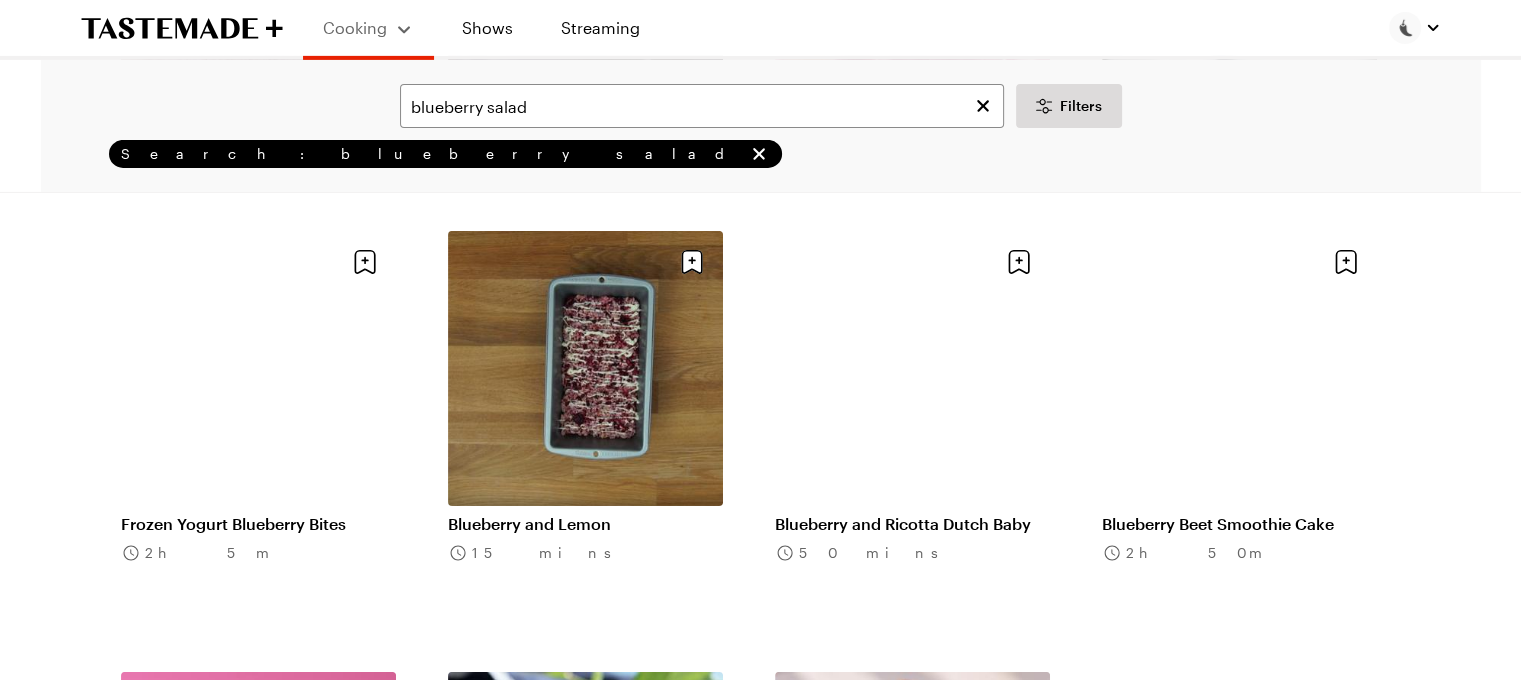 scroll, scrollTop: 6715, scrollLeft: 2, axis: both 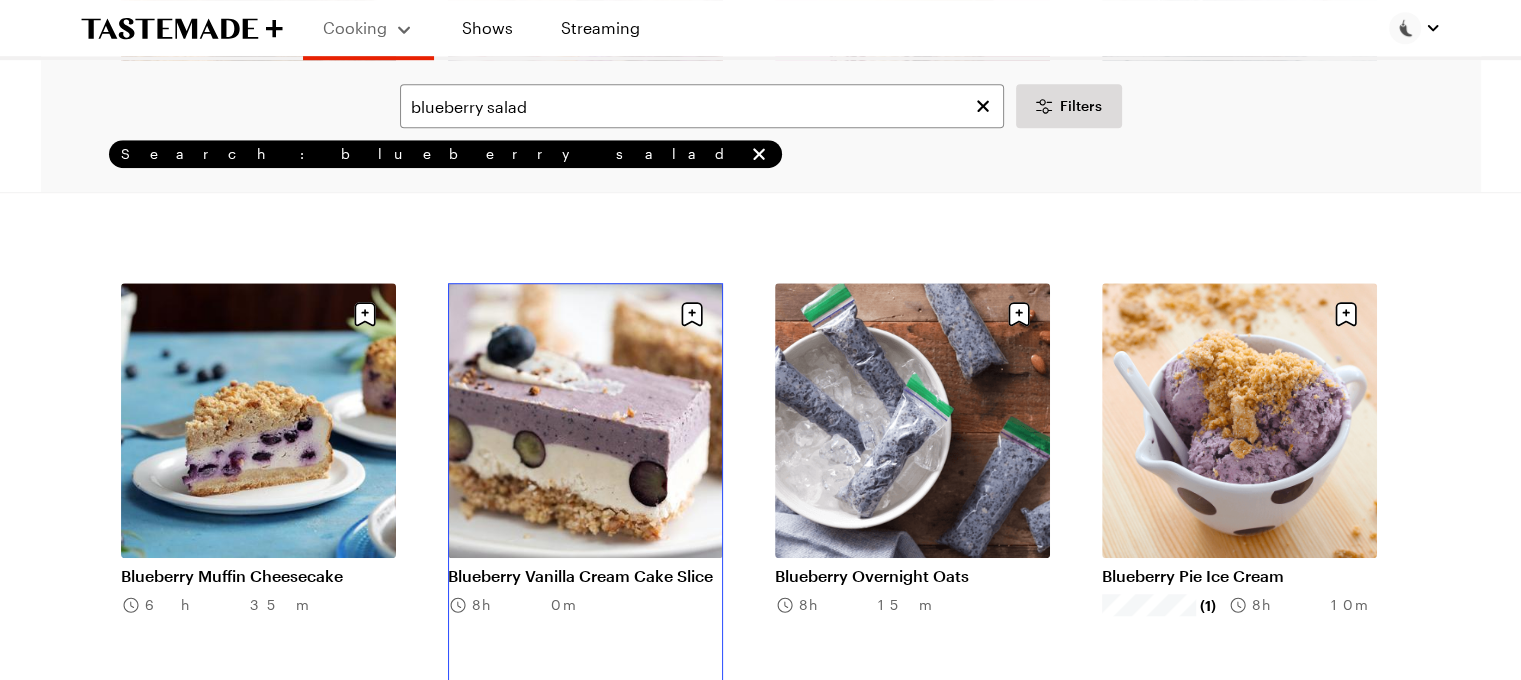 click on "Blueberry Vanilla Cream Cake Slice" at bounding box center [585, 576] 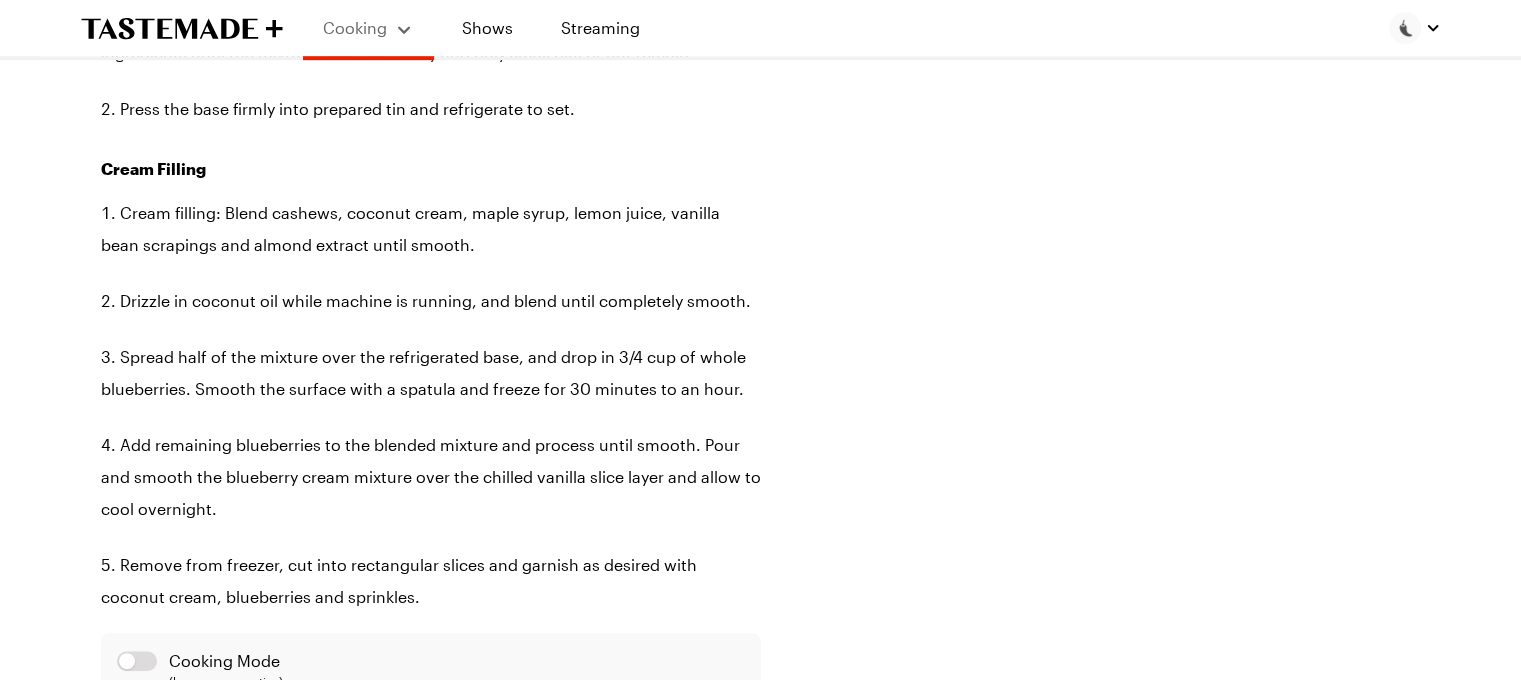 scroll, scrollTop: 0, scrollLeft: 0, axis: both 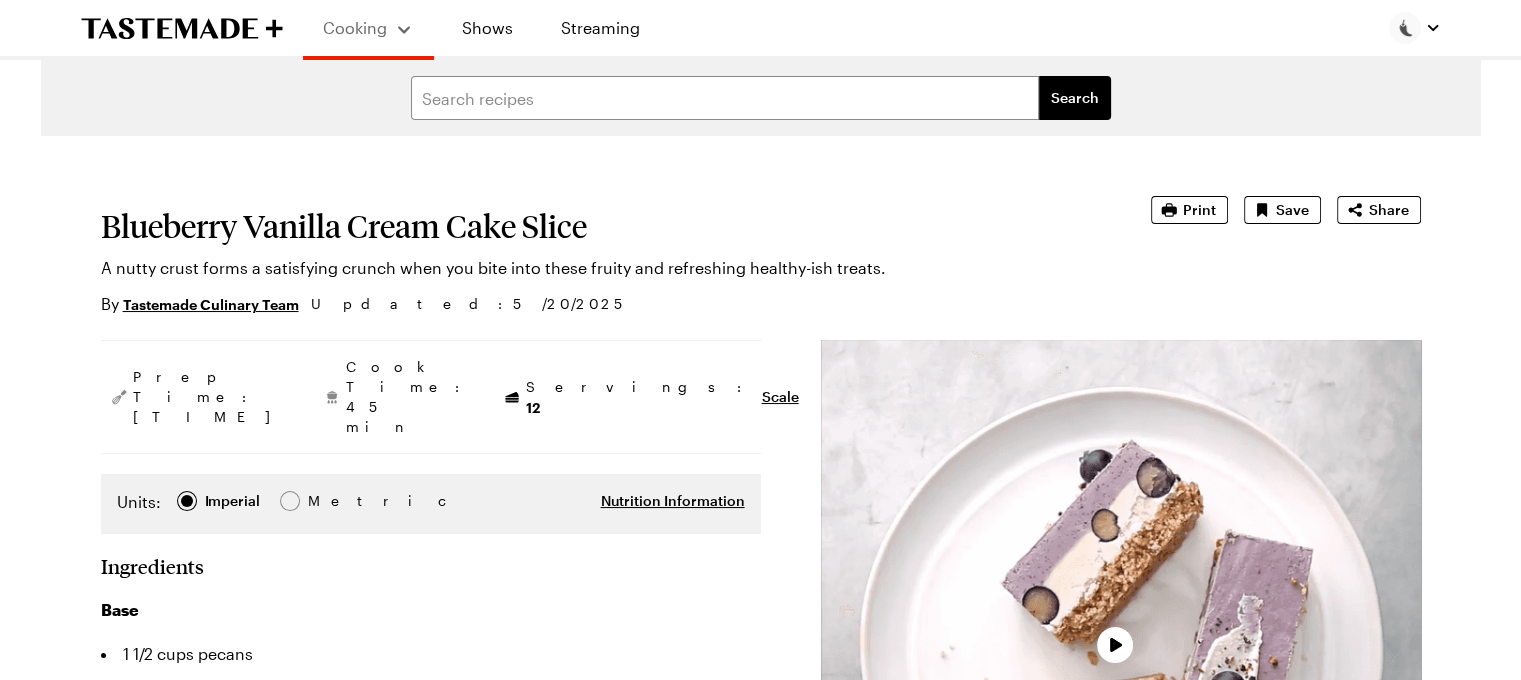 click at bounding box center (1121, 640) 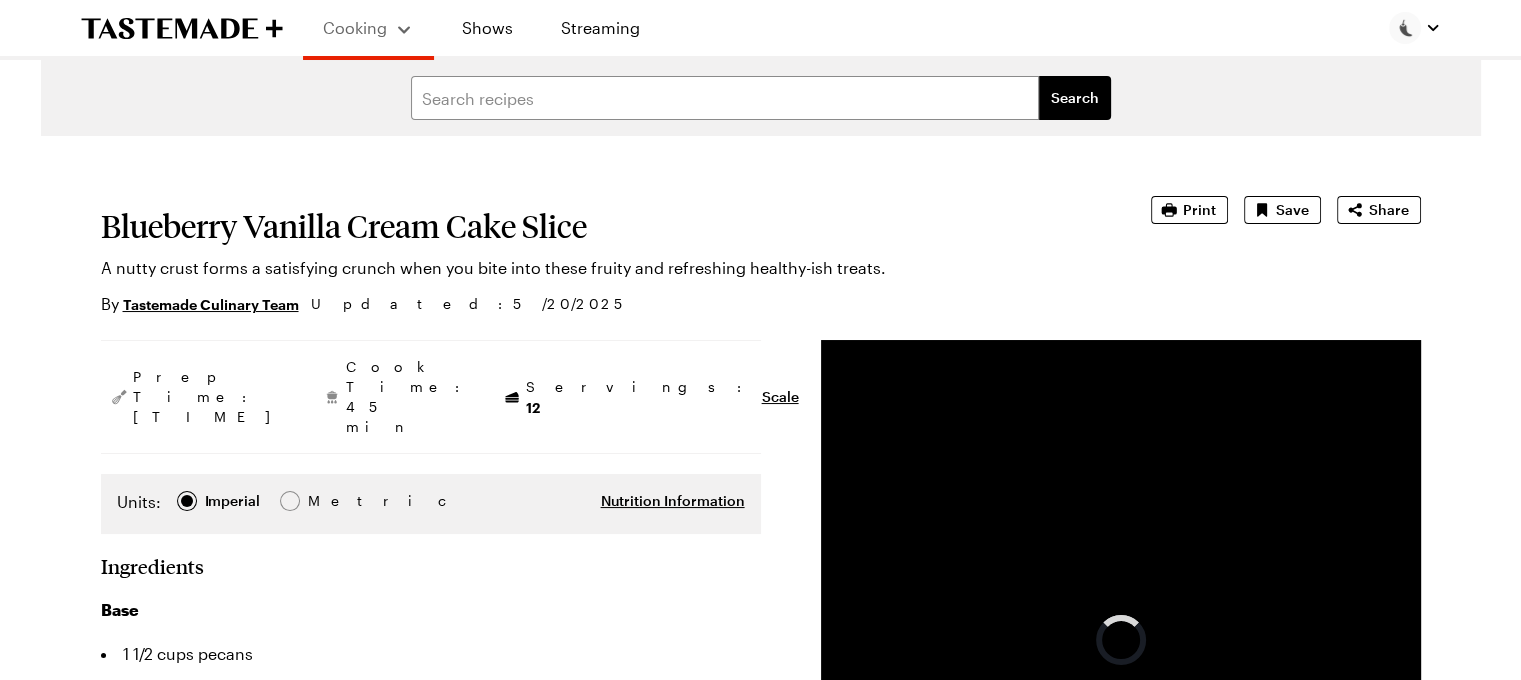 scroll, scrollTop: 260, scrollLeft: 0, axis: vertical 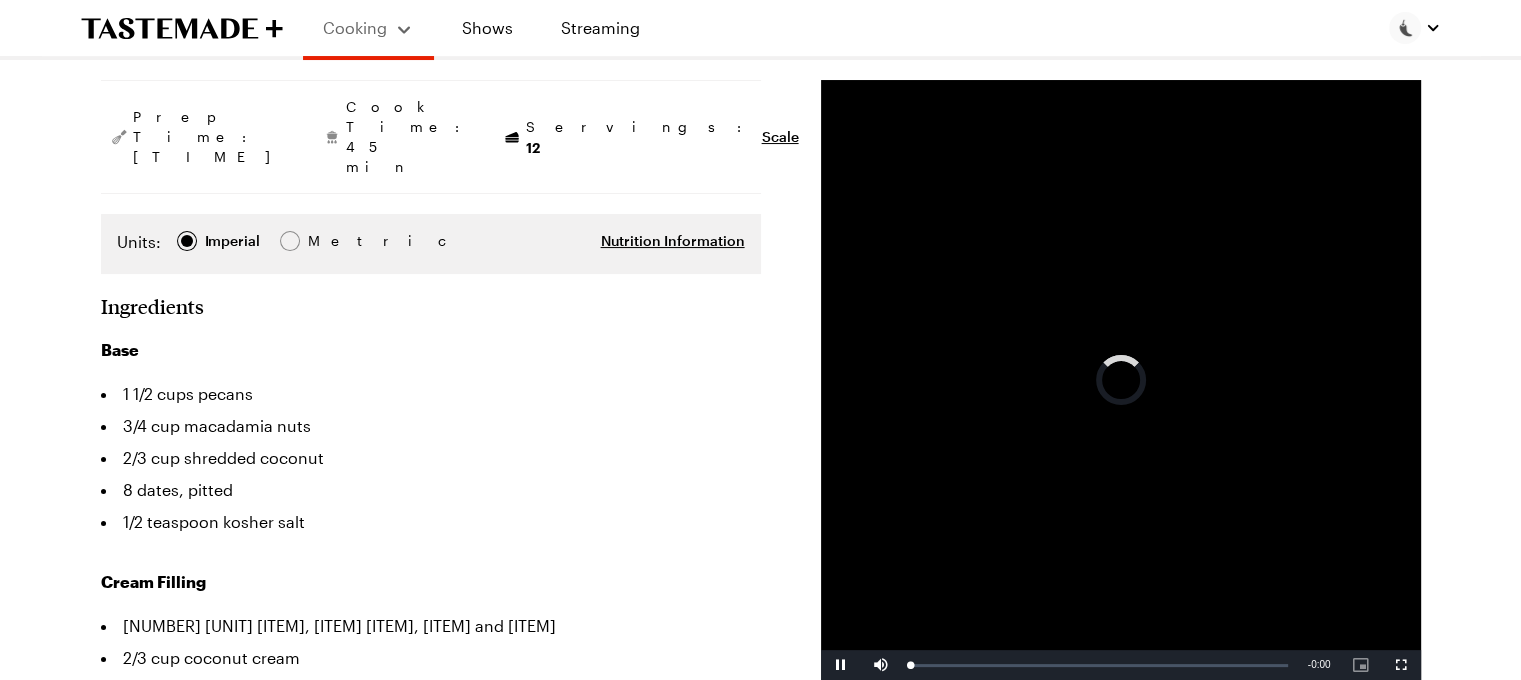 type on "x" 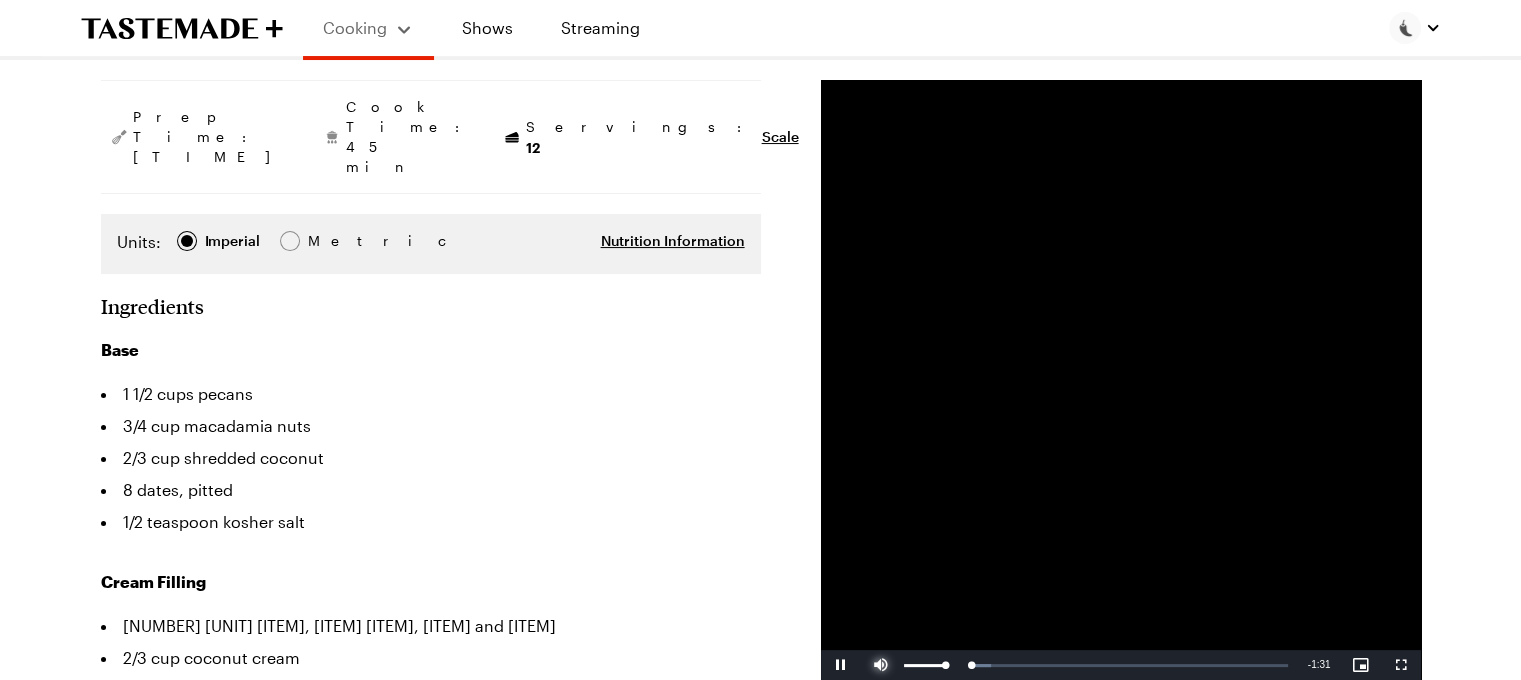click at bounding box center [881, 665] 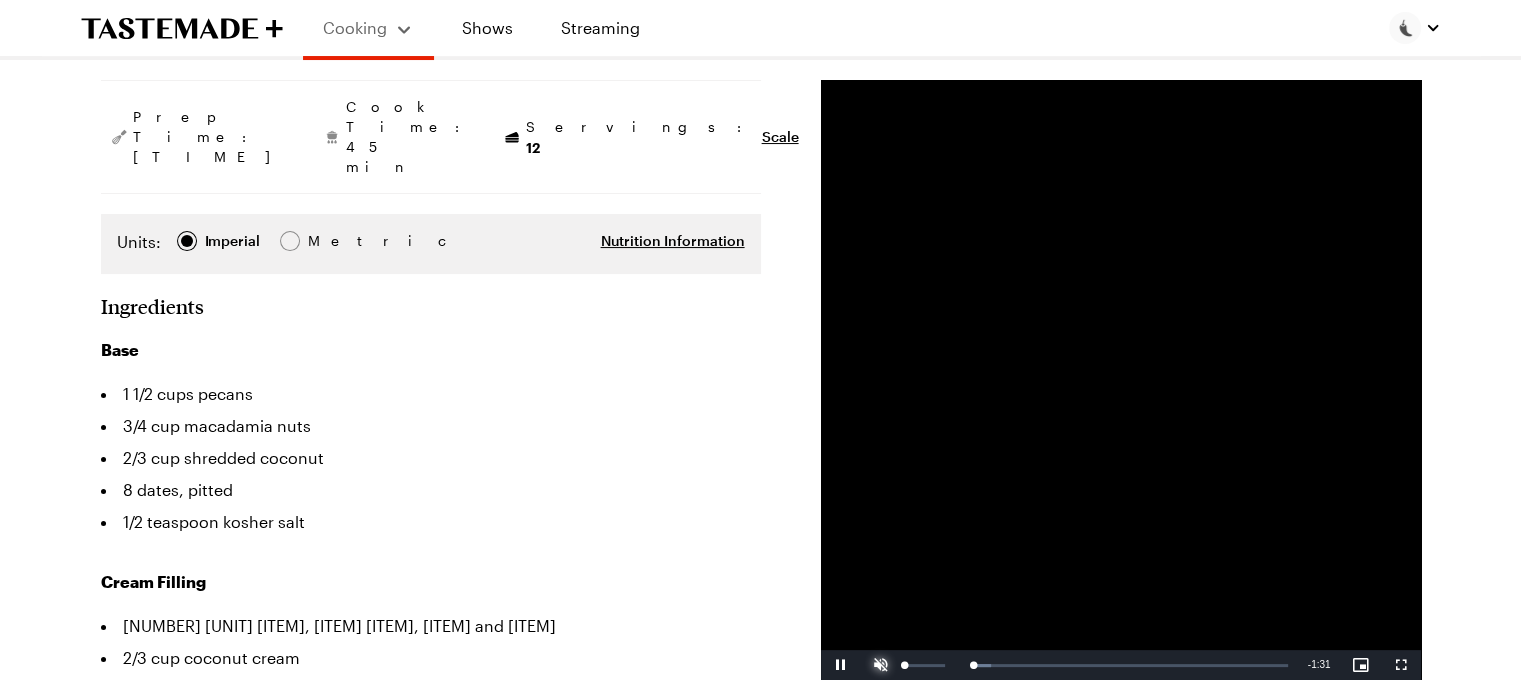 click at bounding box center [881, 665] 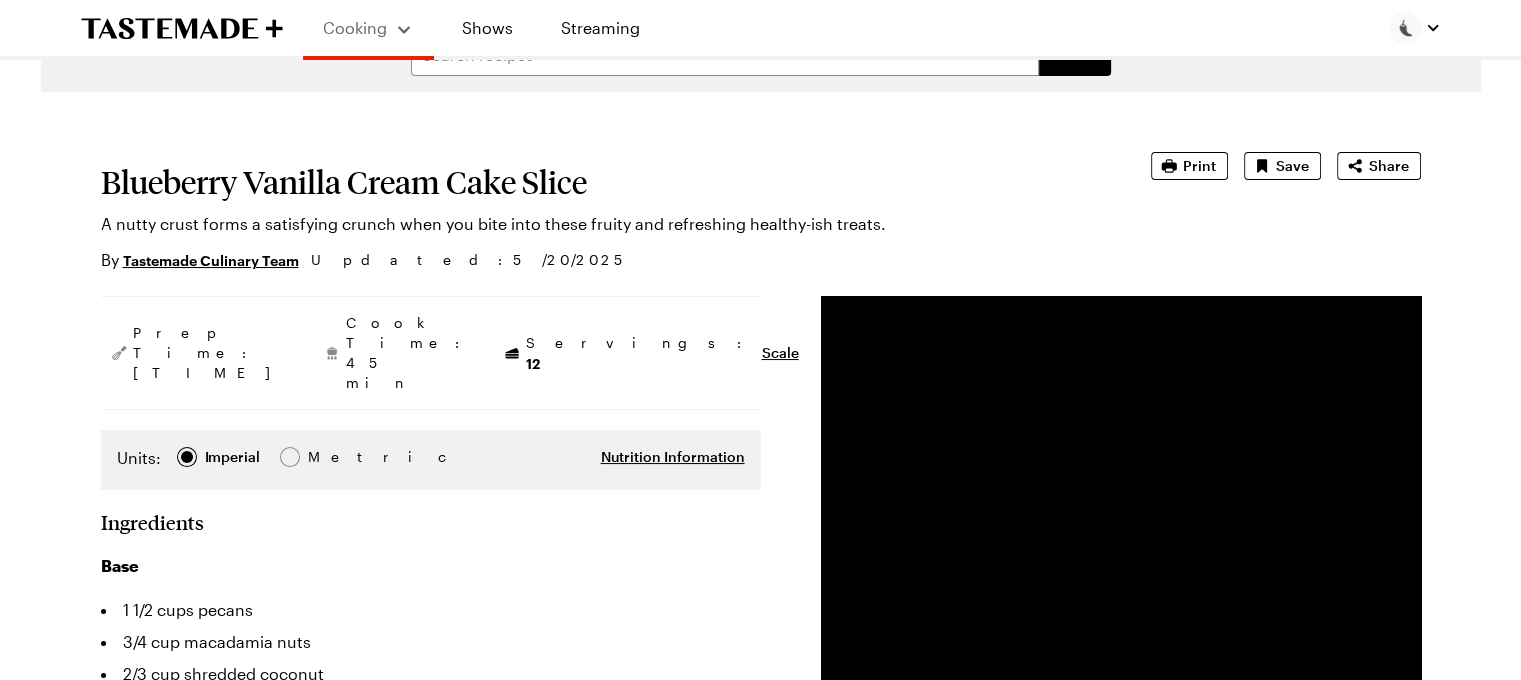 scroll, scrollTop: 0, scrollLeft: 0, axis: both 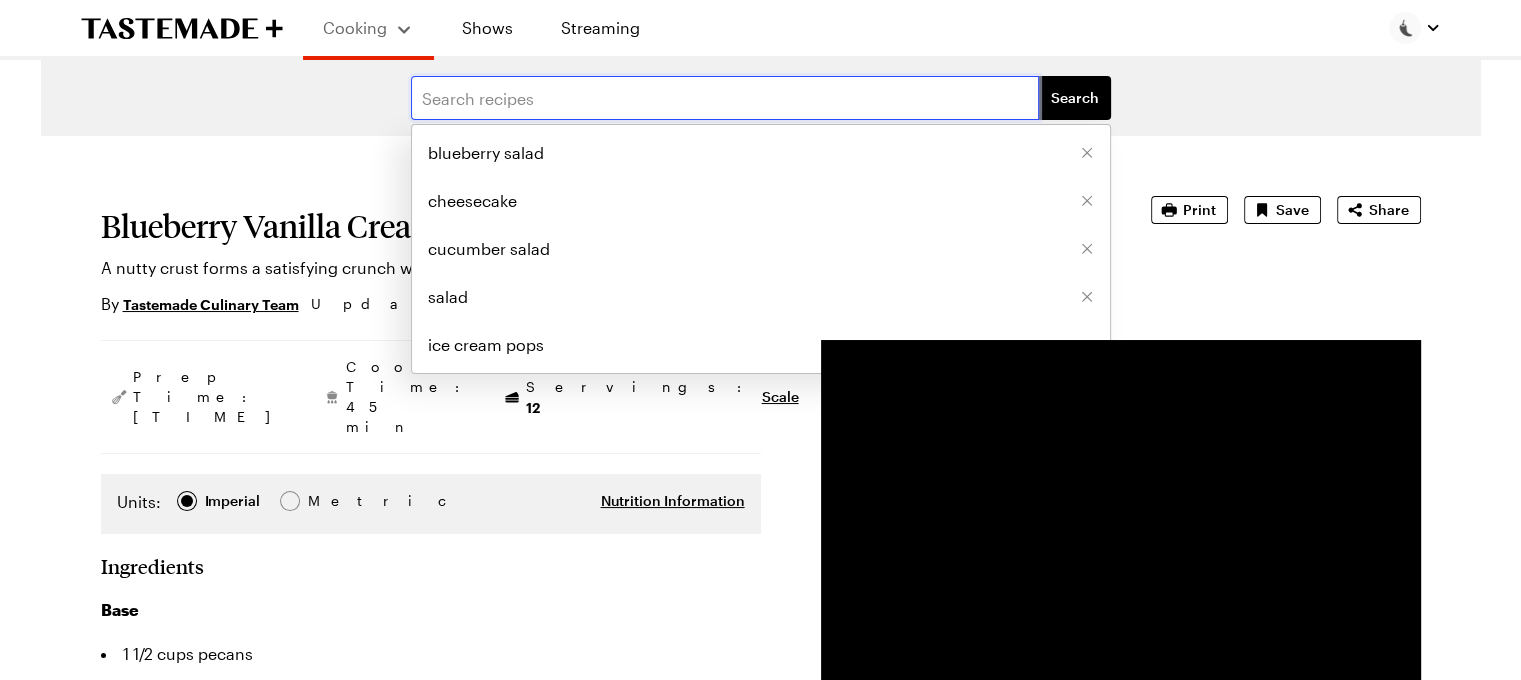click at bounding box center (725, 98) 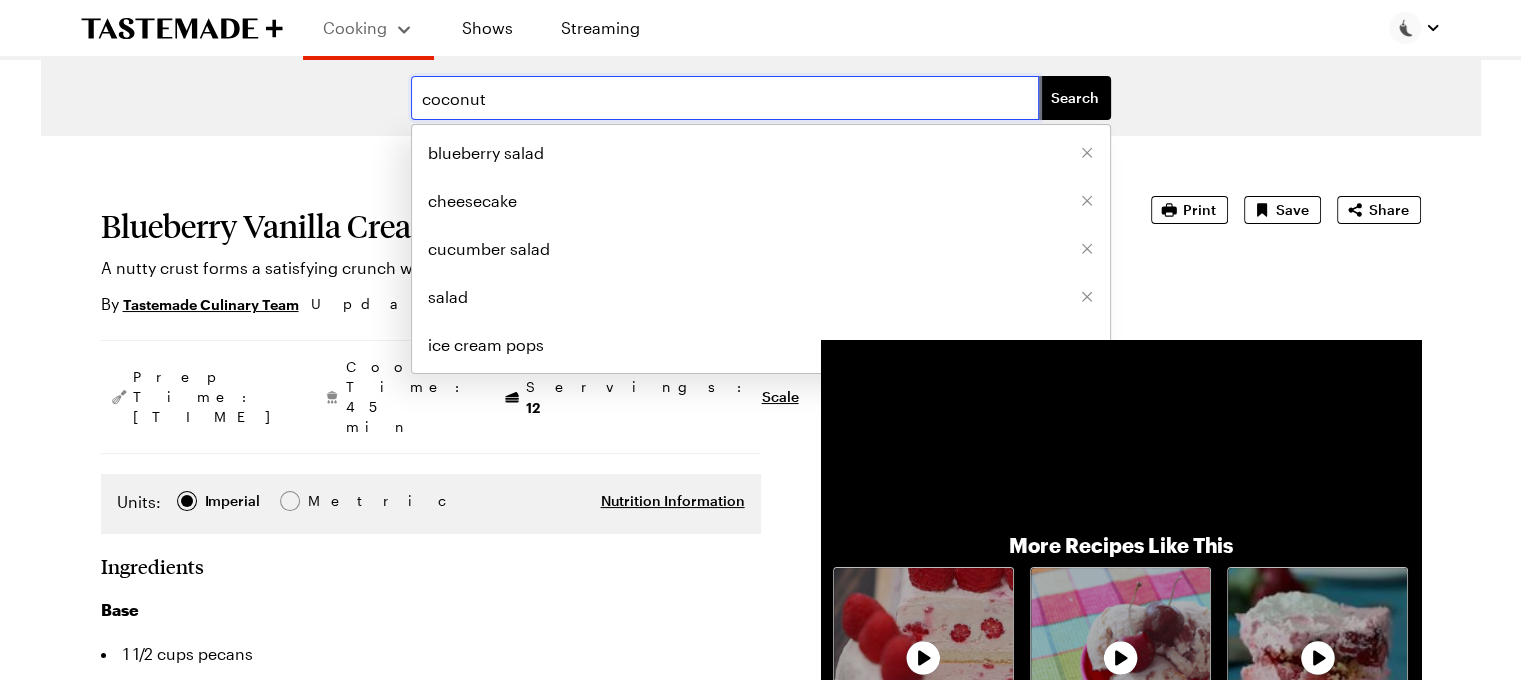 type on "coconut" 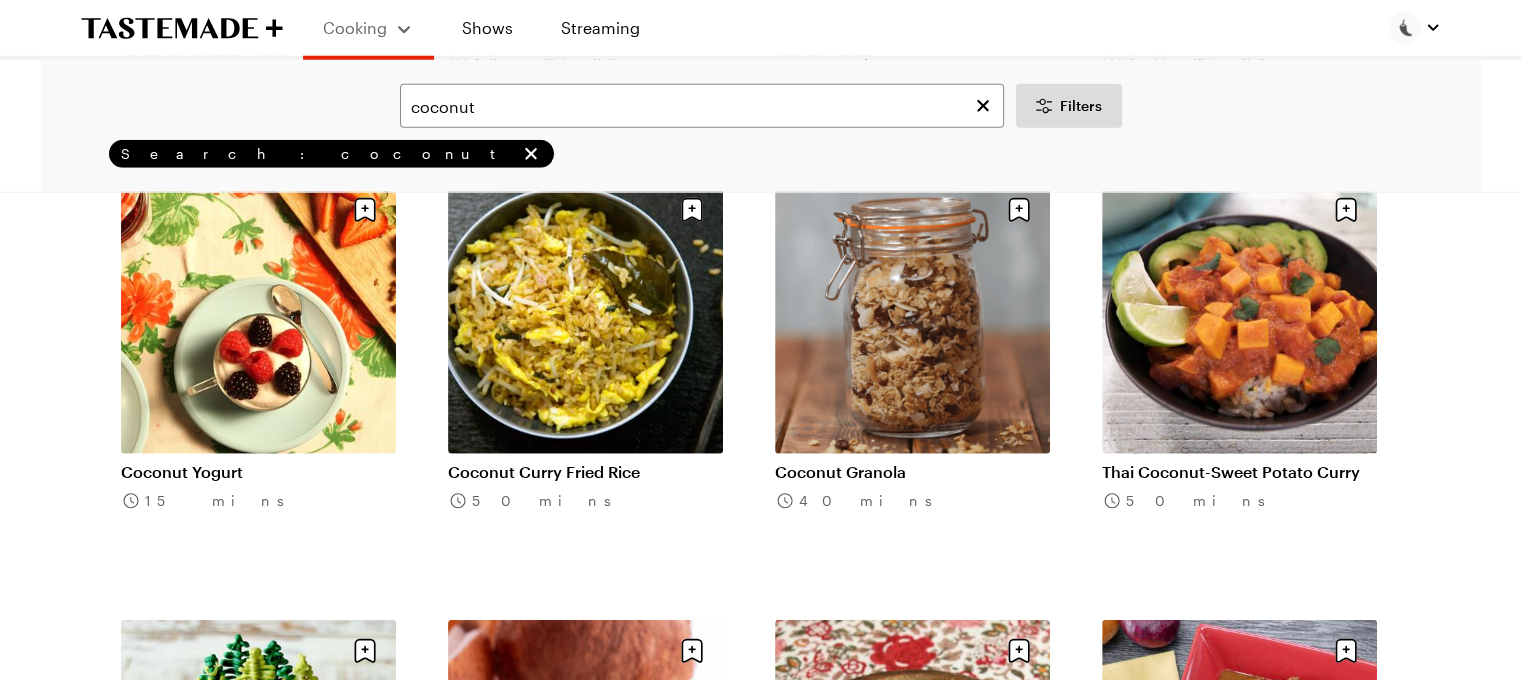 scroll, scrollTop: 5450, scrollLeft: 0, axis: vertical 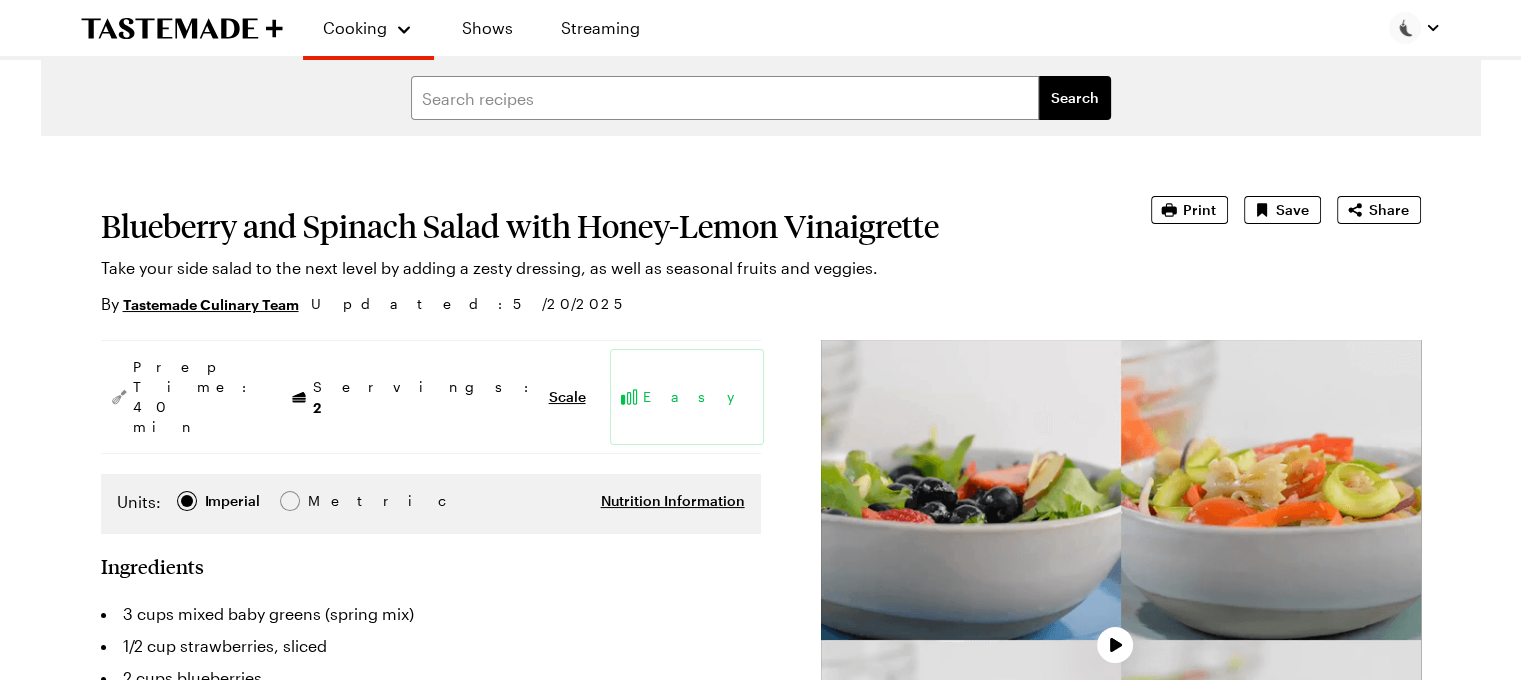 click at bounding box center (1121, 640) 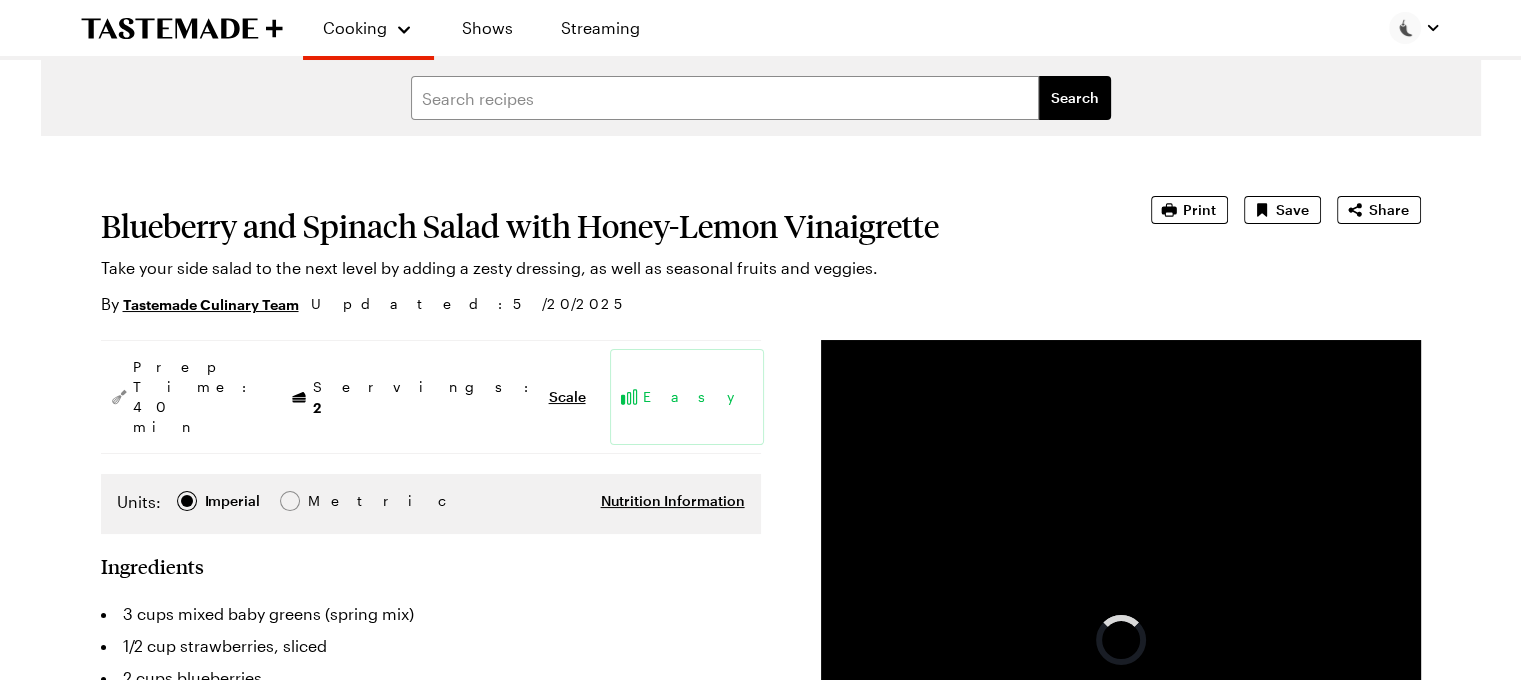 scroll, scrollTop: 260, scrollLeft: 0, axis: vertical 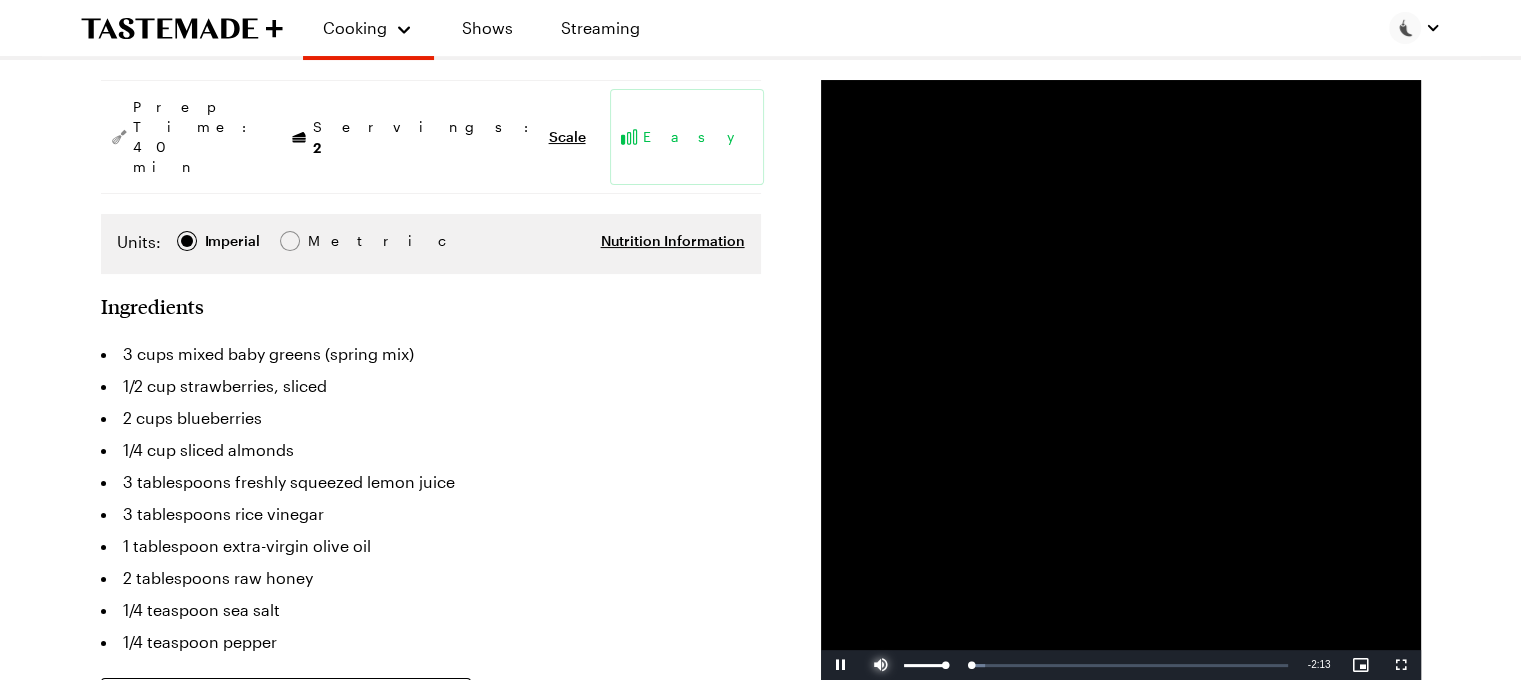 click at bounding box center (881, 665) 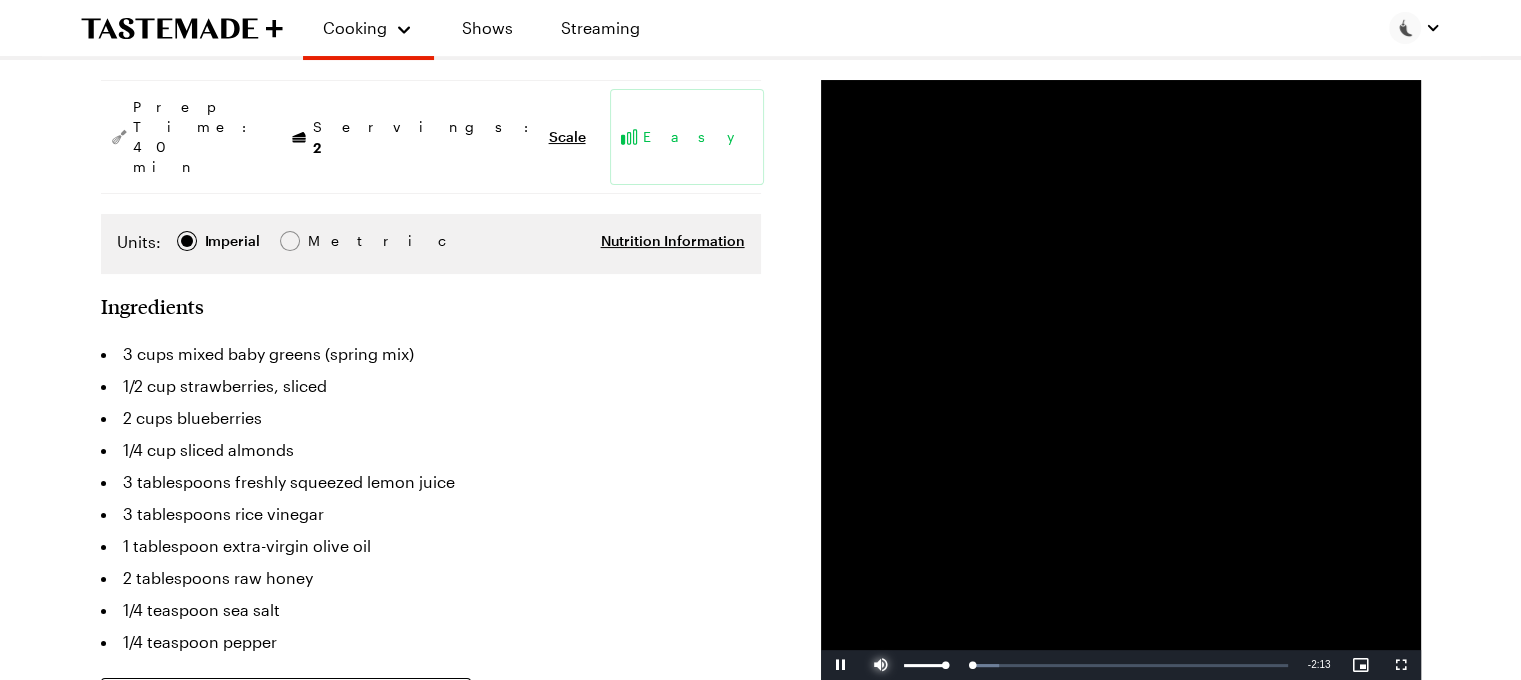 click at bounding box center [881, 665] 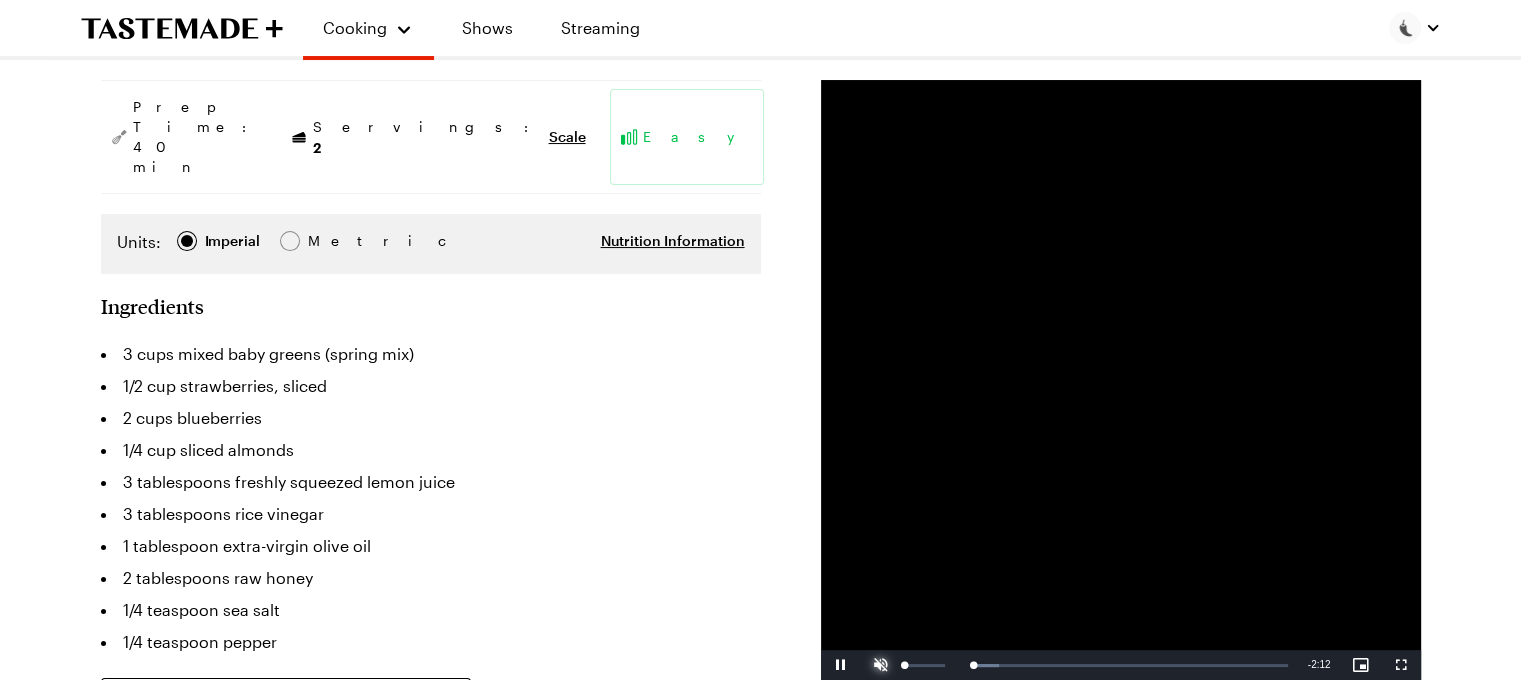 click at bounding box center (881, 665) 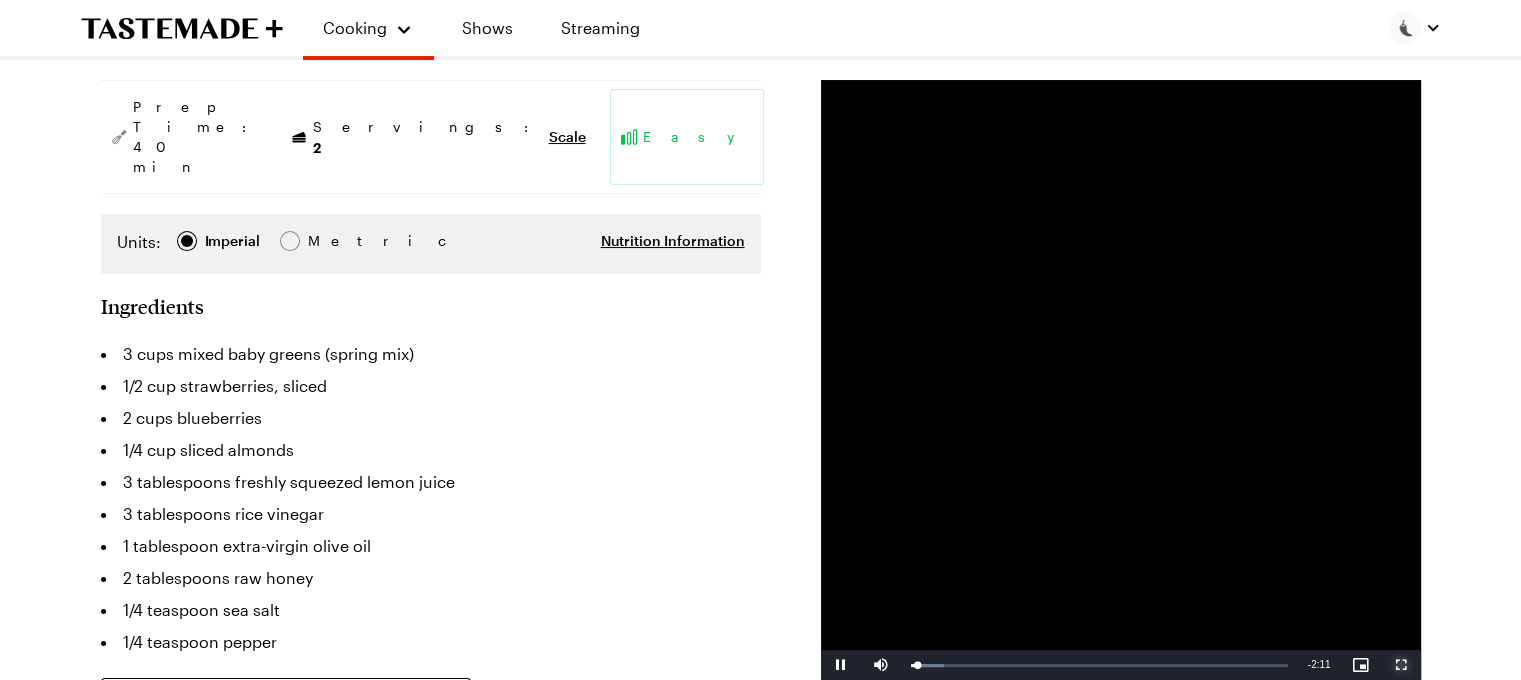 click at bounding box center (1401, 665) 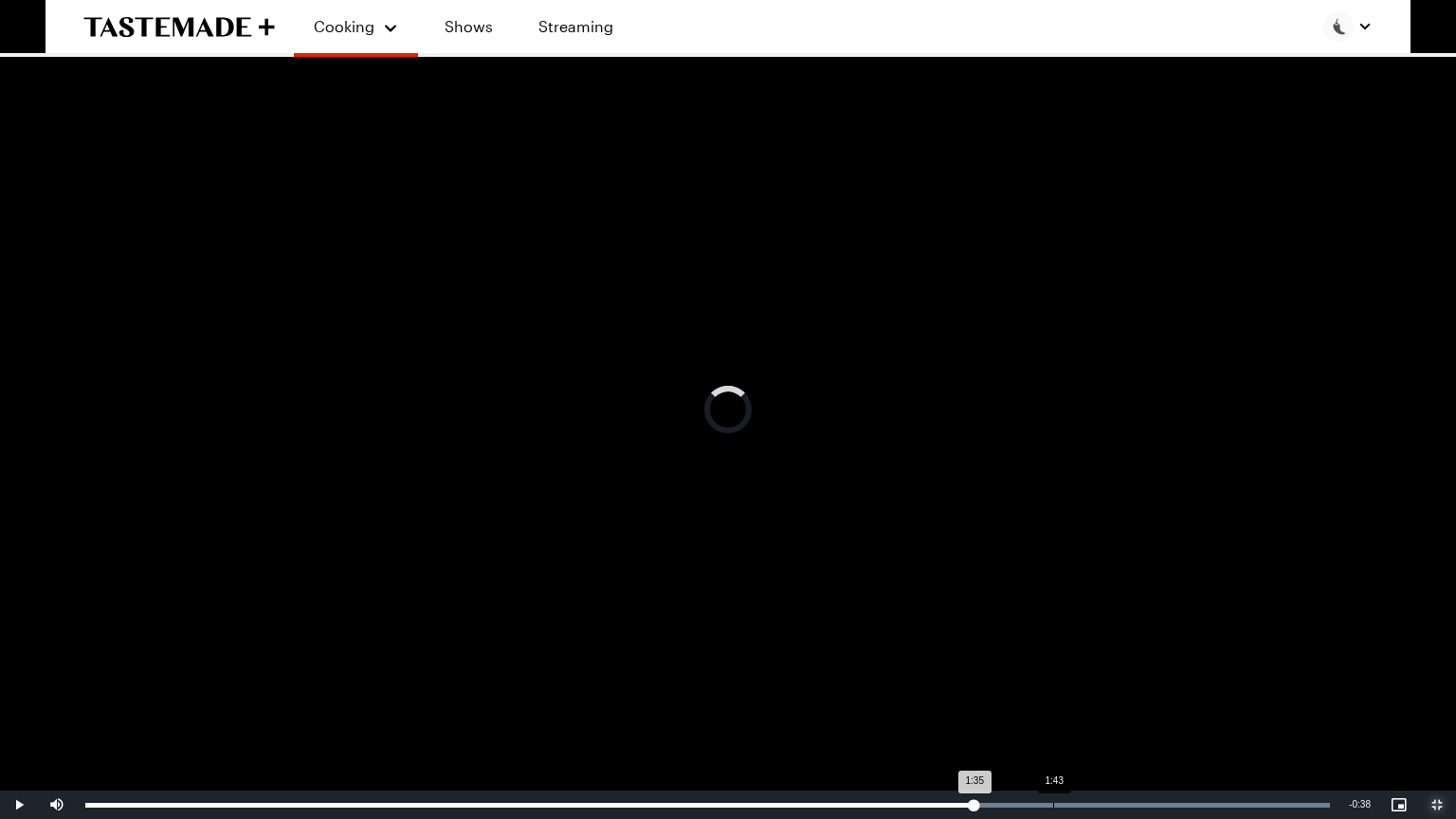 click on "Loaded :  100.00% 1:43 1:35" at bounding box center [707, 805] 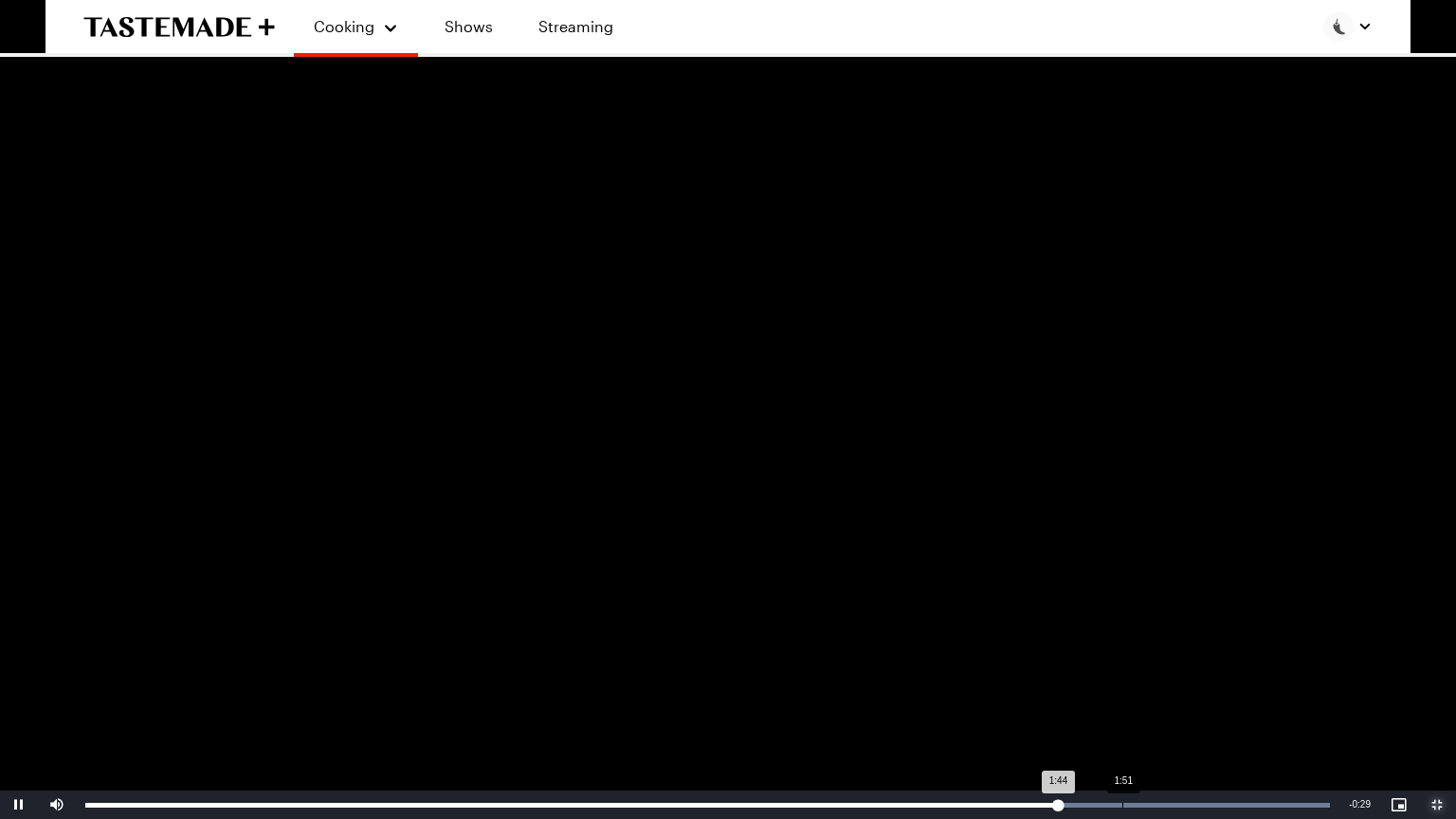click on "Loaded :  100.00% 1:51 1:44" at bounding box center [707, 805] 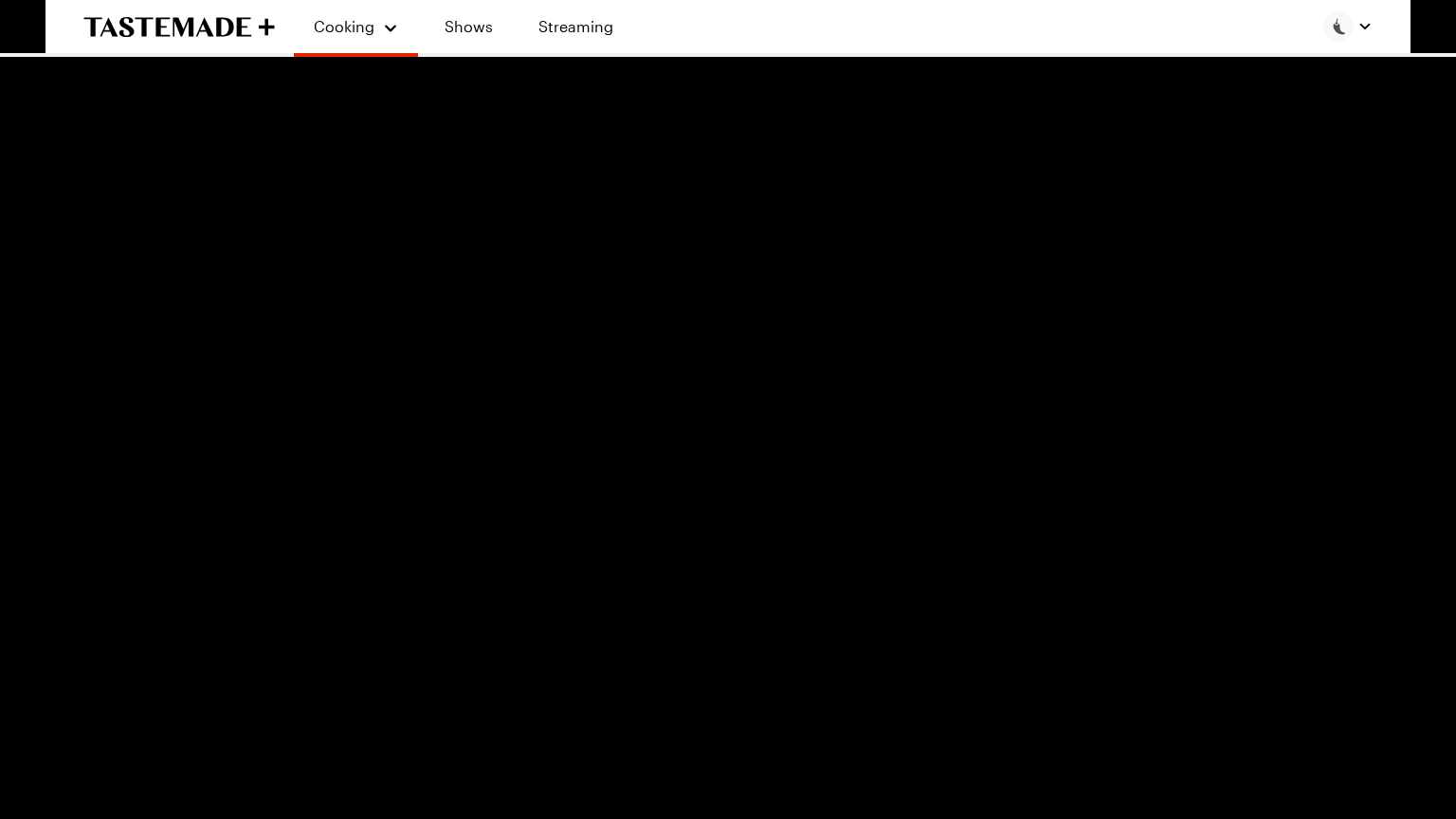 type on "x" 